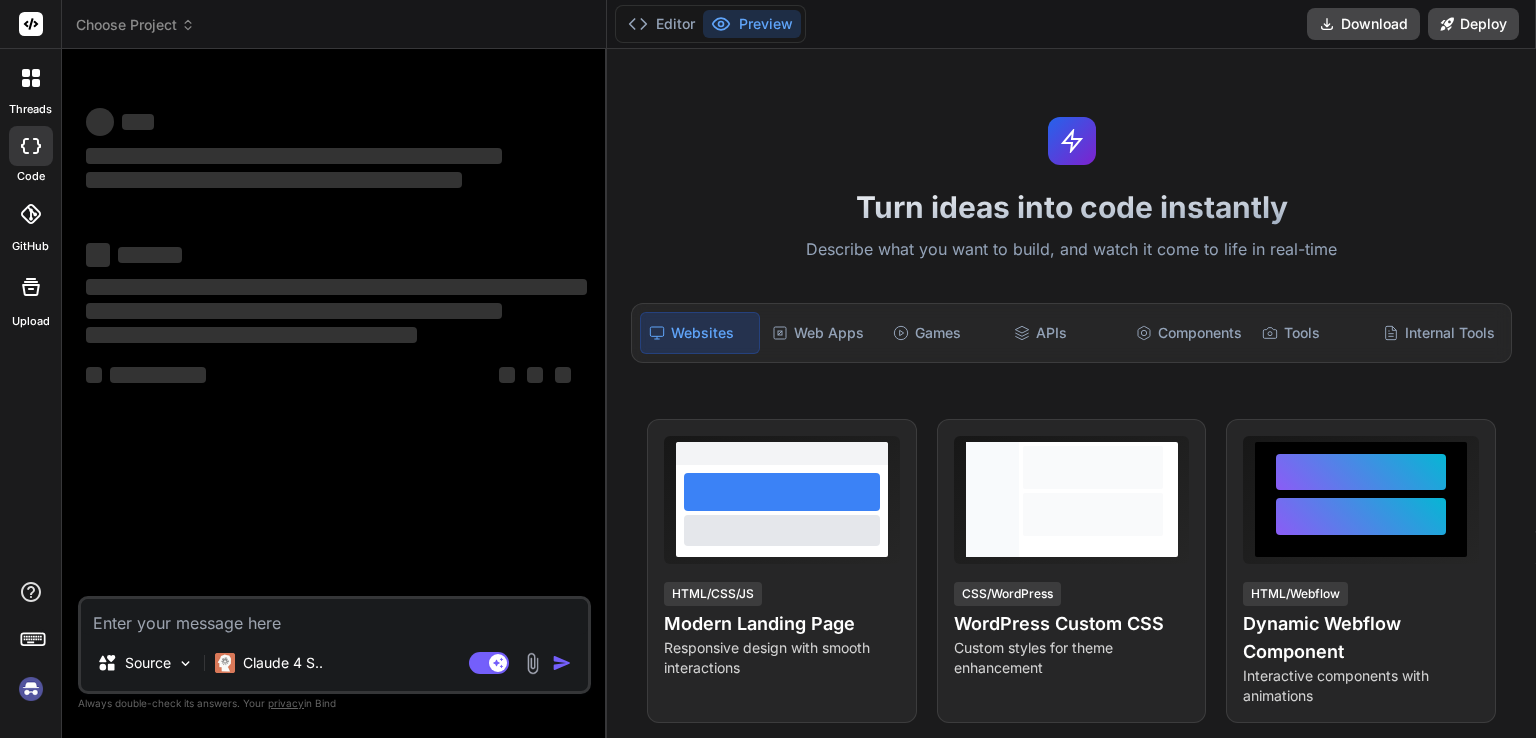 scroll, scrollTop: 0, scrollLeft: 0, axis: both 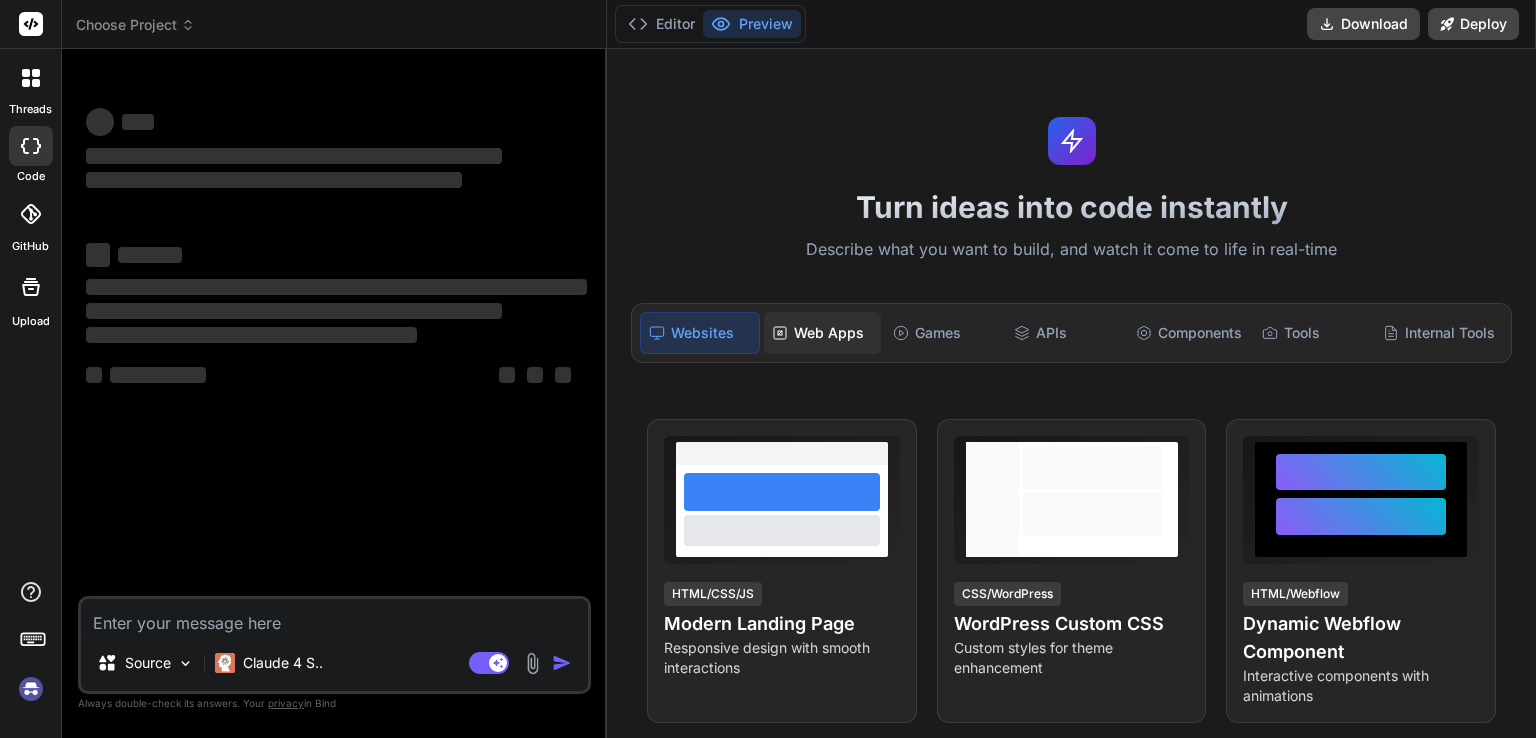 click on "Web Apps" at bounding box center [822, 333] 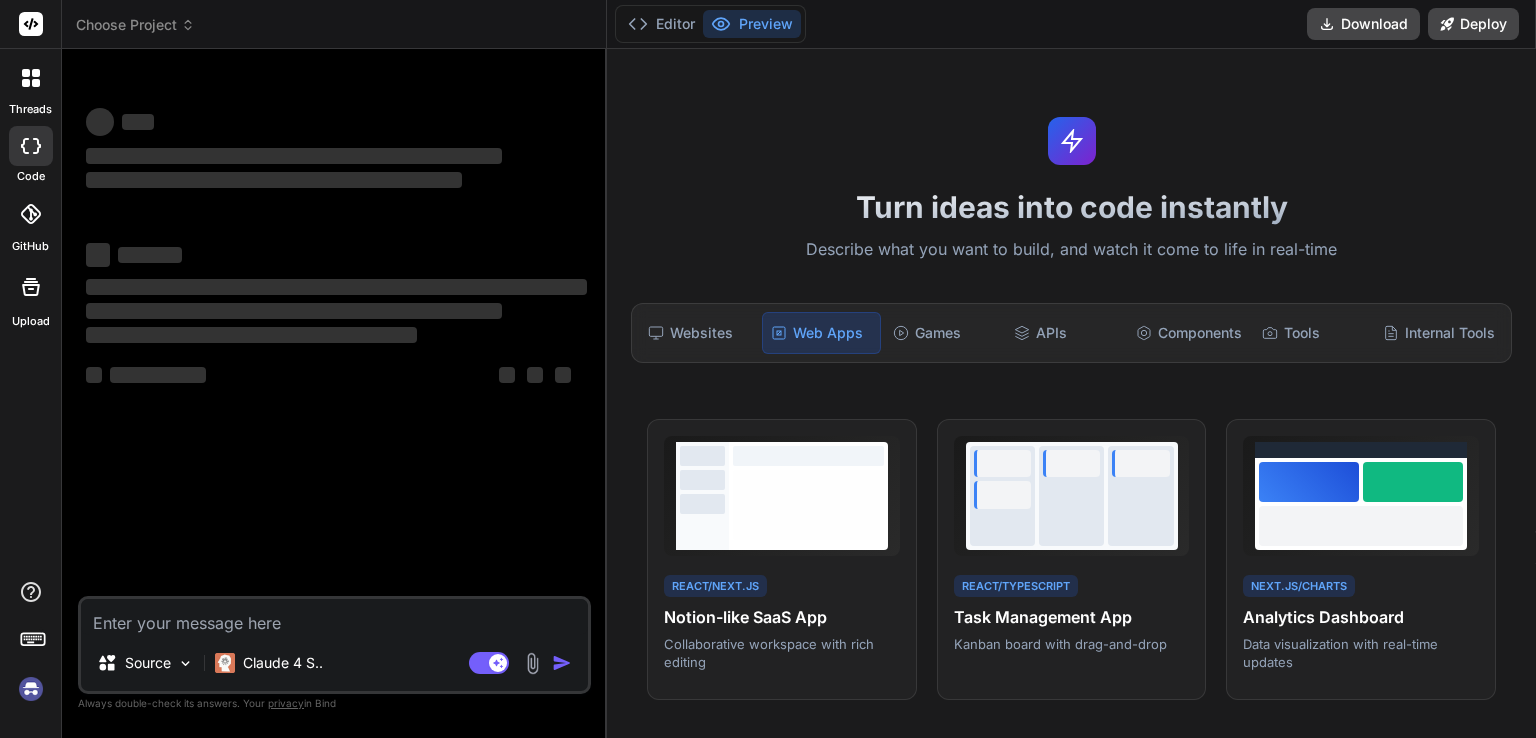 type on "x" 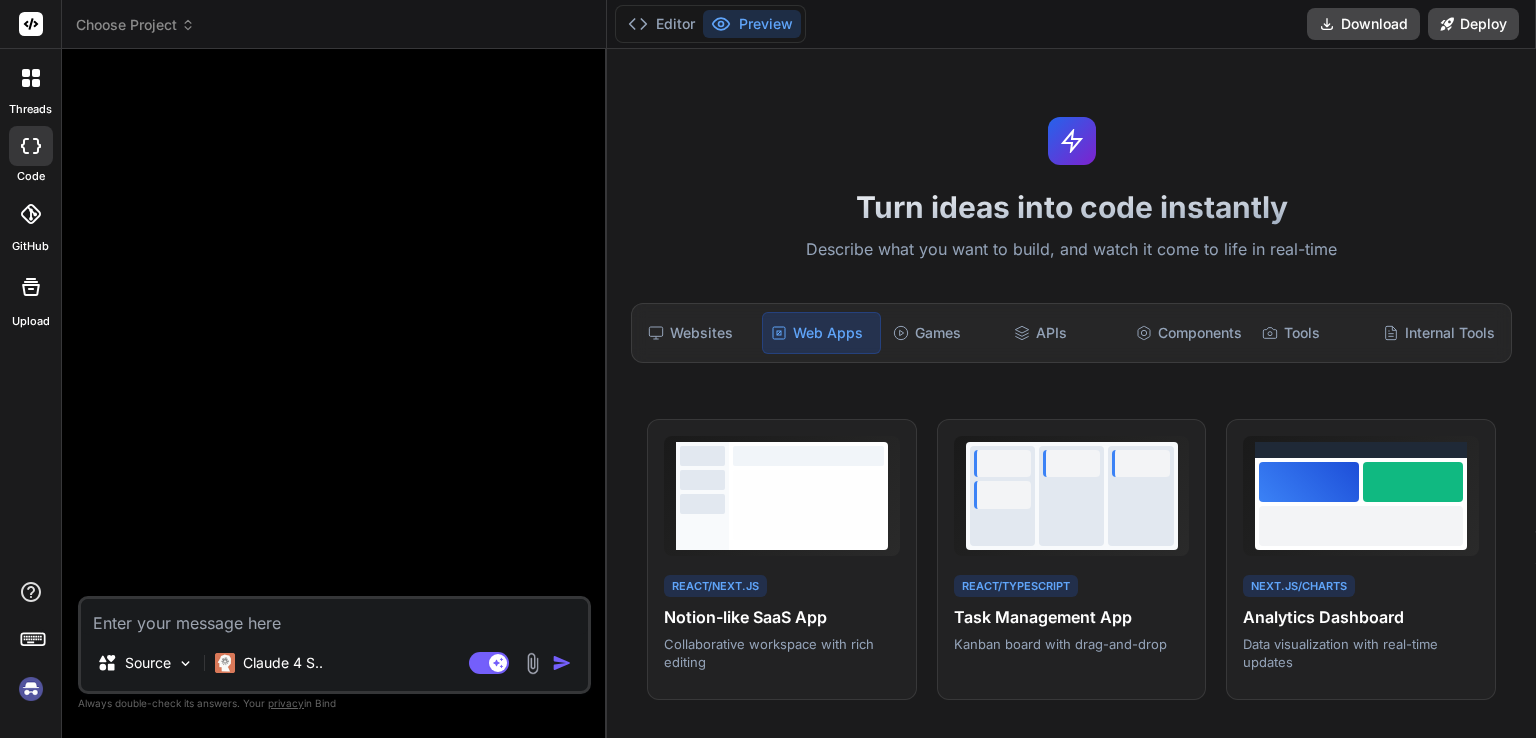 click at bounding box center (334, 617) 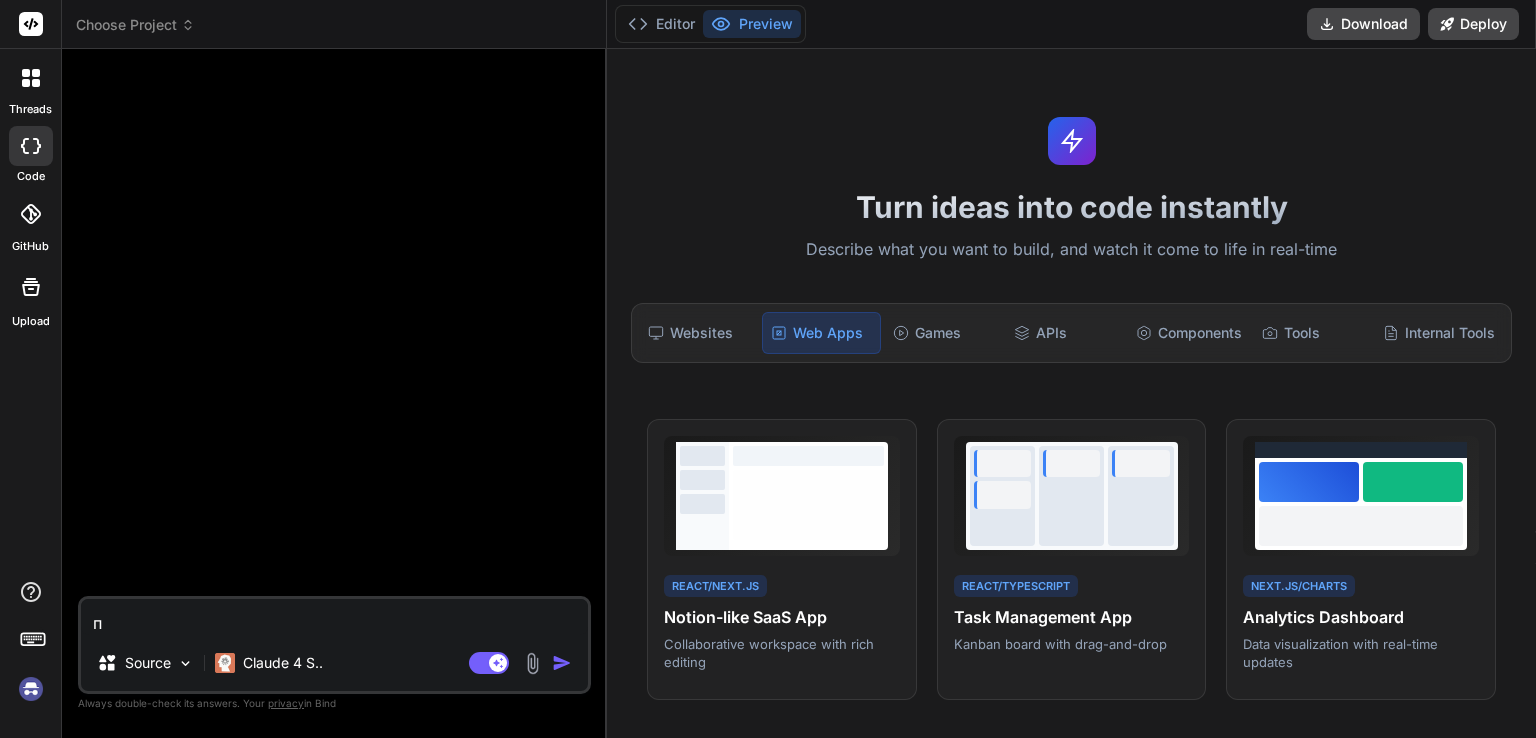 type on "пр" 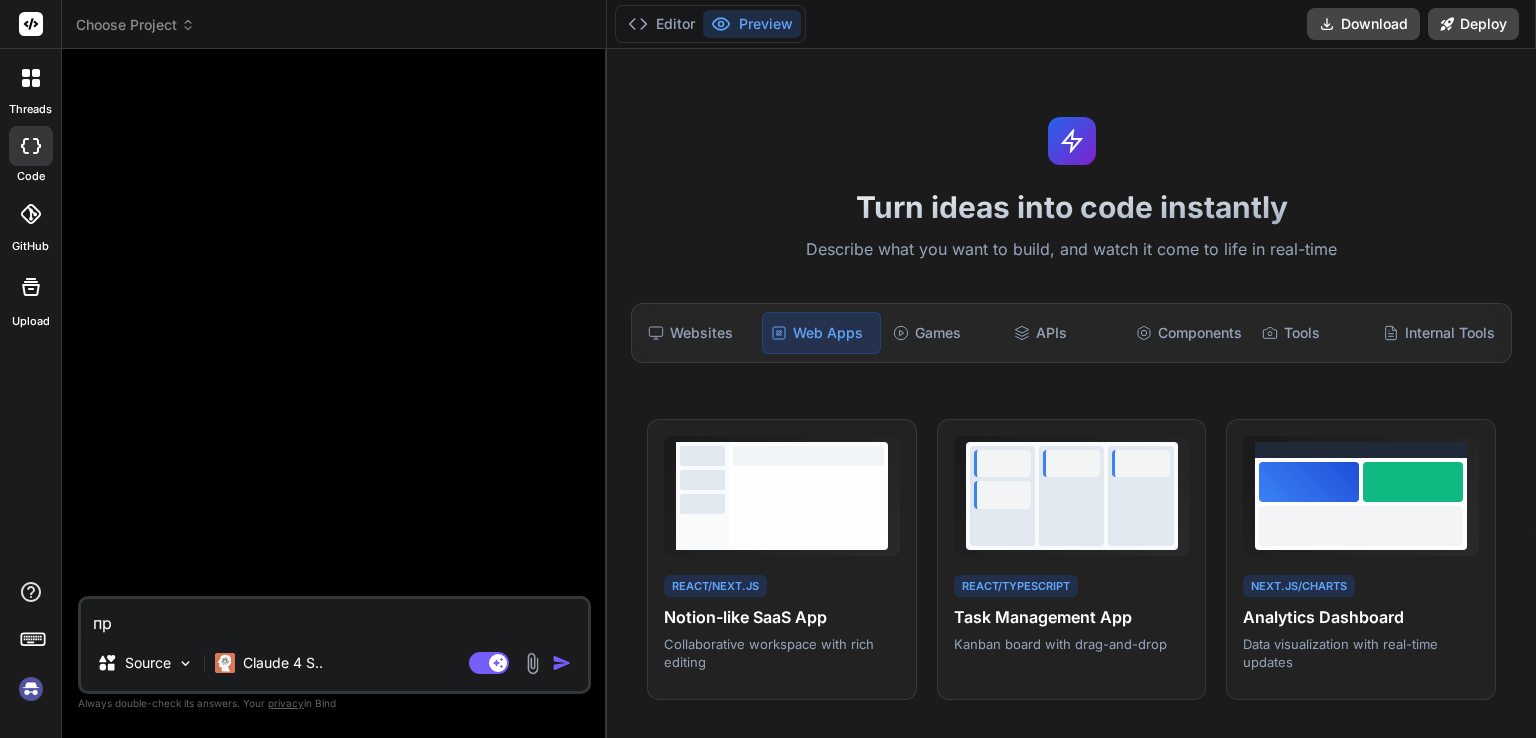 type on "при" 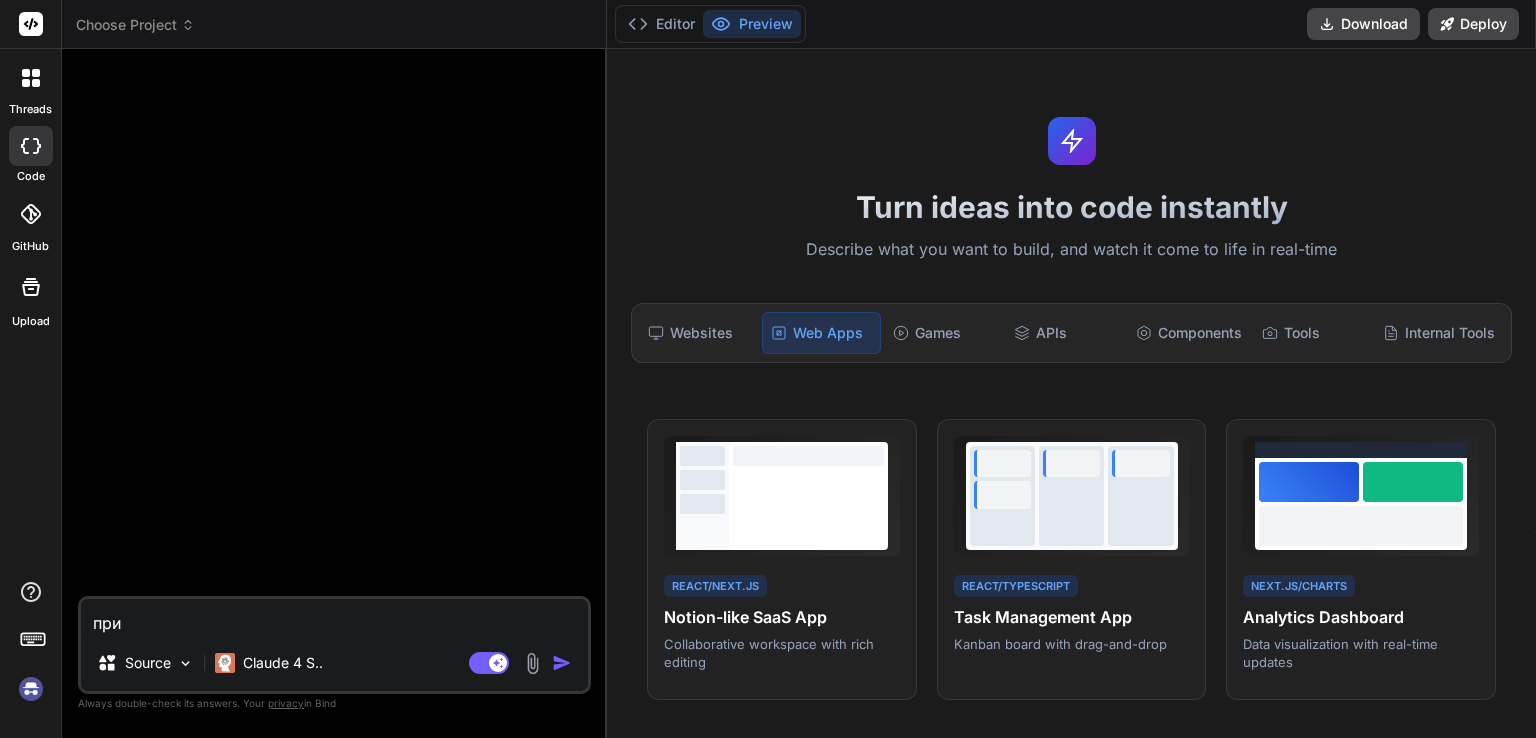 type on "прив" 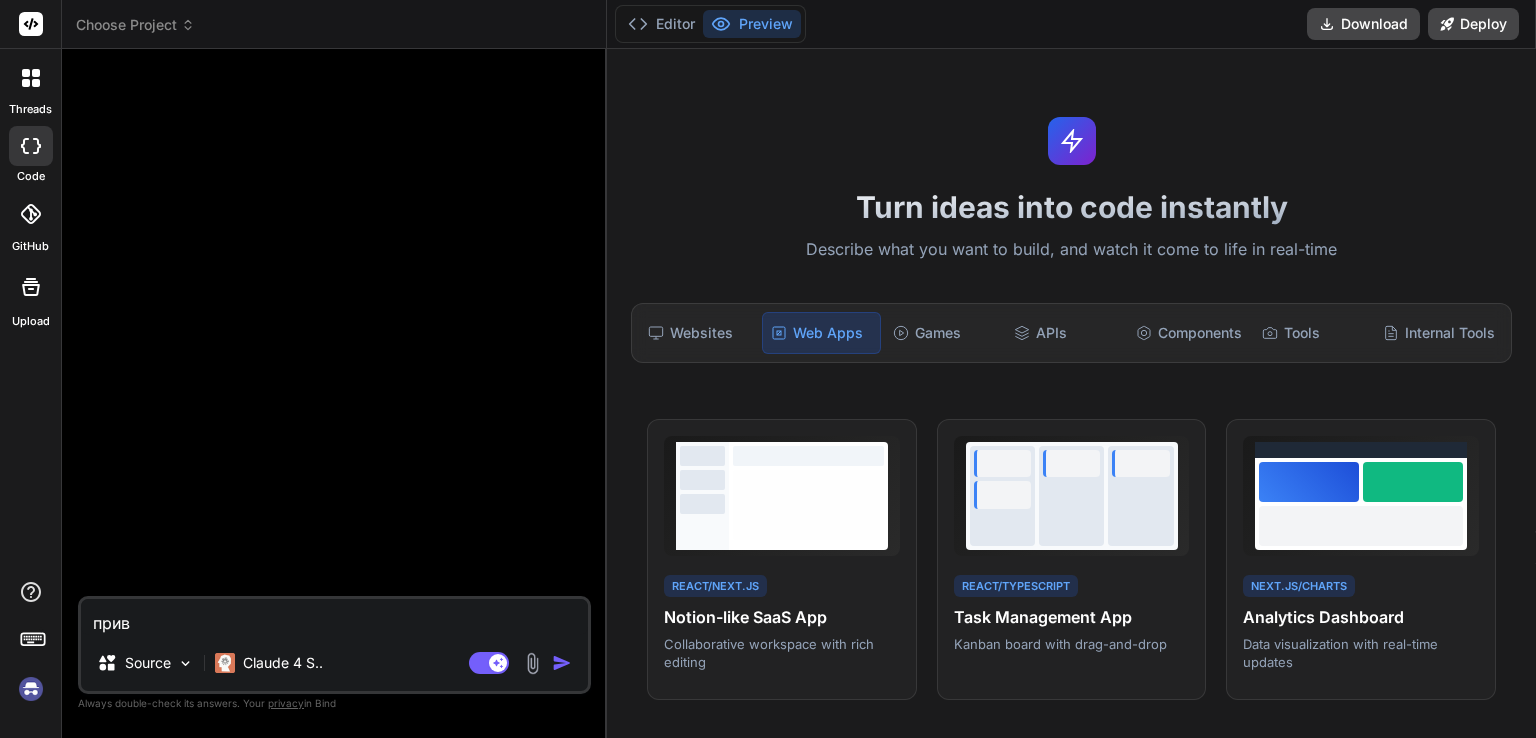 type on "приве" 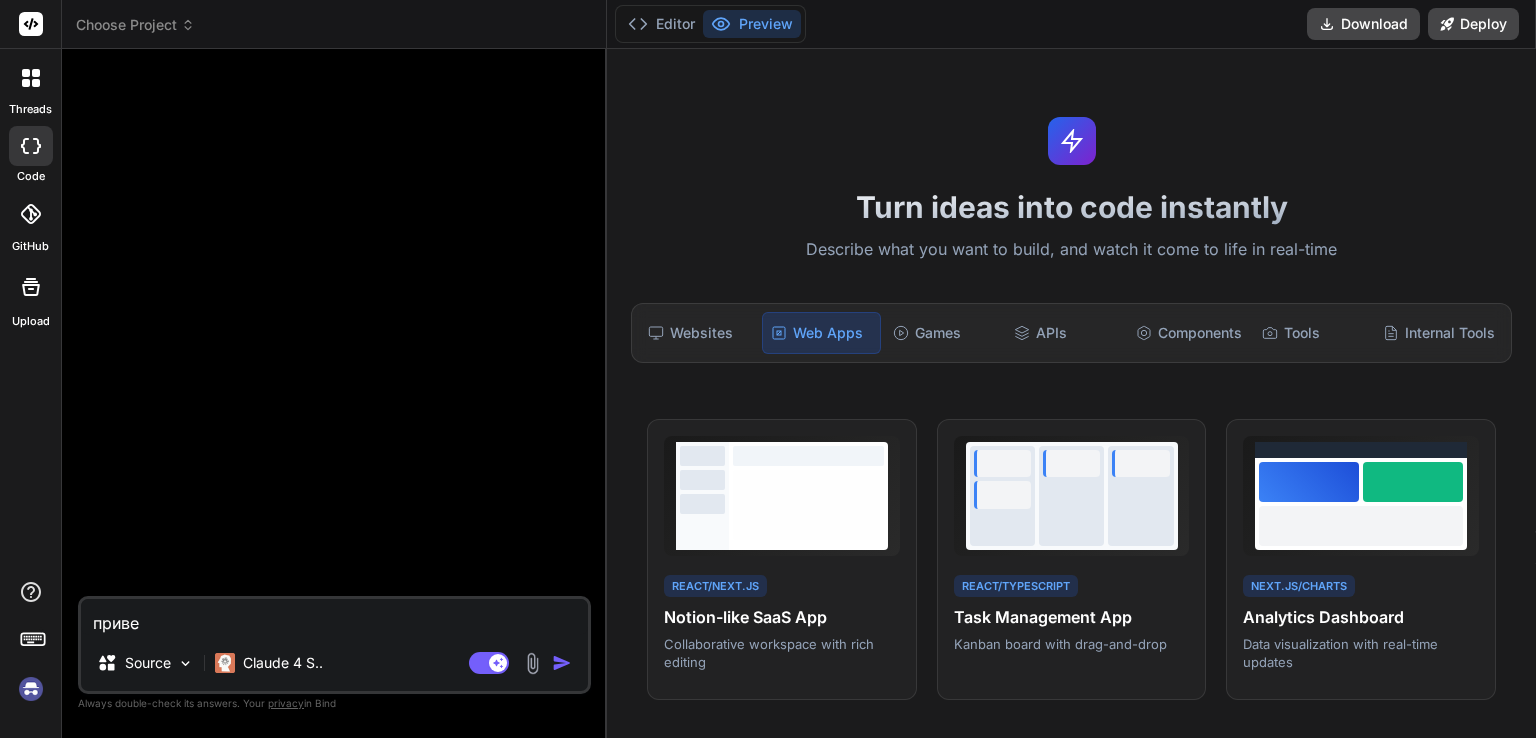 type on "привет" 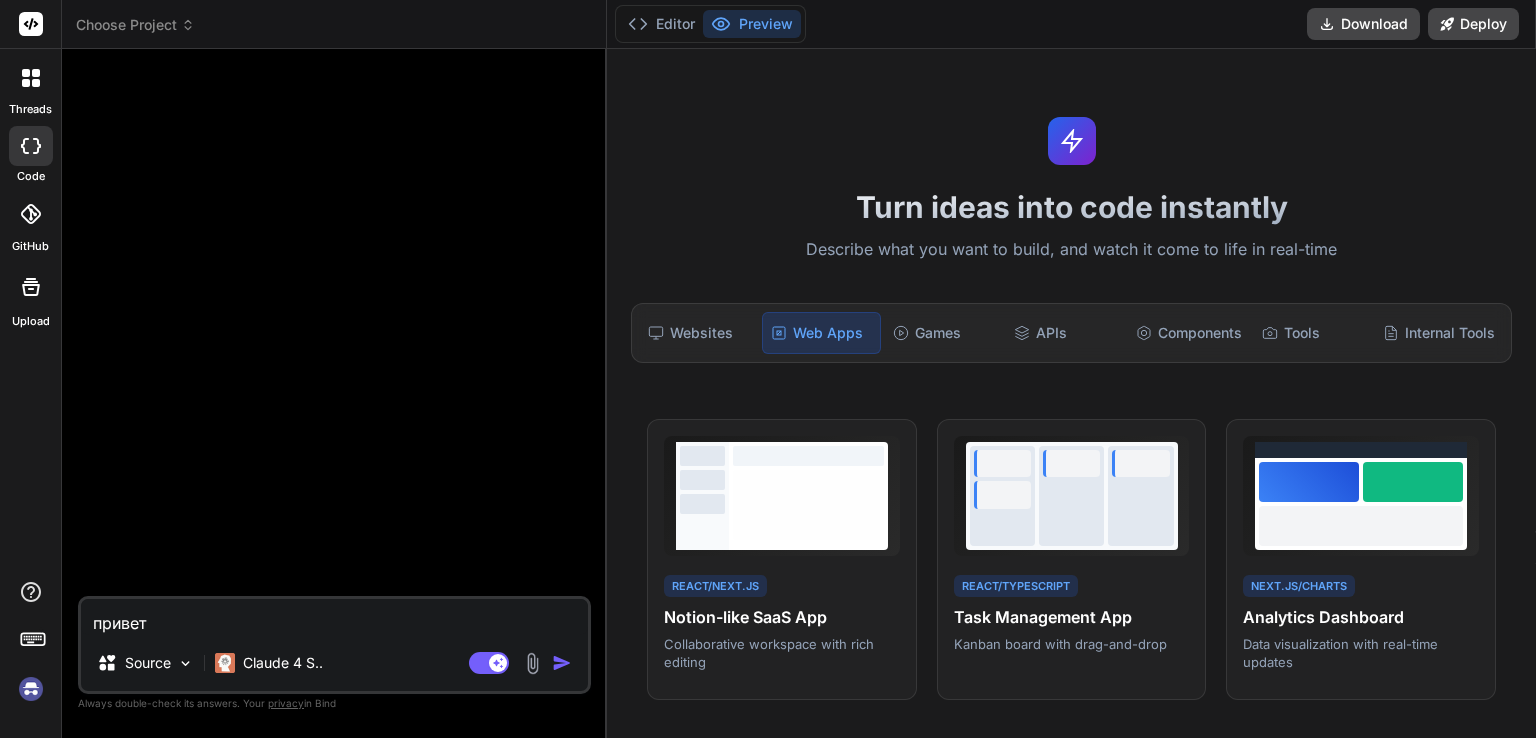 type on "привет" 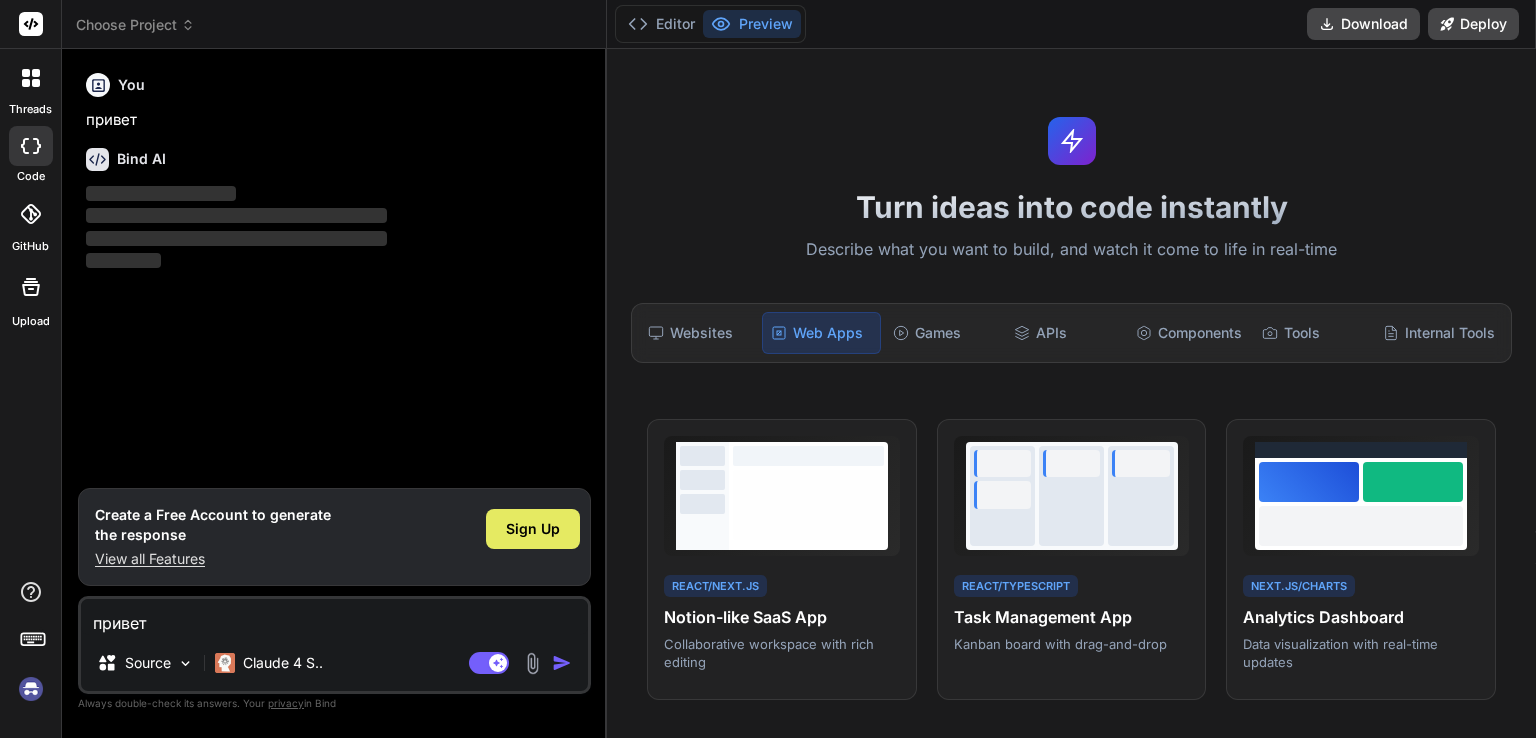 click on "Sign Up" at bounding box center (533, 529) 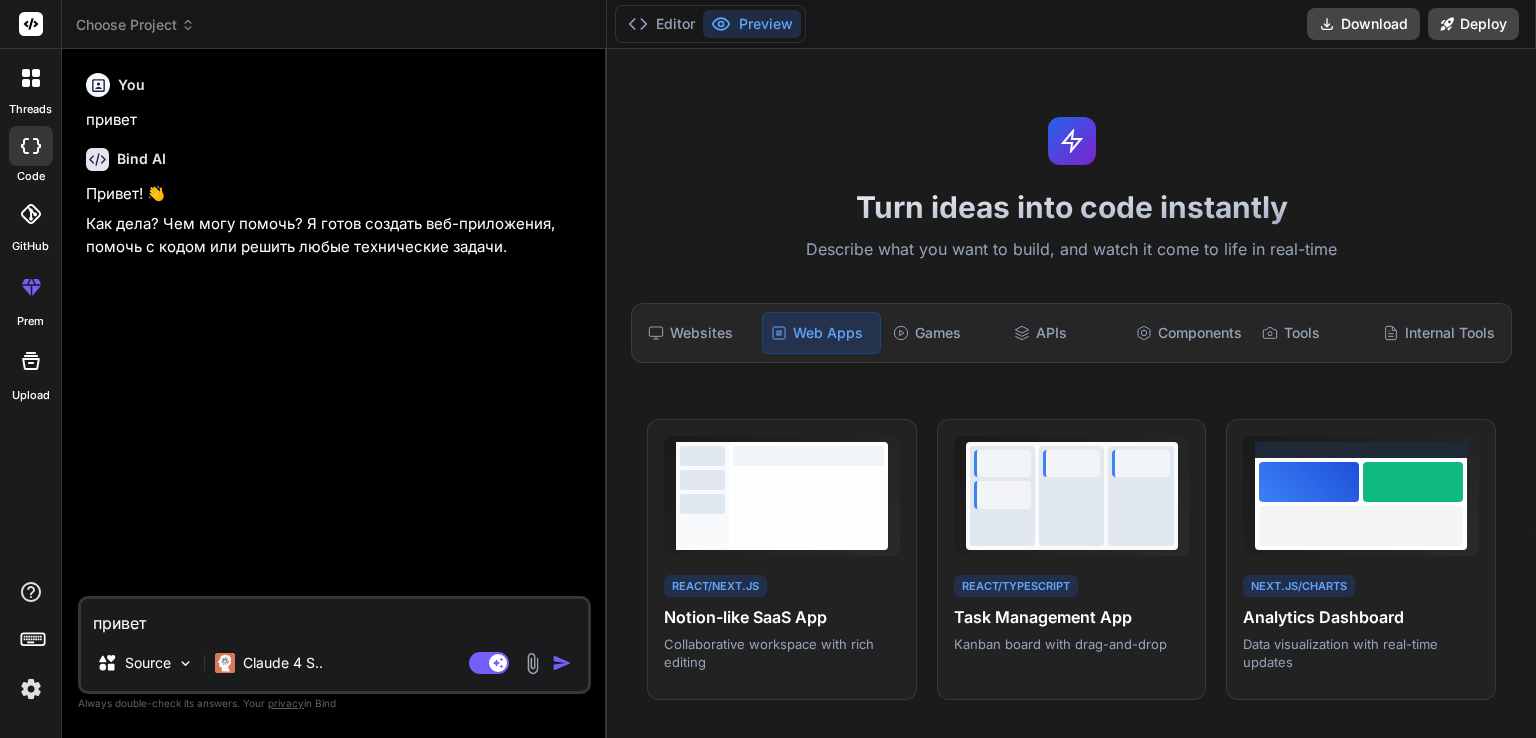 type on "x" 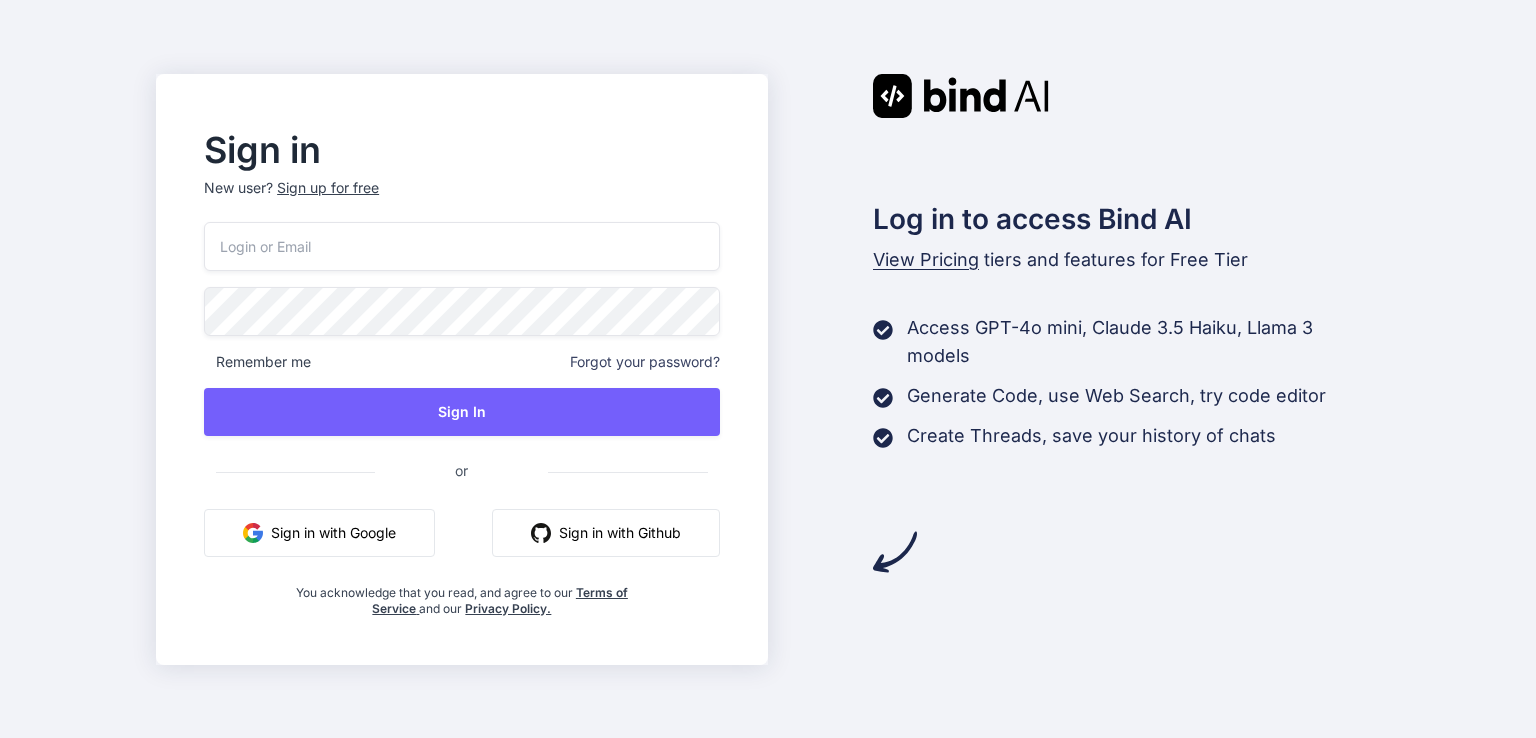 scroll, scrollTop: 0, scrollLeft: 0, axis: both 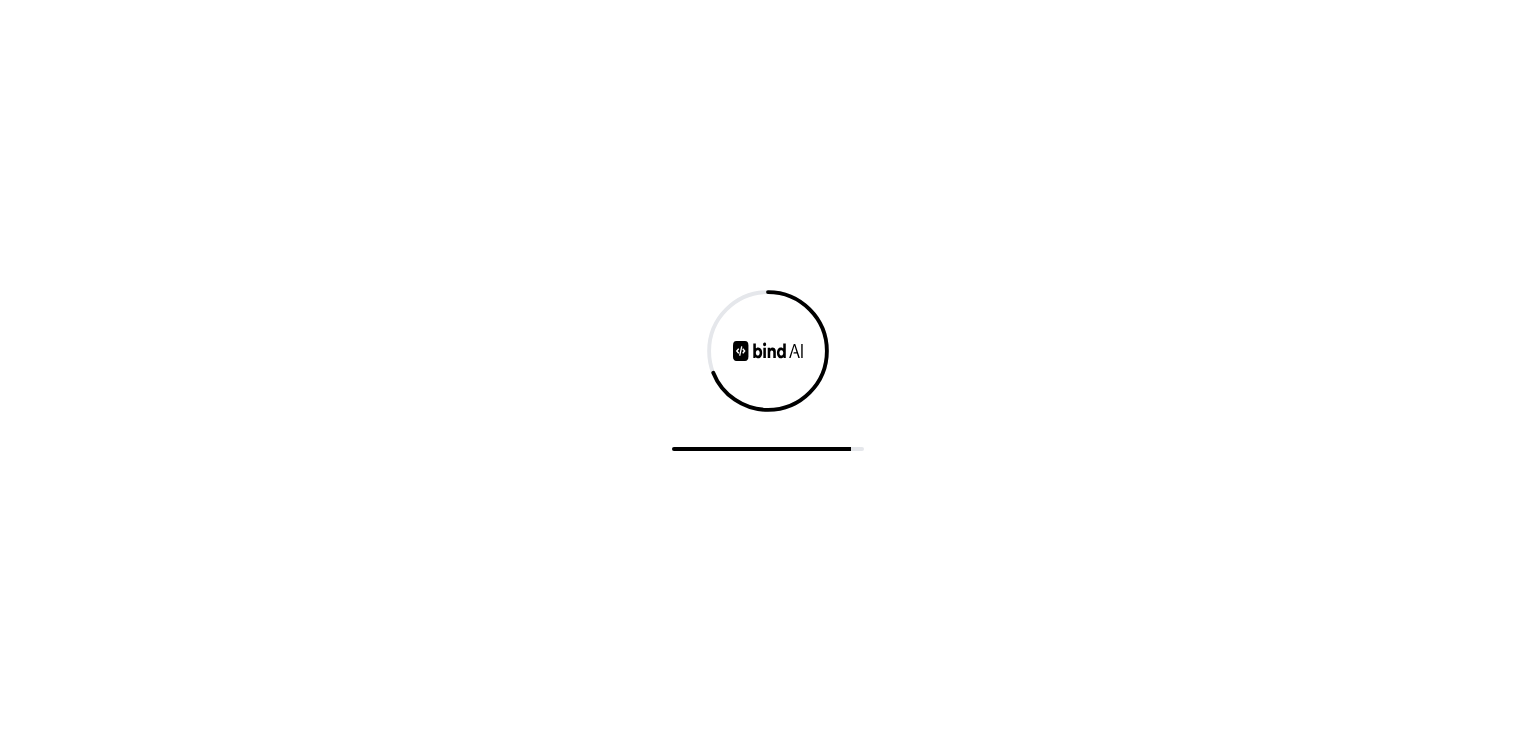 click at bounding box center [768, 369] 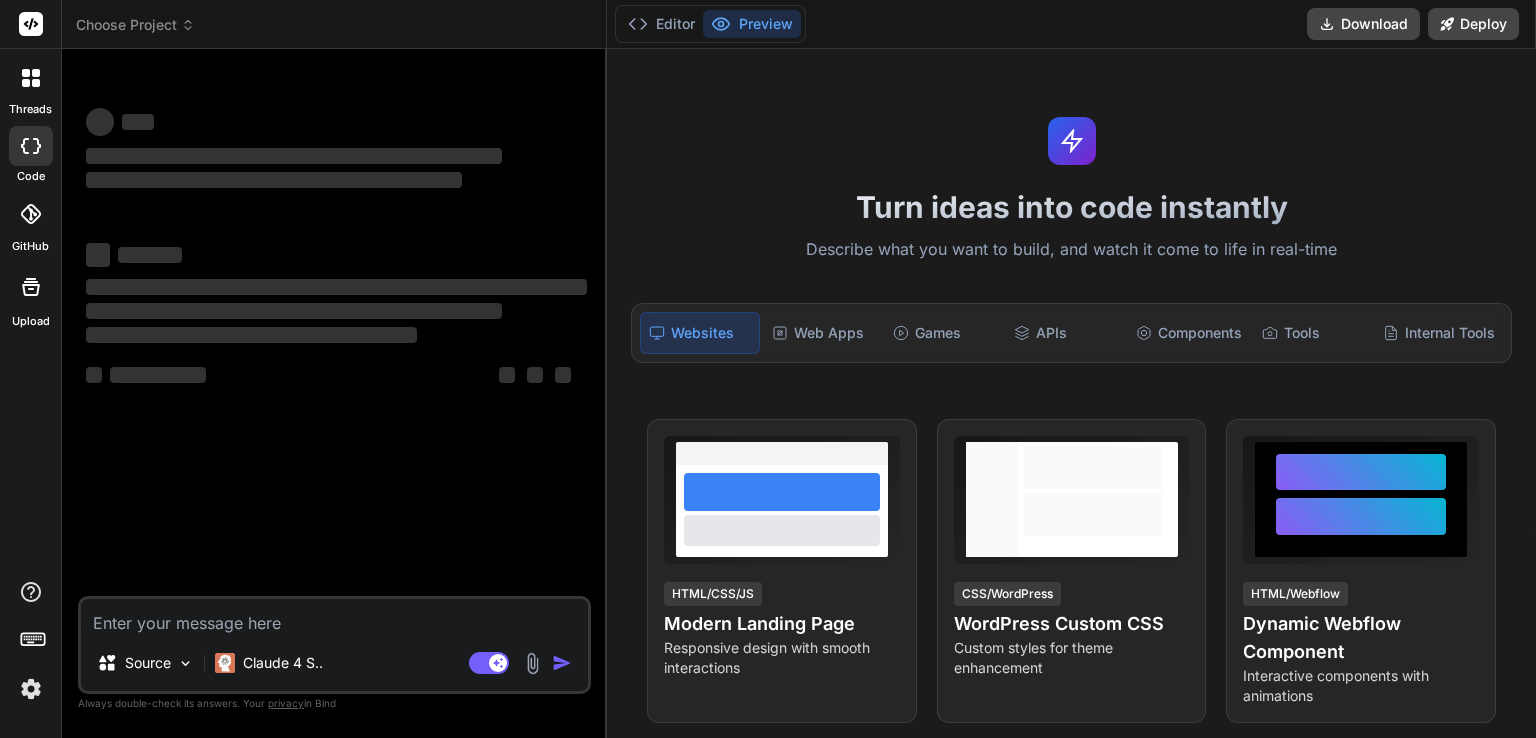 scroll, scrollTop: 0, scrollLeft: 0, axis: both 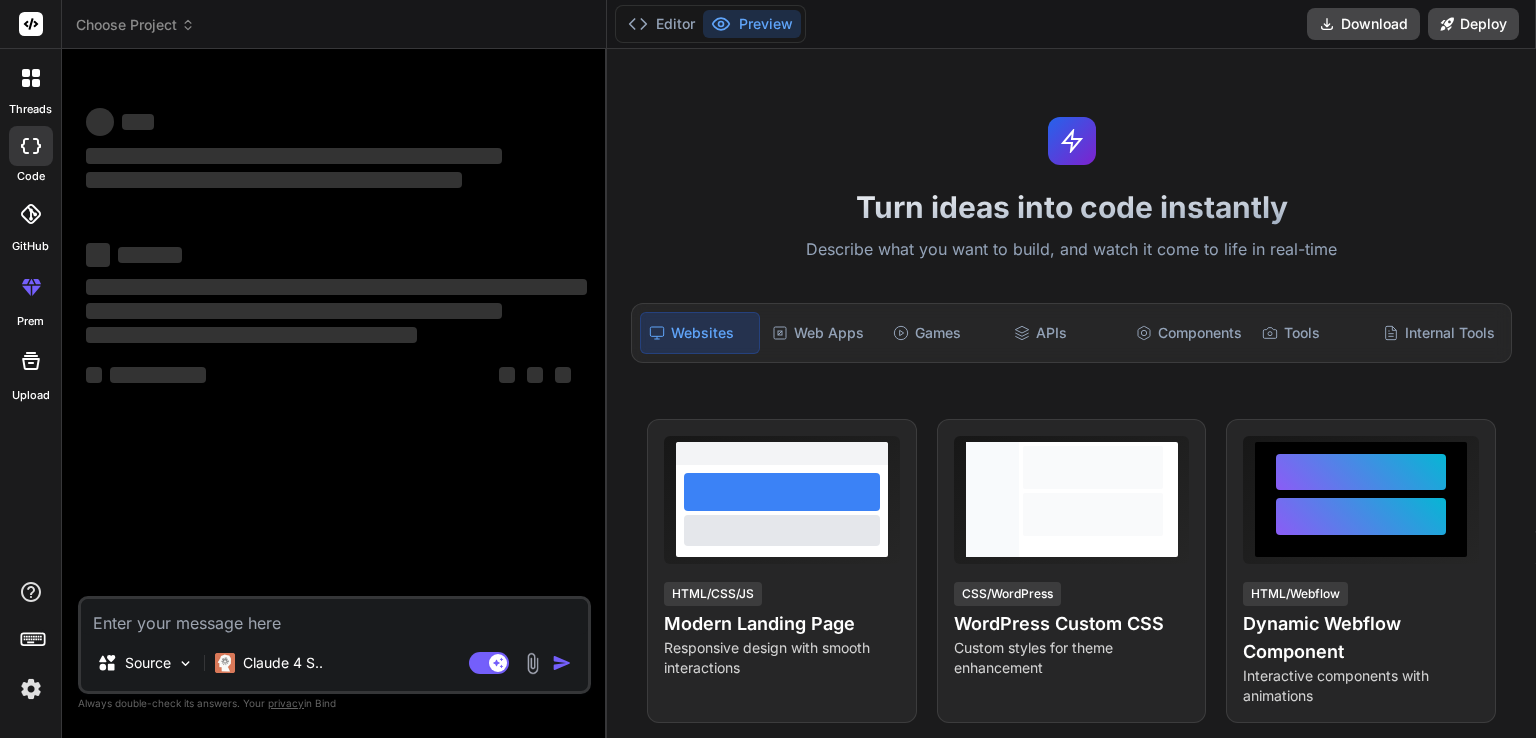 type on "x" 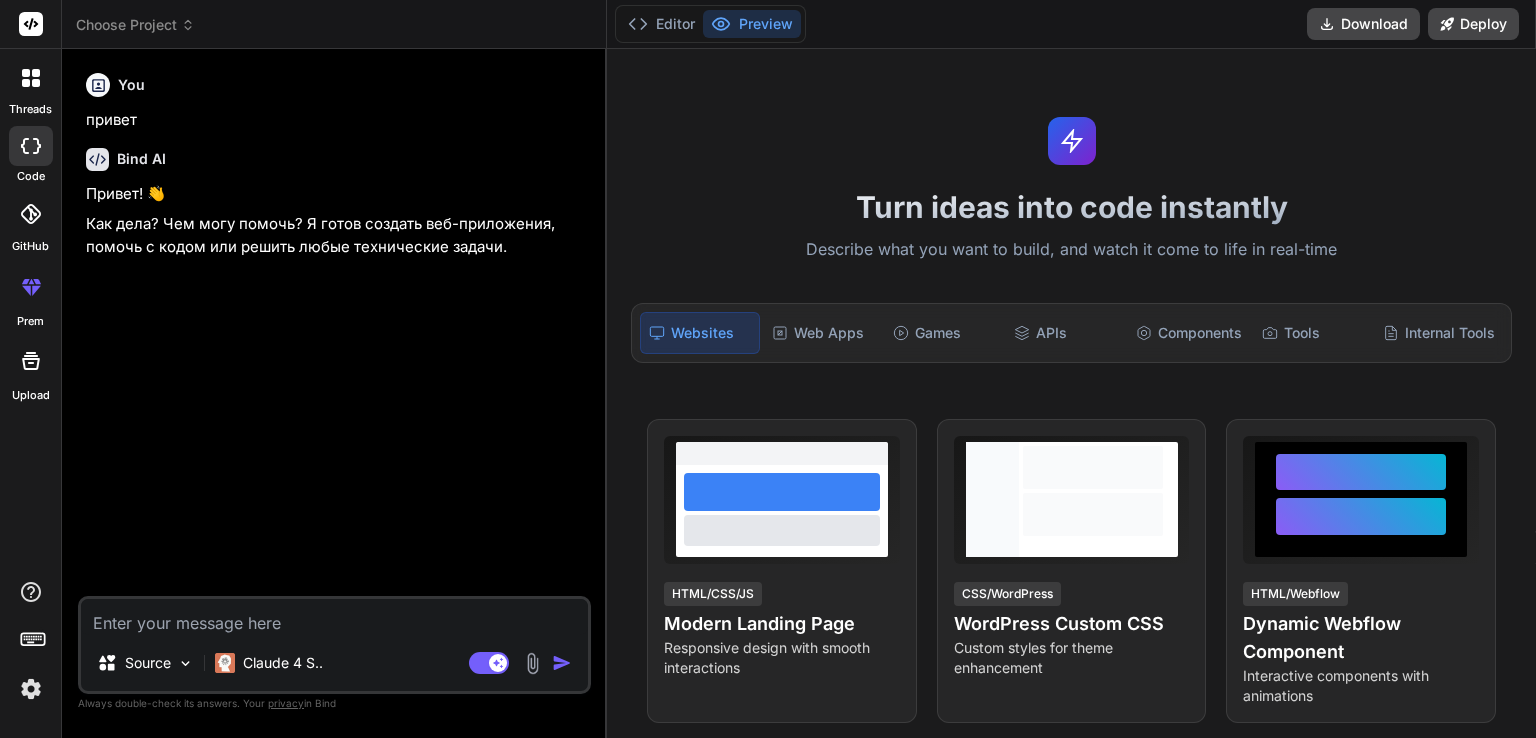 type on "м" 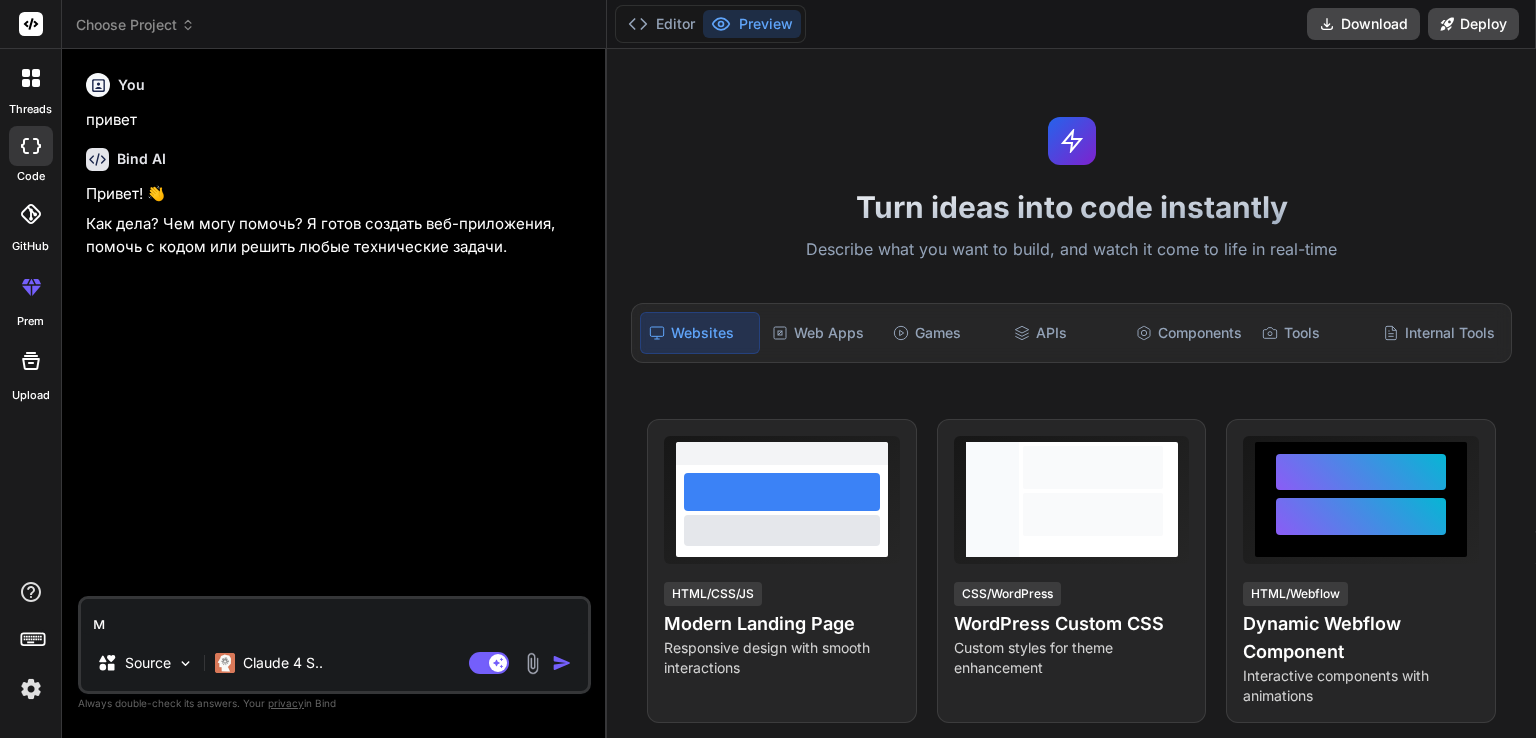 type on "мн" 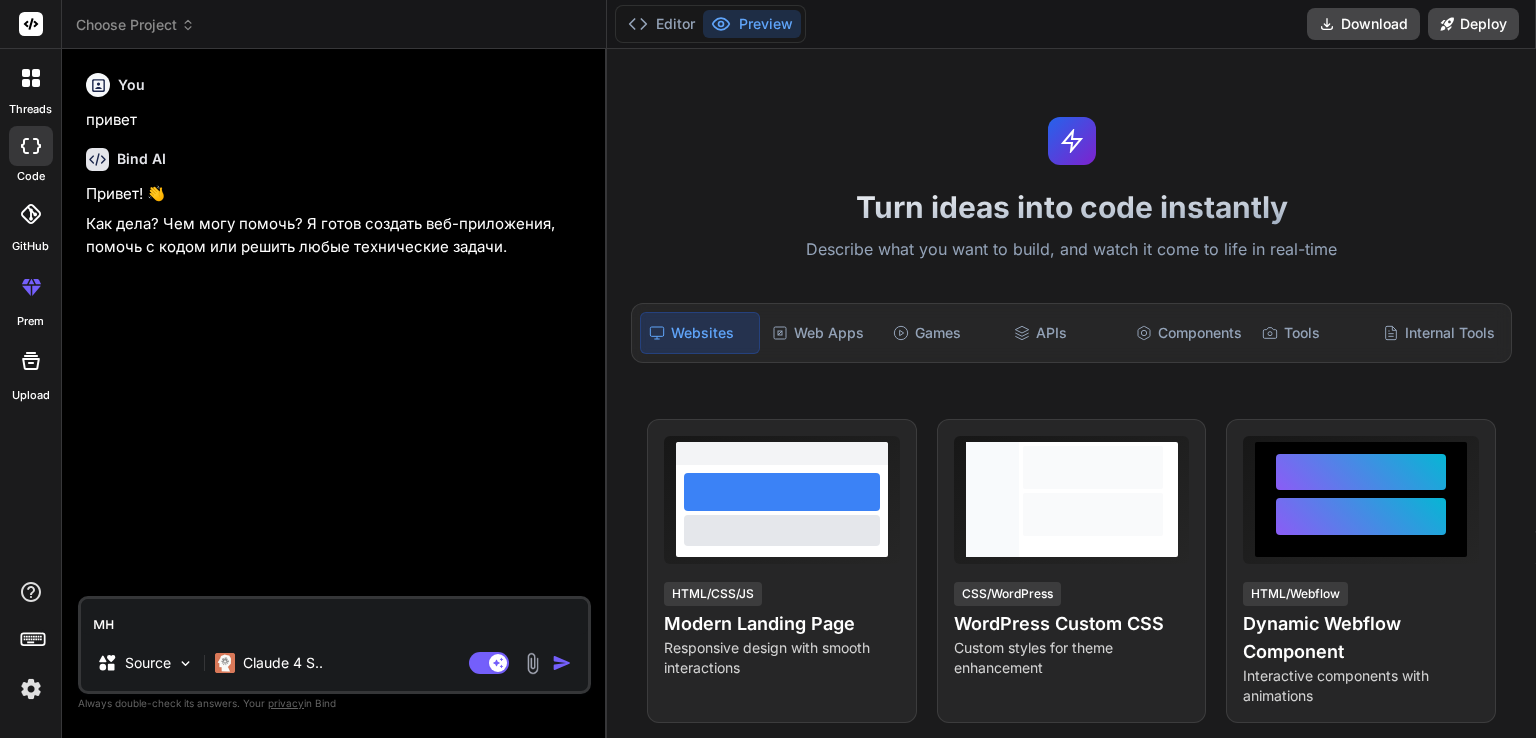 type on "мне" 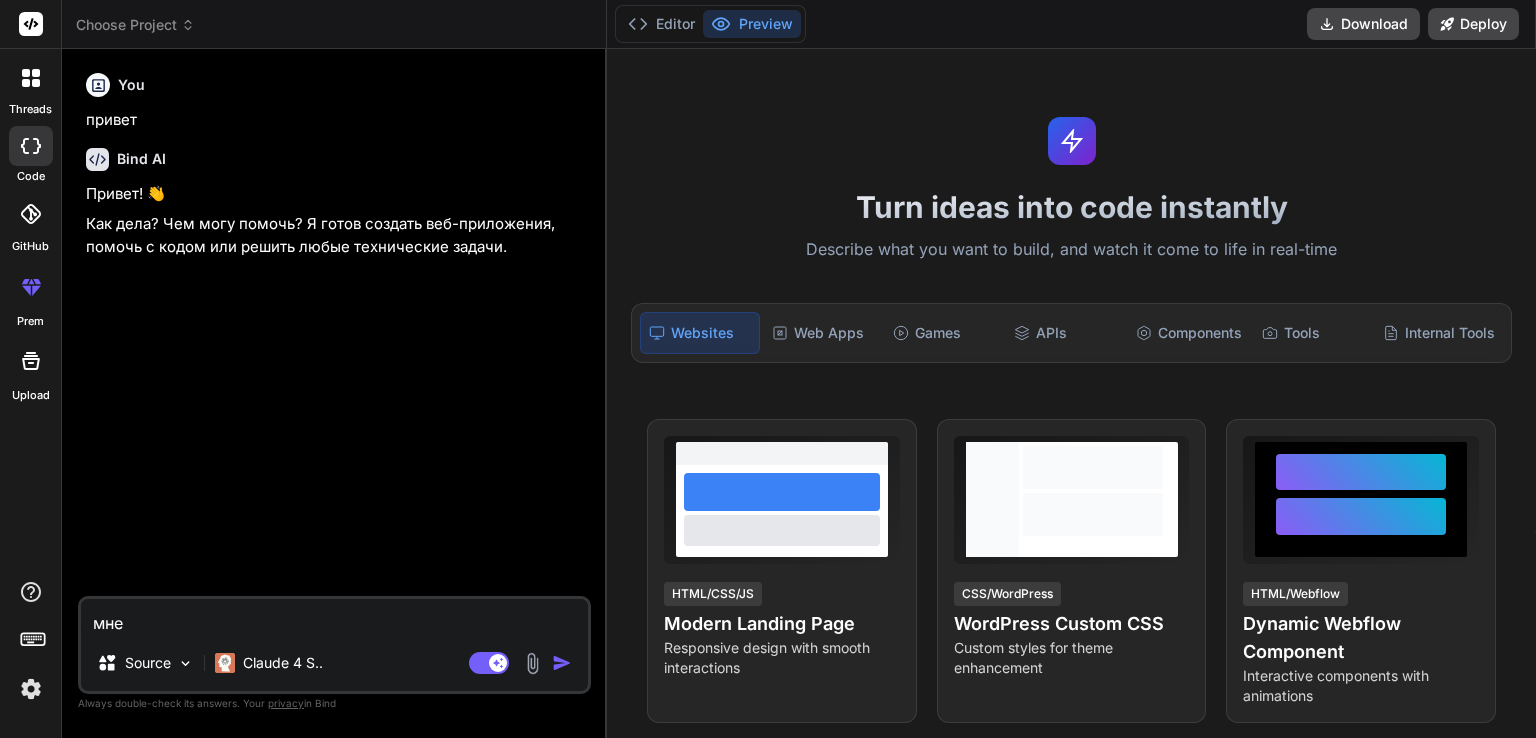 type on "мне" 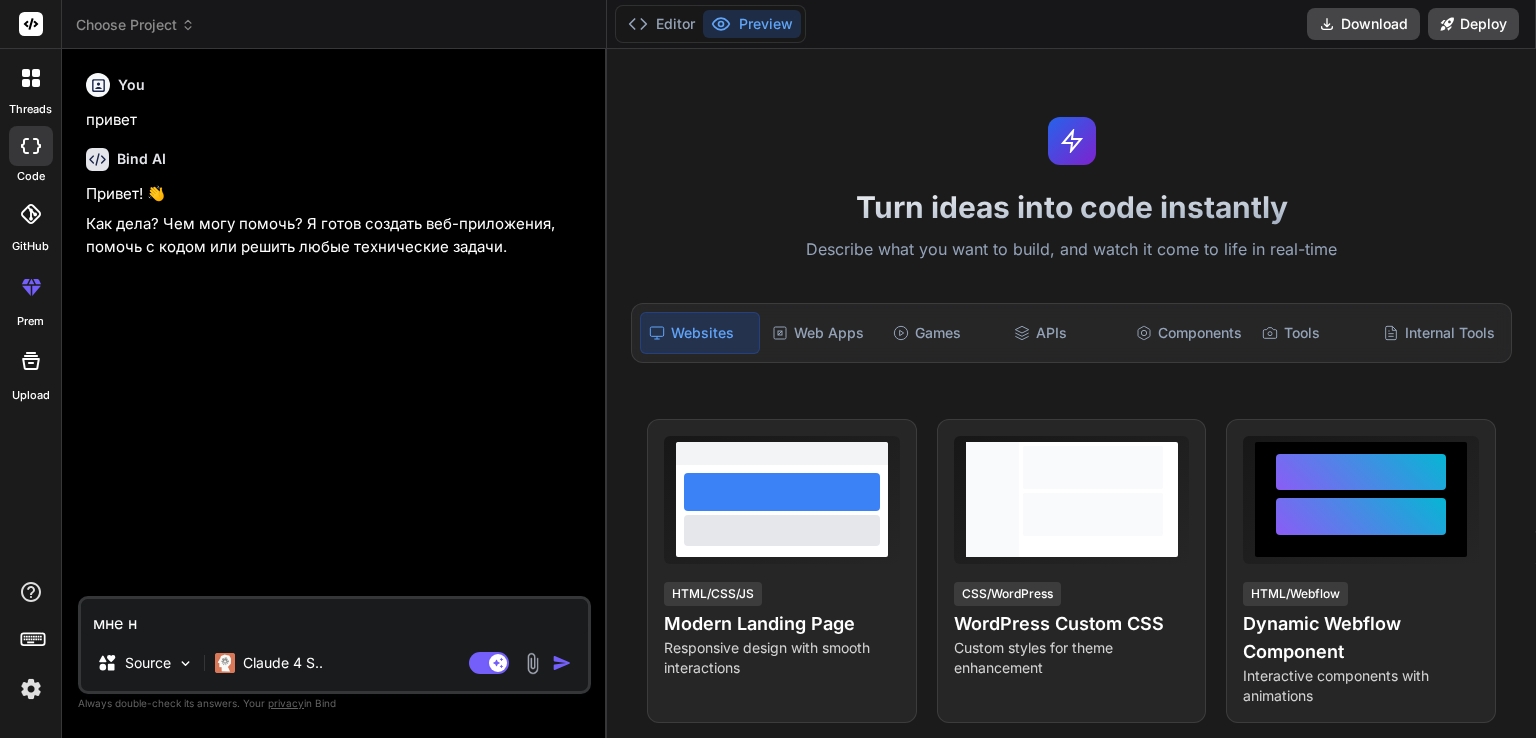 type on "мне ну" 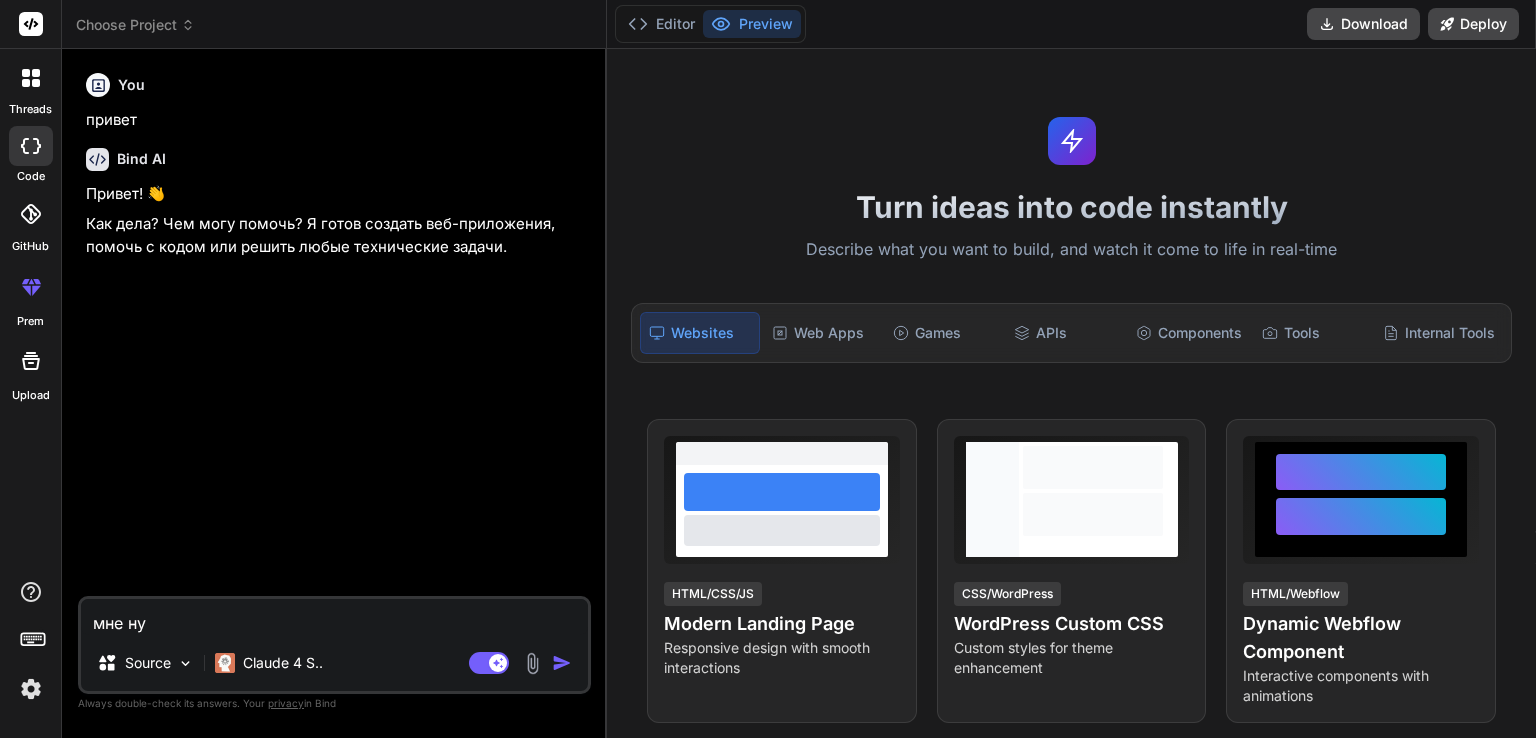 type on "мне нуж" 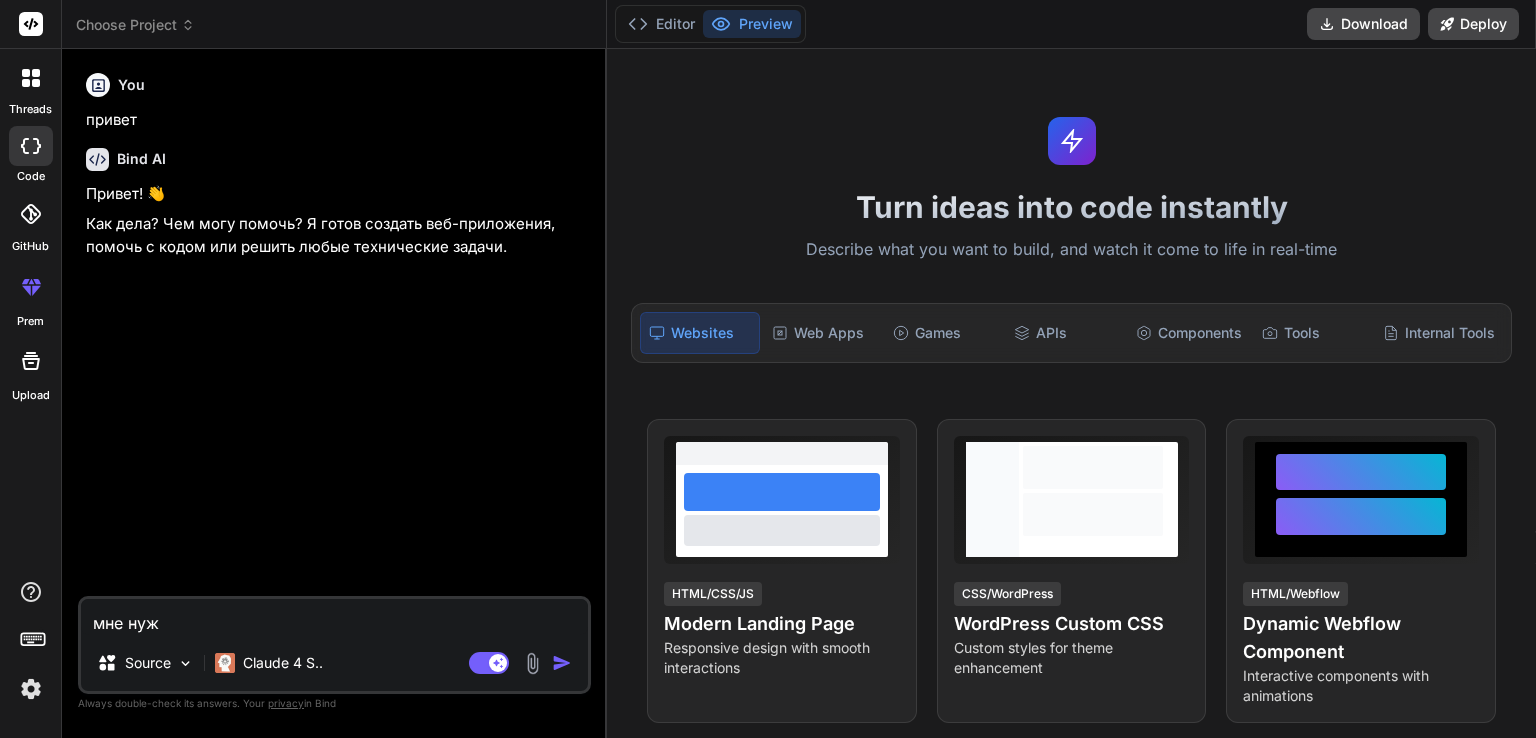 type on "мне нужн" 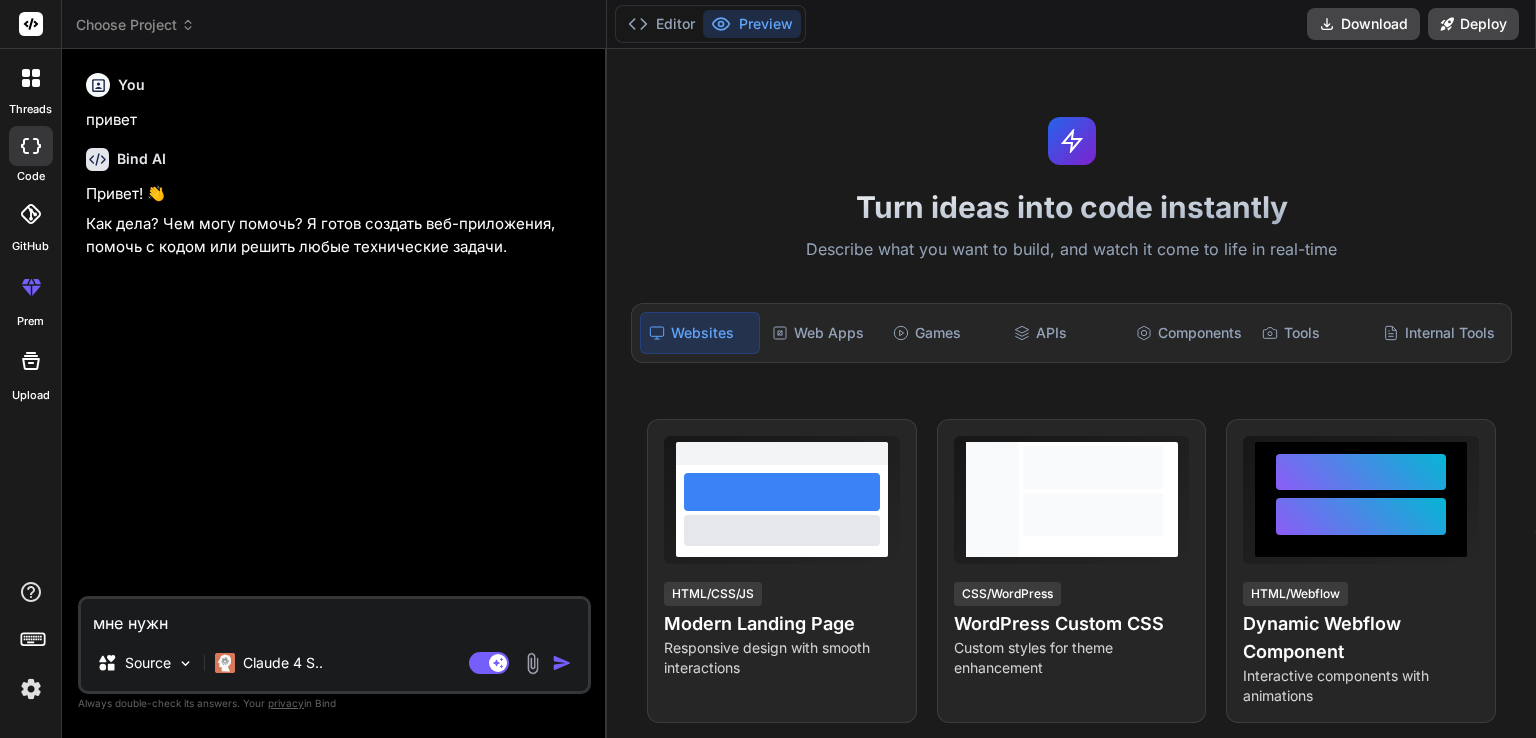 type on "мне нужно" 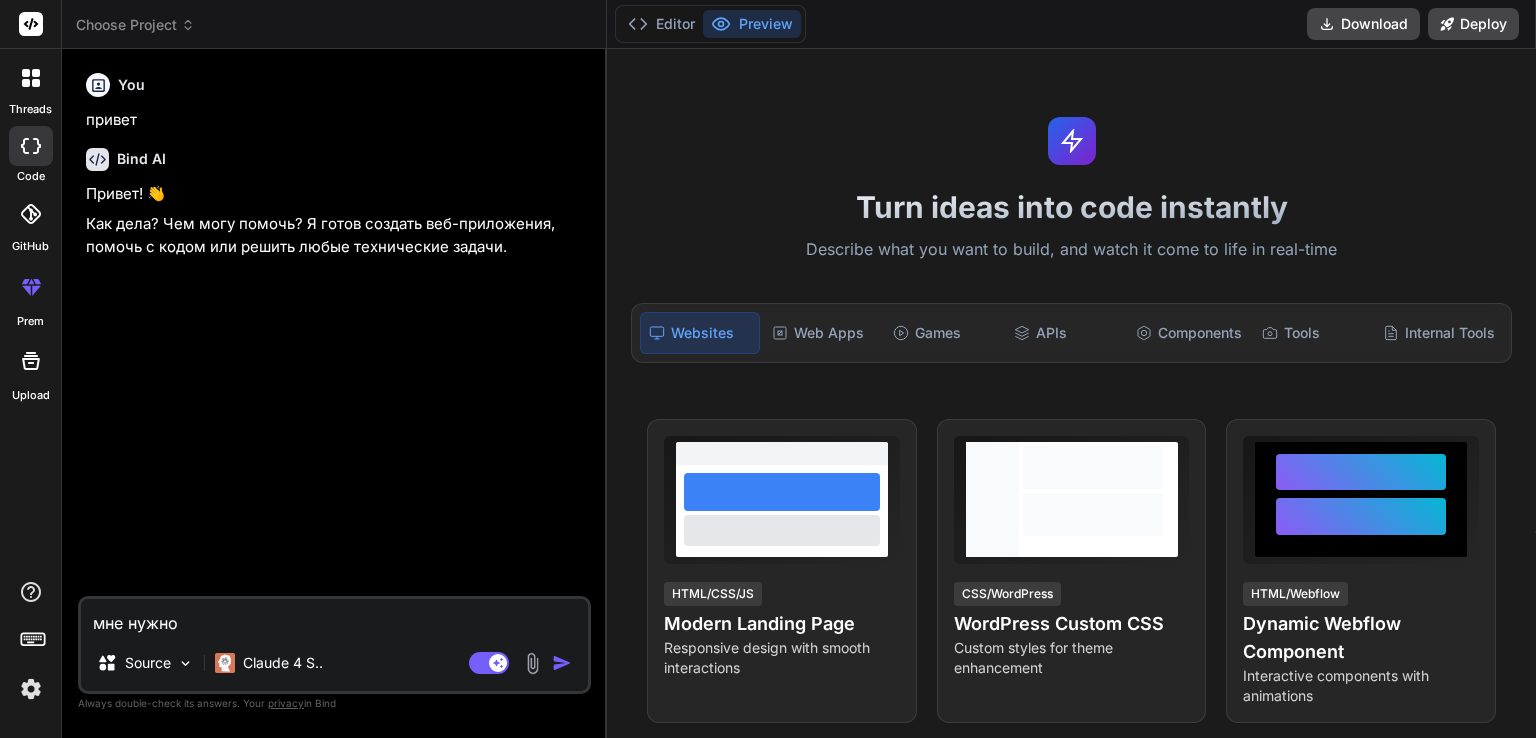 type on "мне нужно" 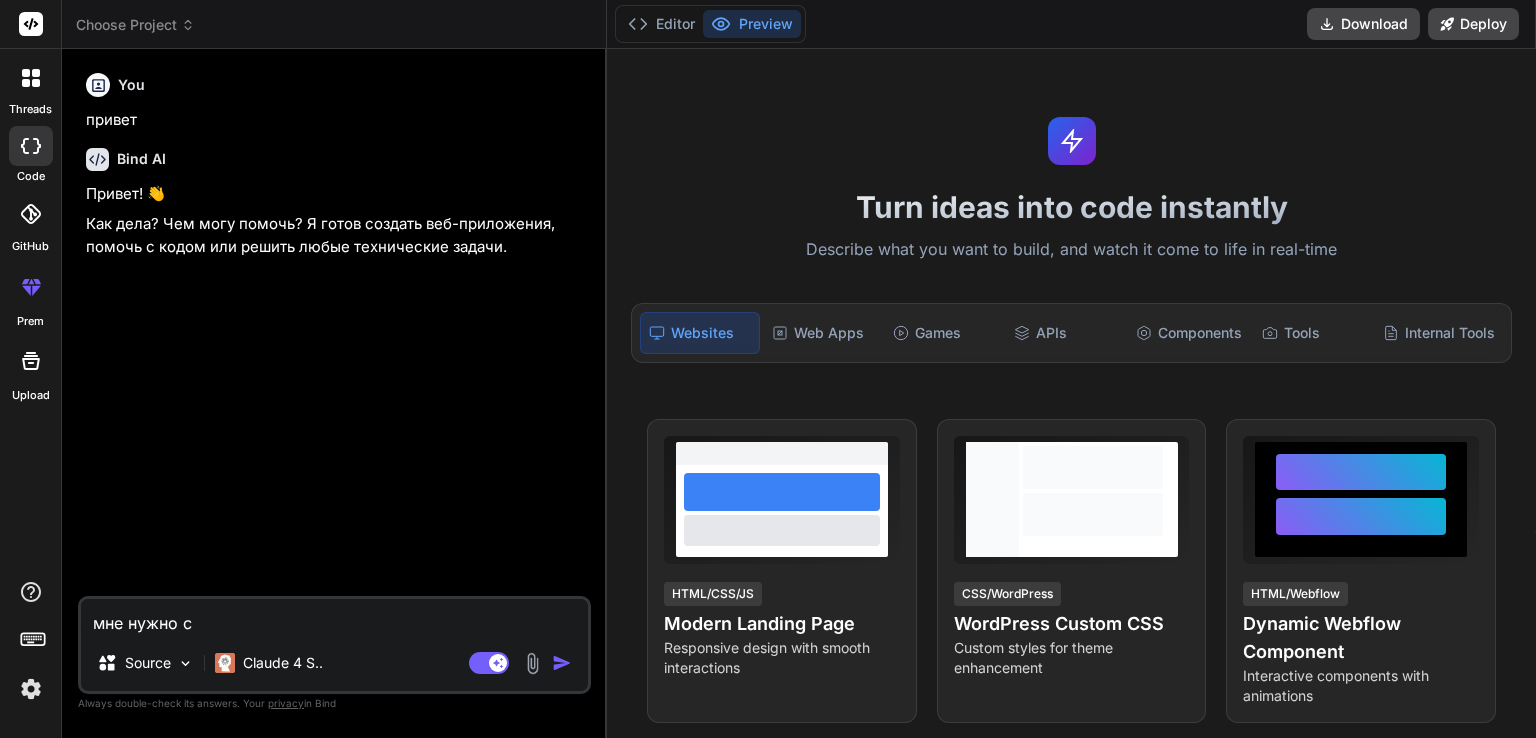 type on "мне нужно со" 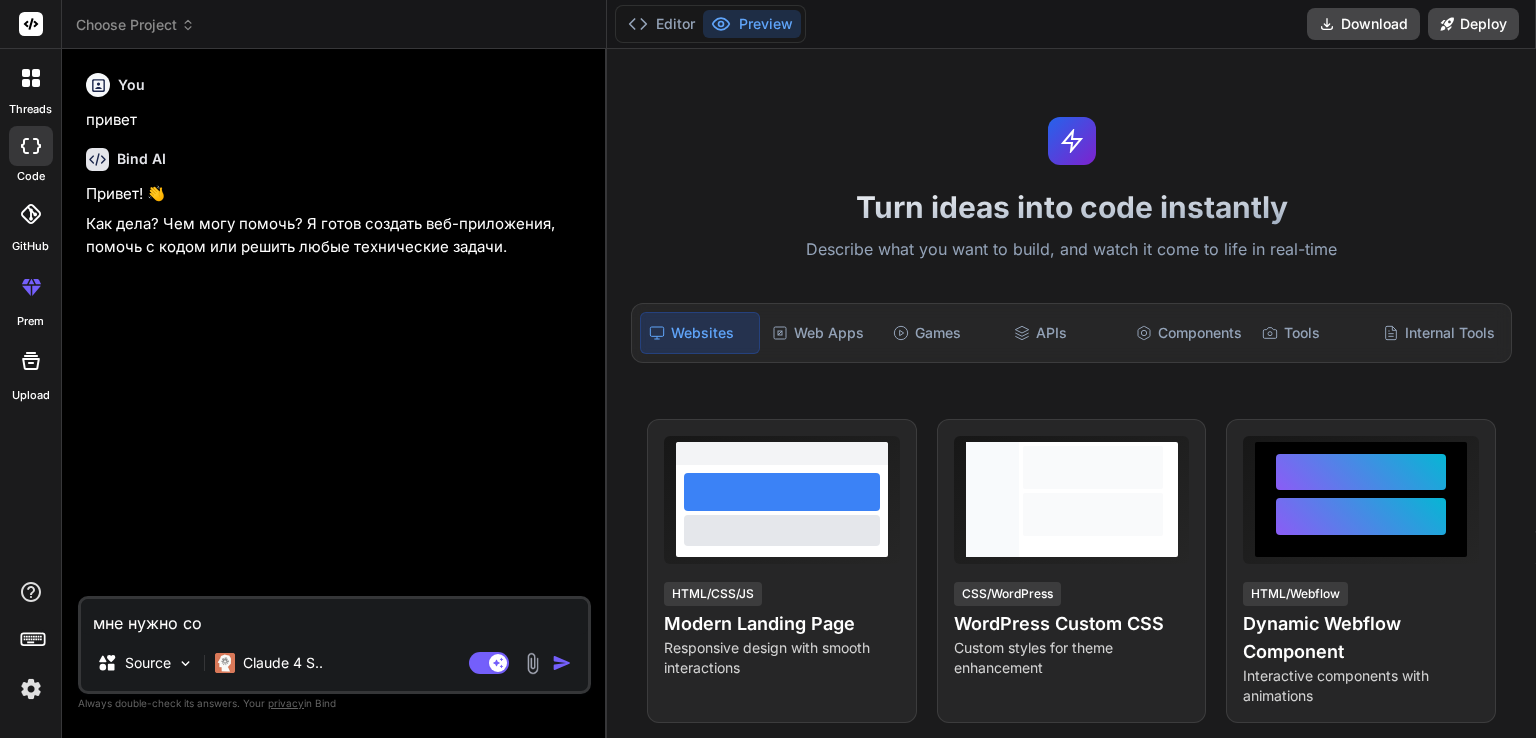 type on "мне нужно соз" 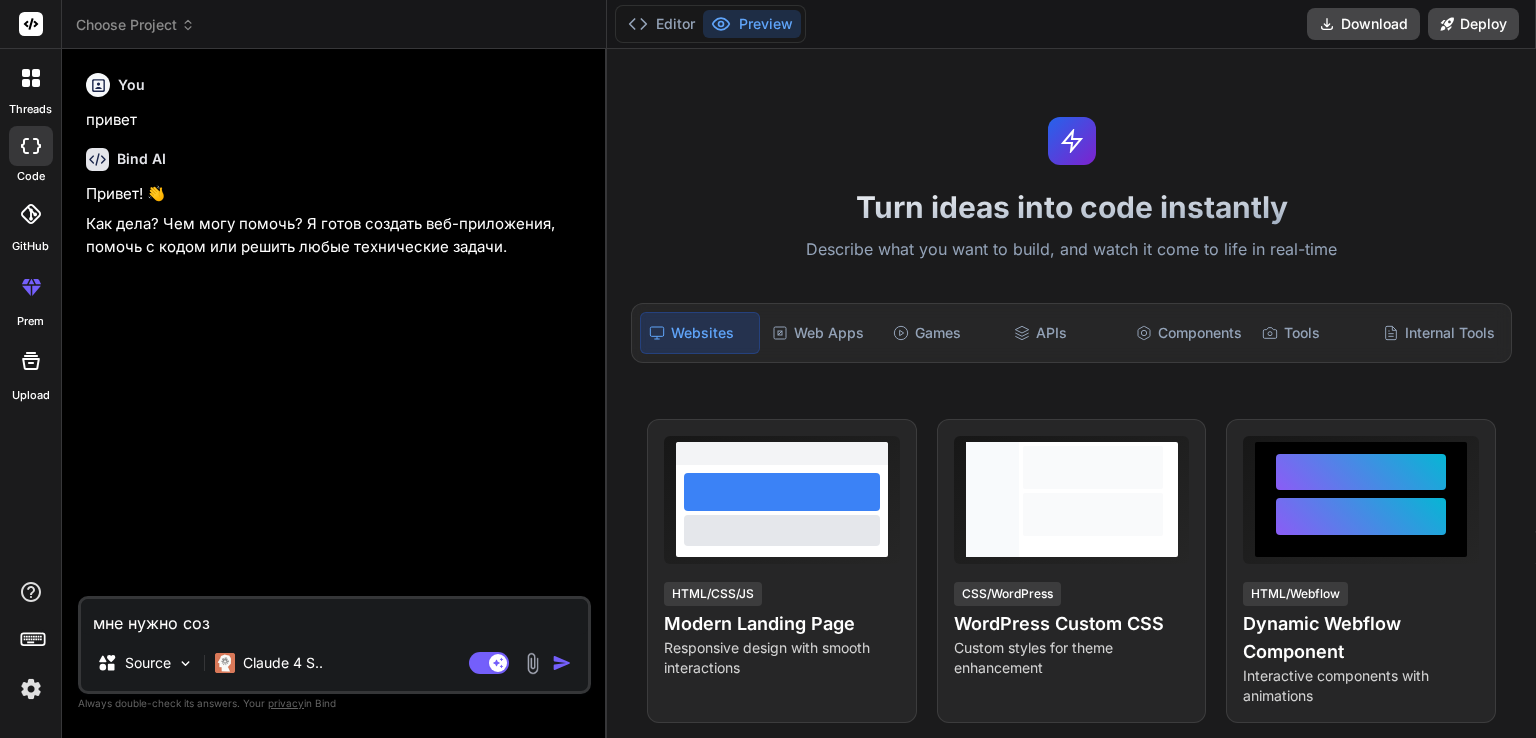 type on "мне нужно созд" 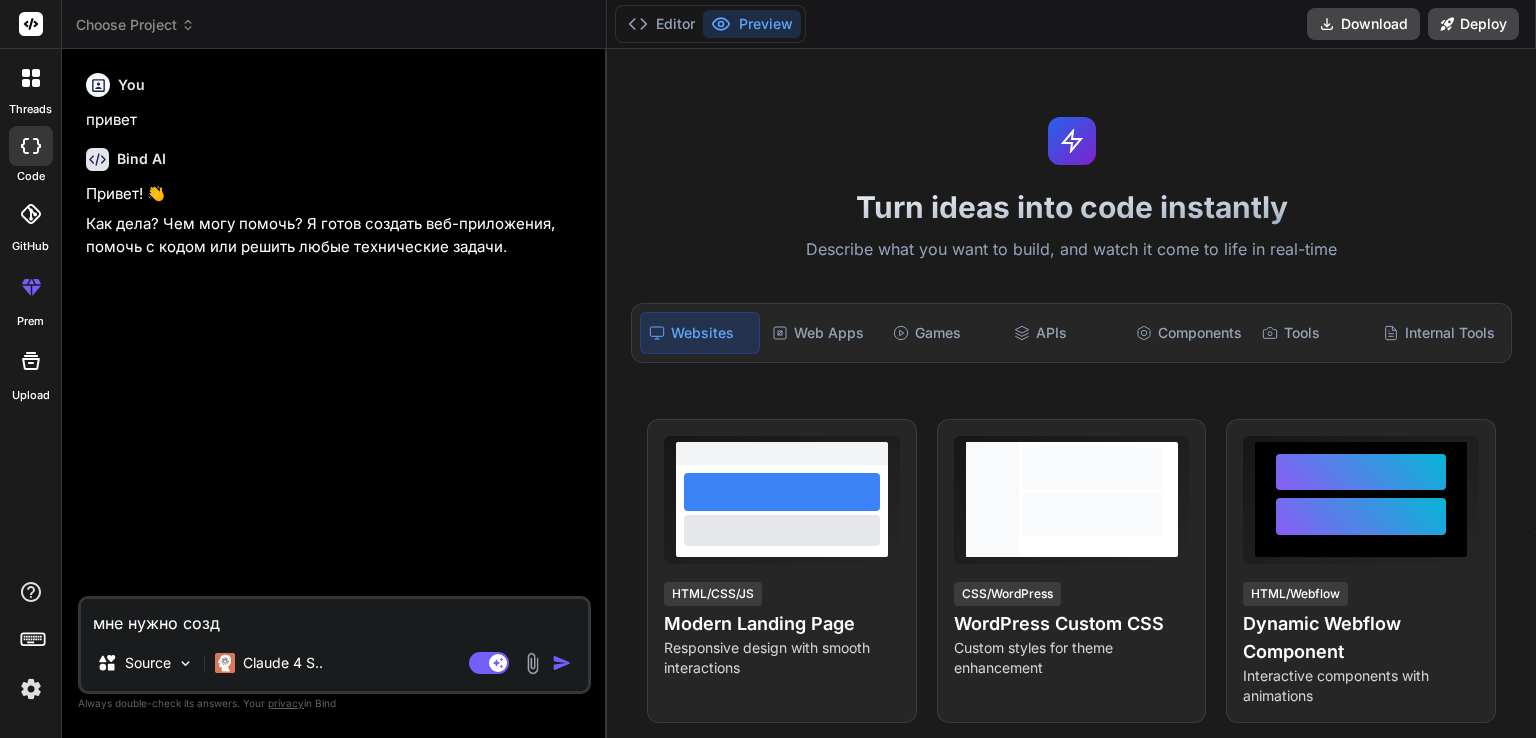 type on "мне нужно созда" 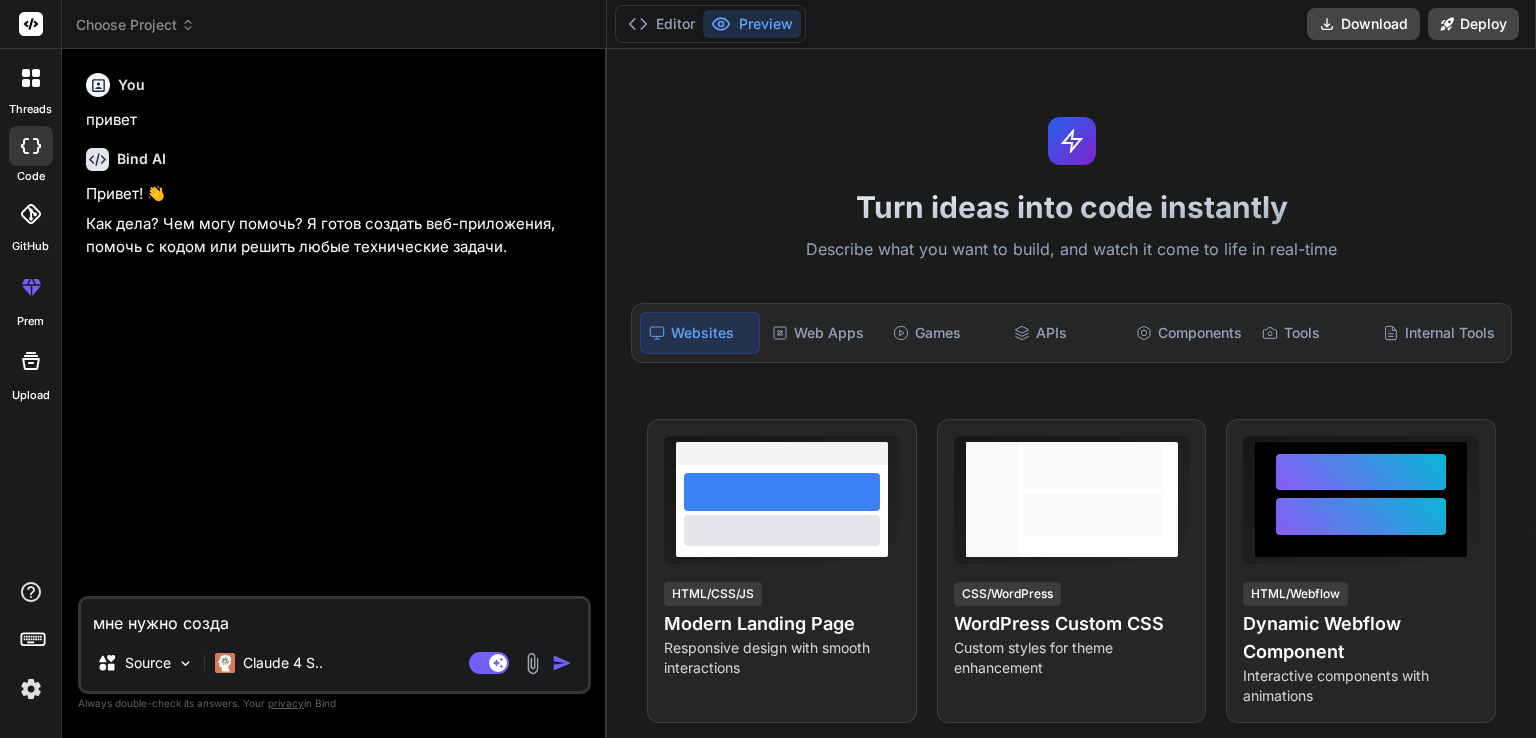 type on "мне нужно создат" 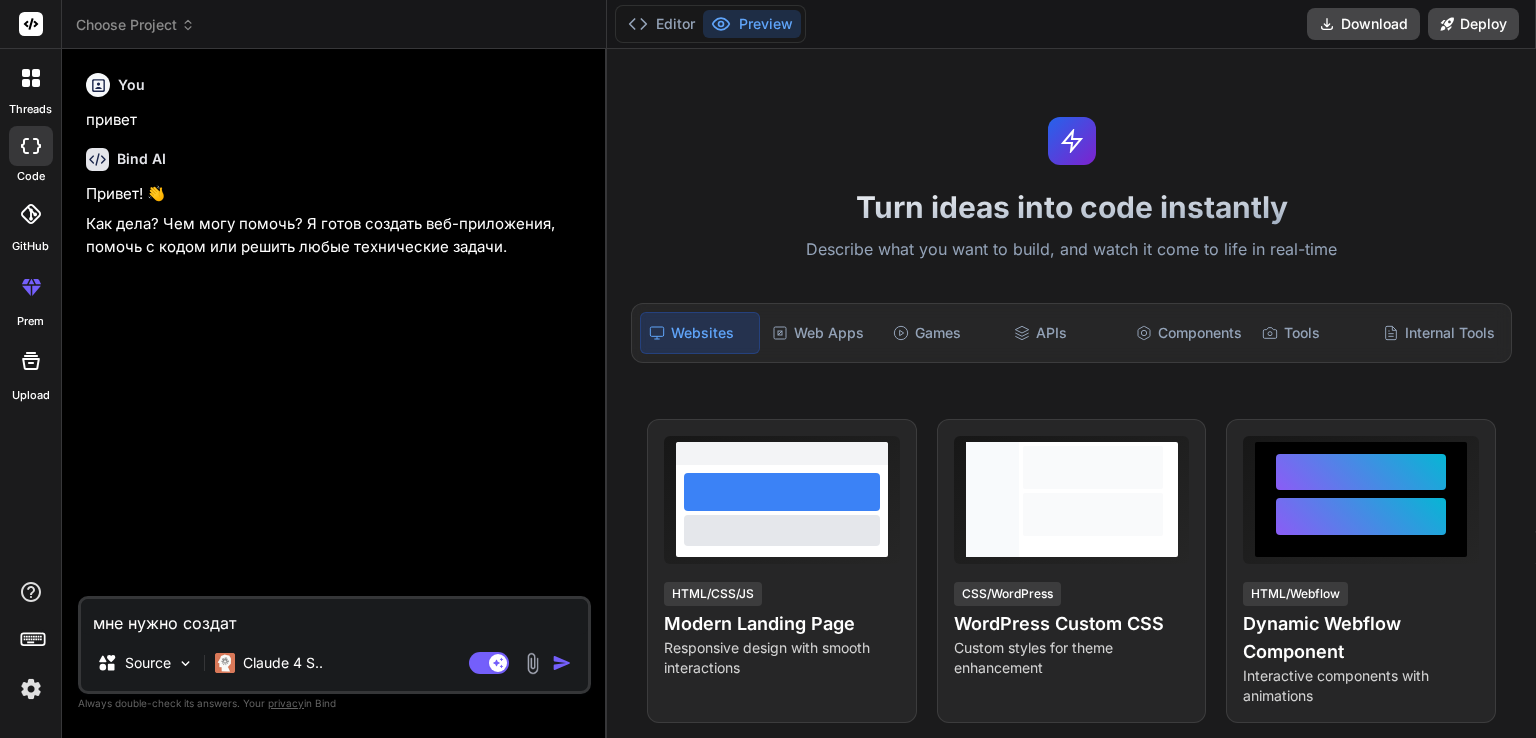 type on "мне нужно создать" 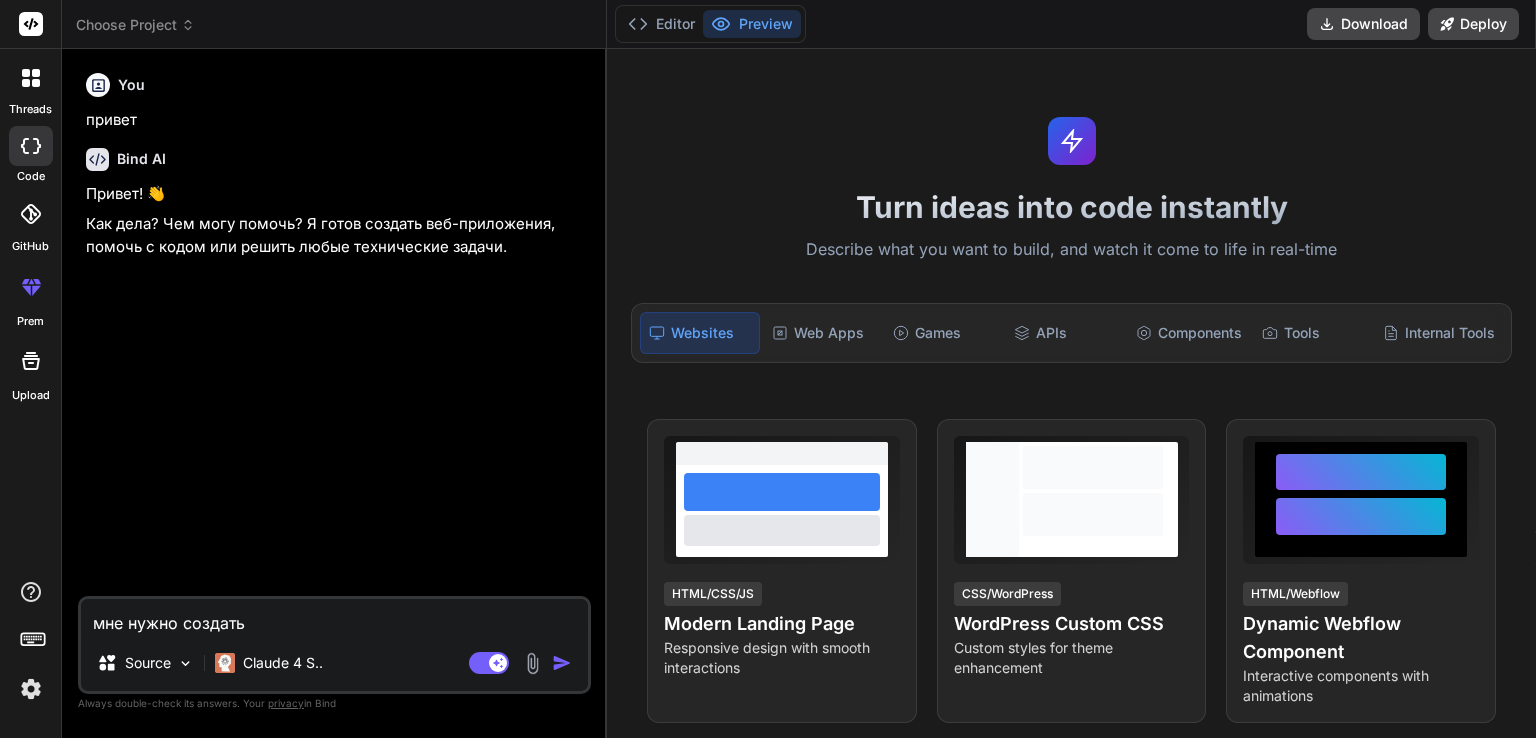 type on "мне нужно создать" 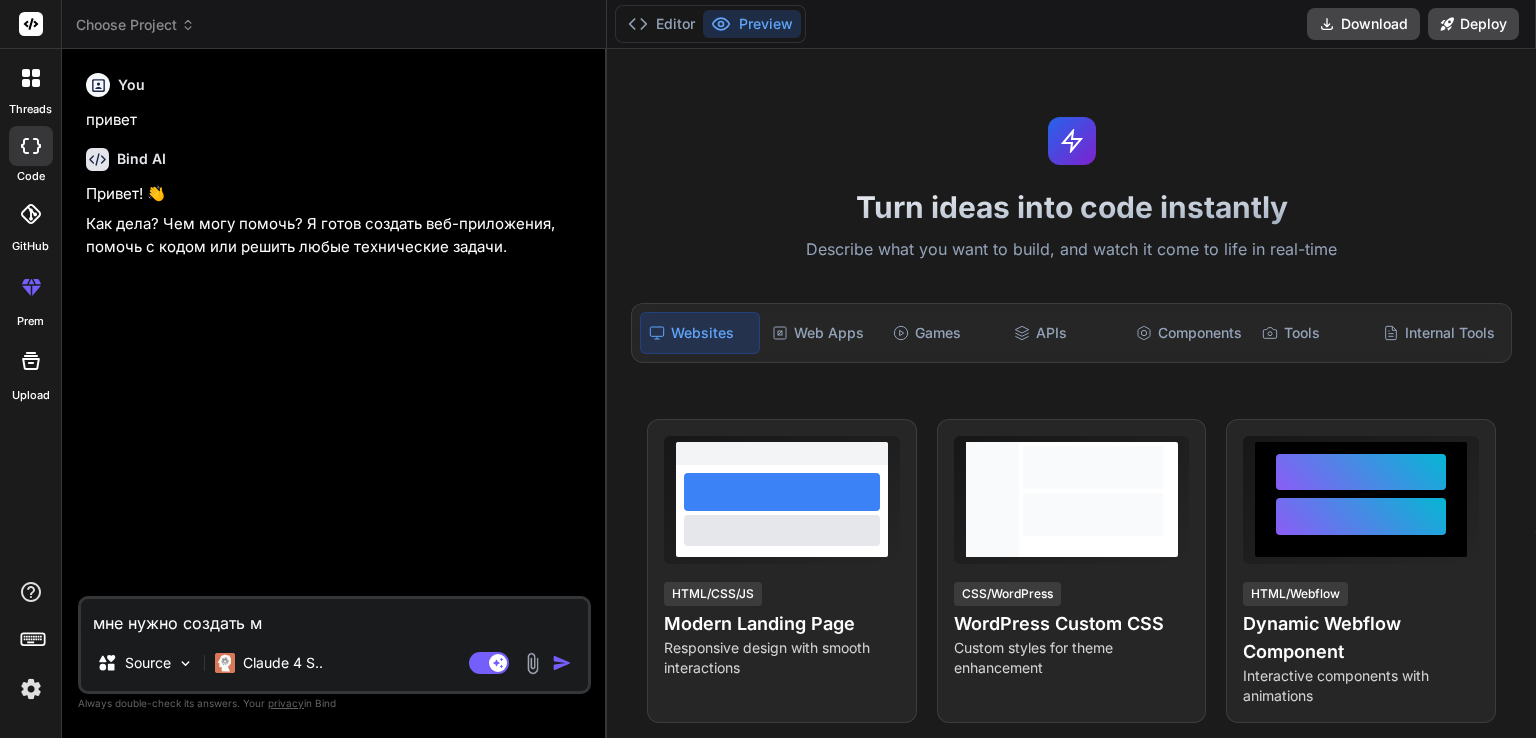 type on "мне нужно создать мо" 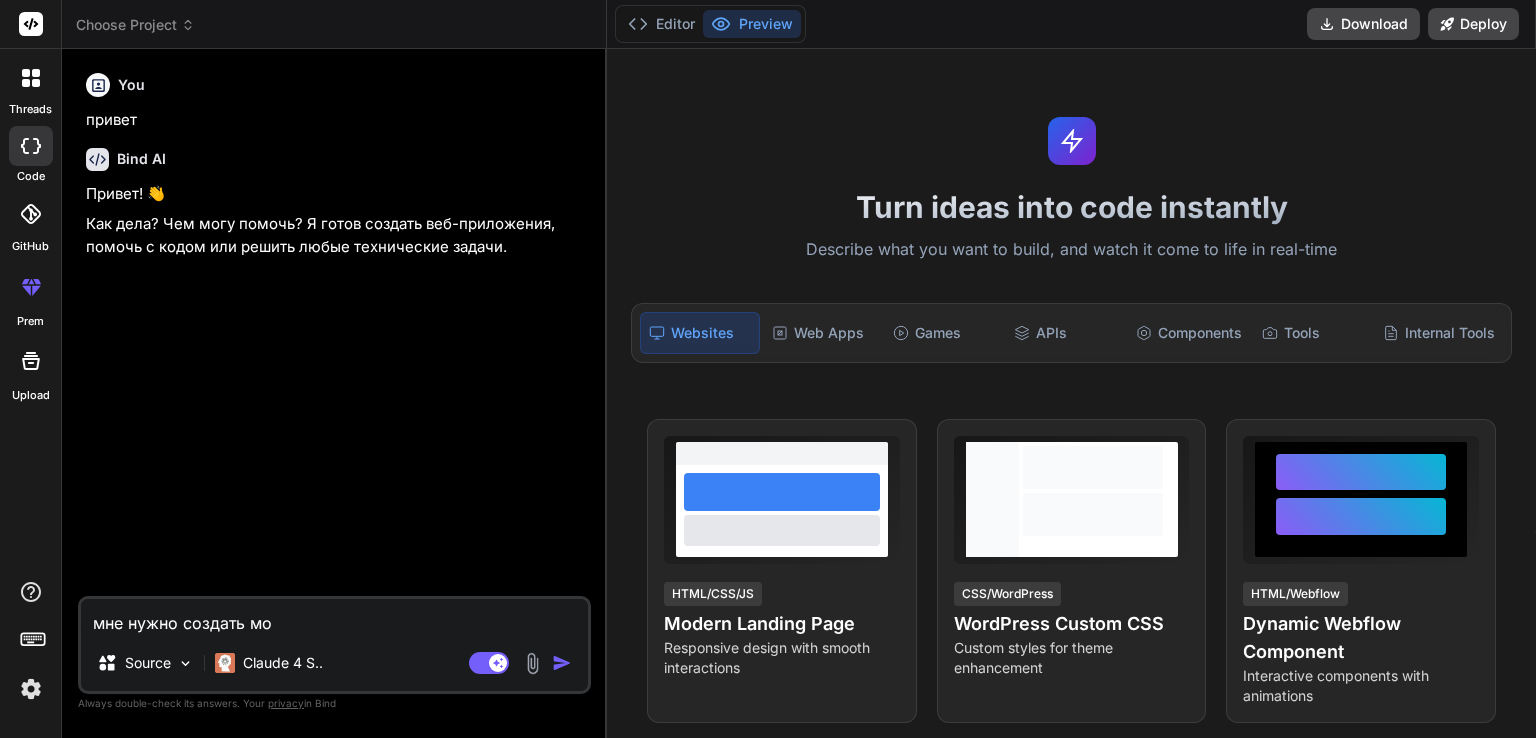 type on "мне нужно создать моб" 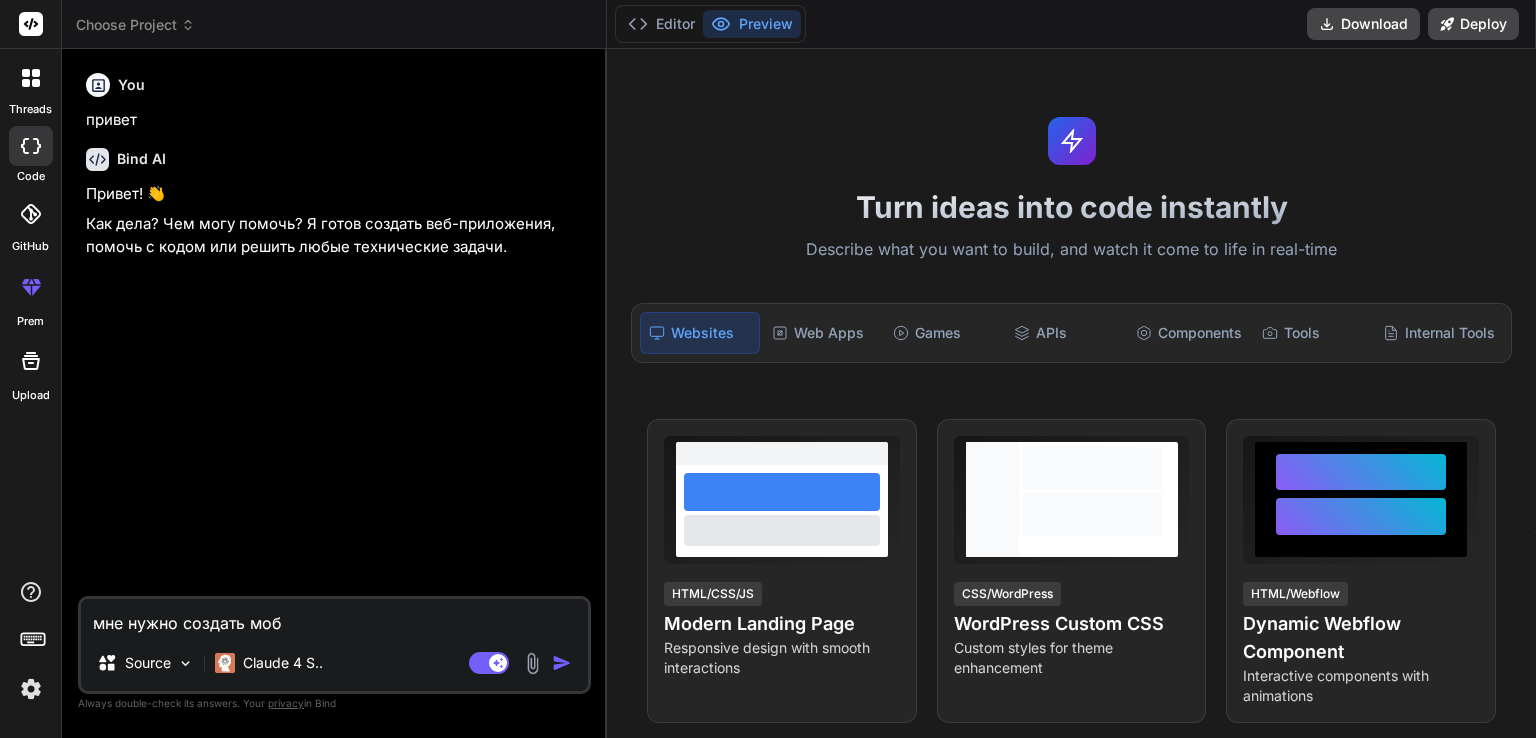 type on "мне нужно создать моби" 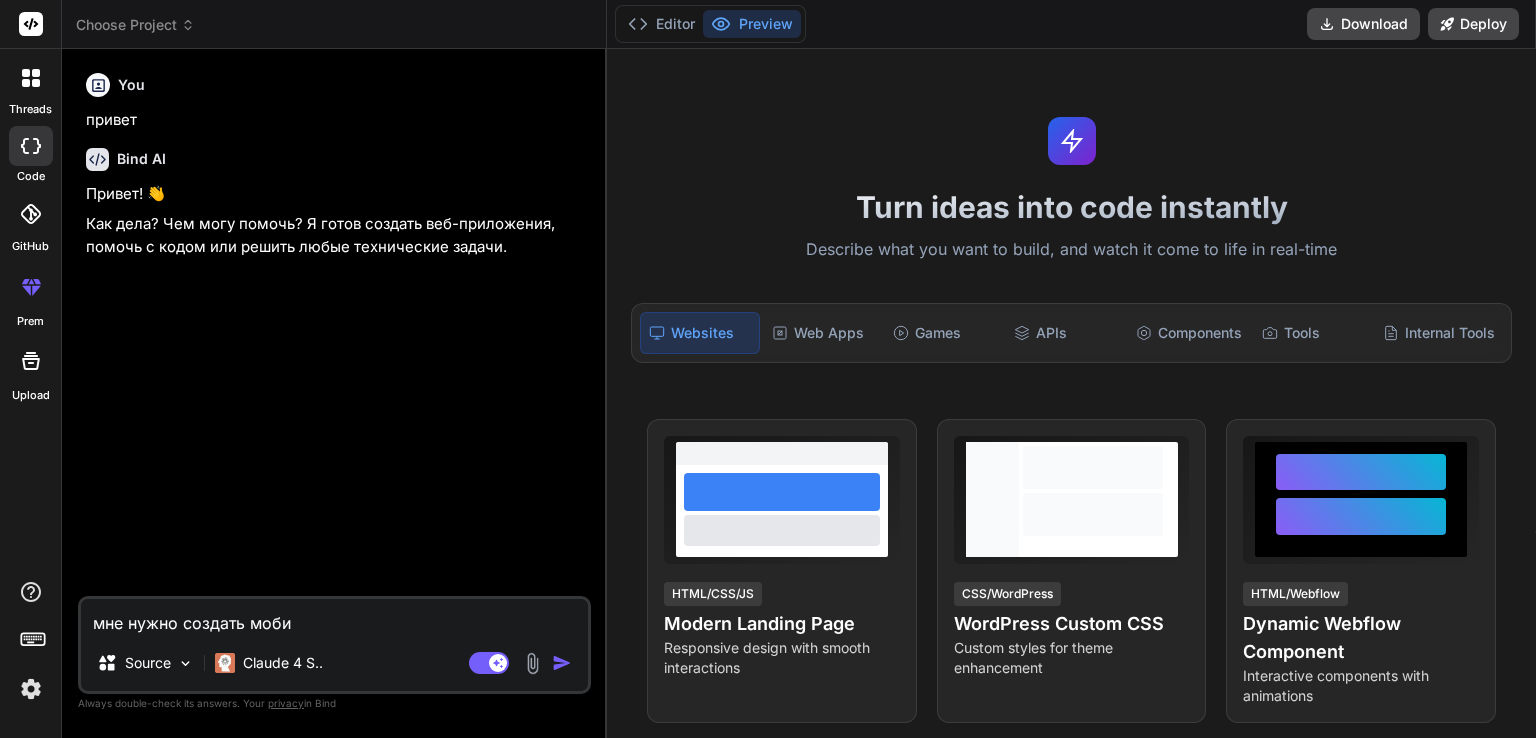 type on "мне нужно создать мобил" 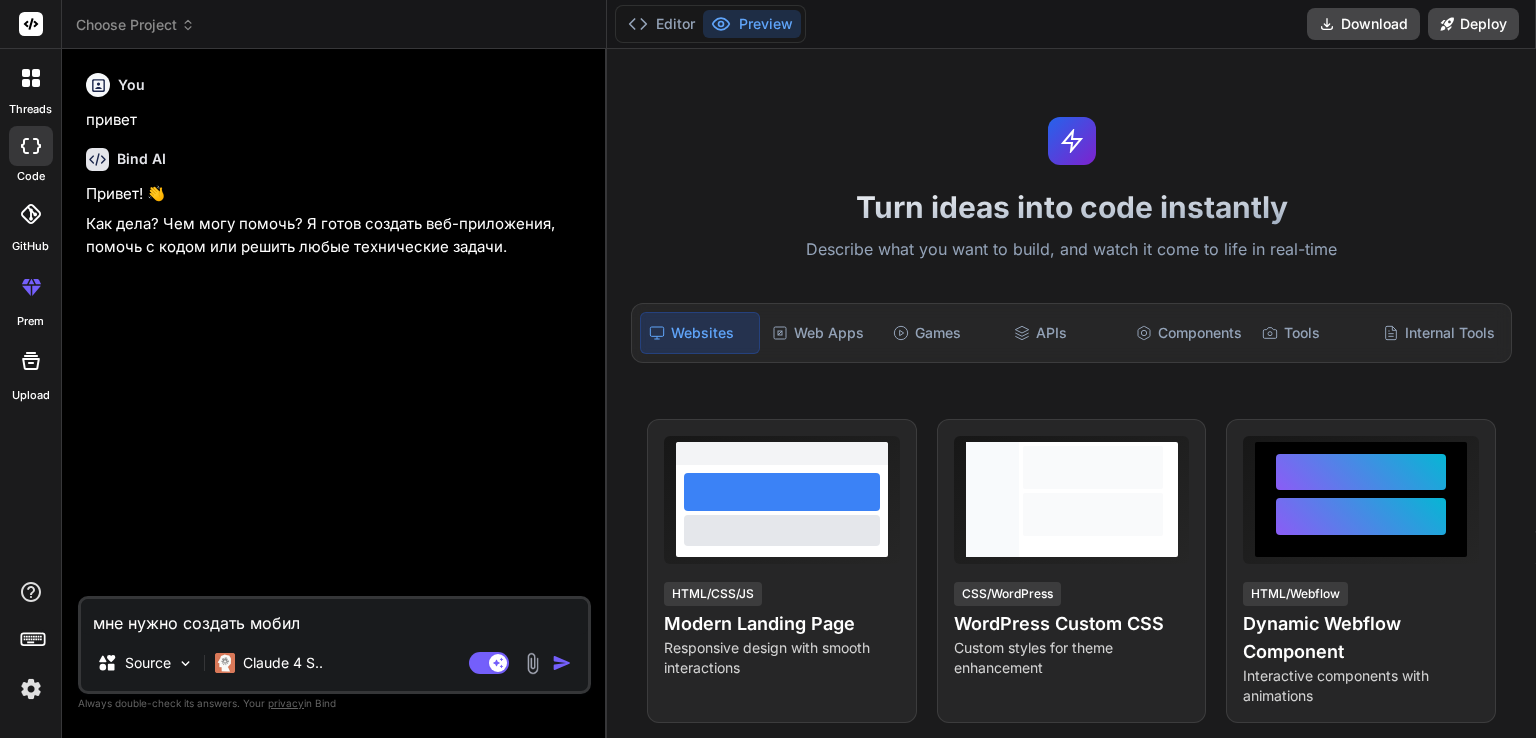 type on "мне нужно создать мобиль" 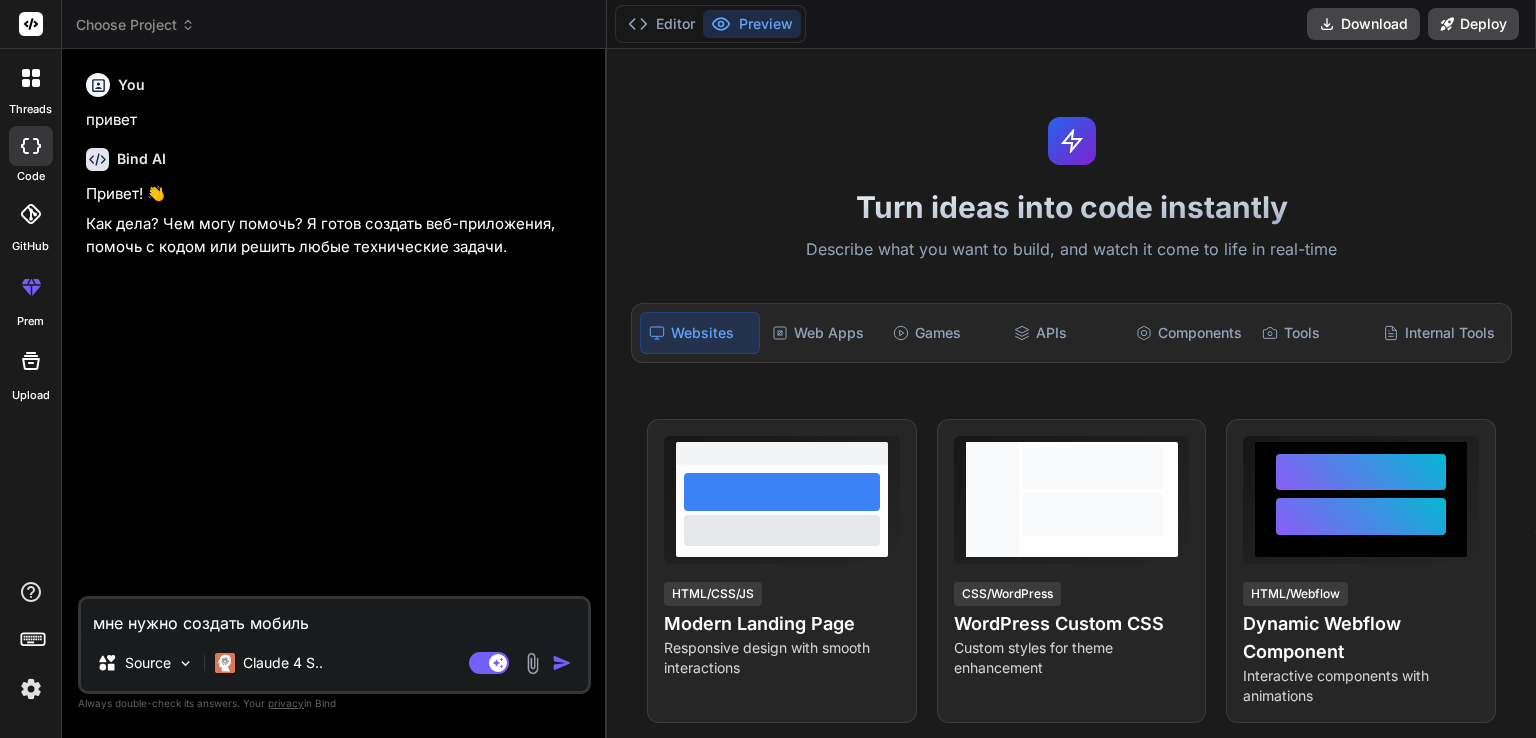 type on "мне нужно создать мобильн" 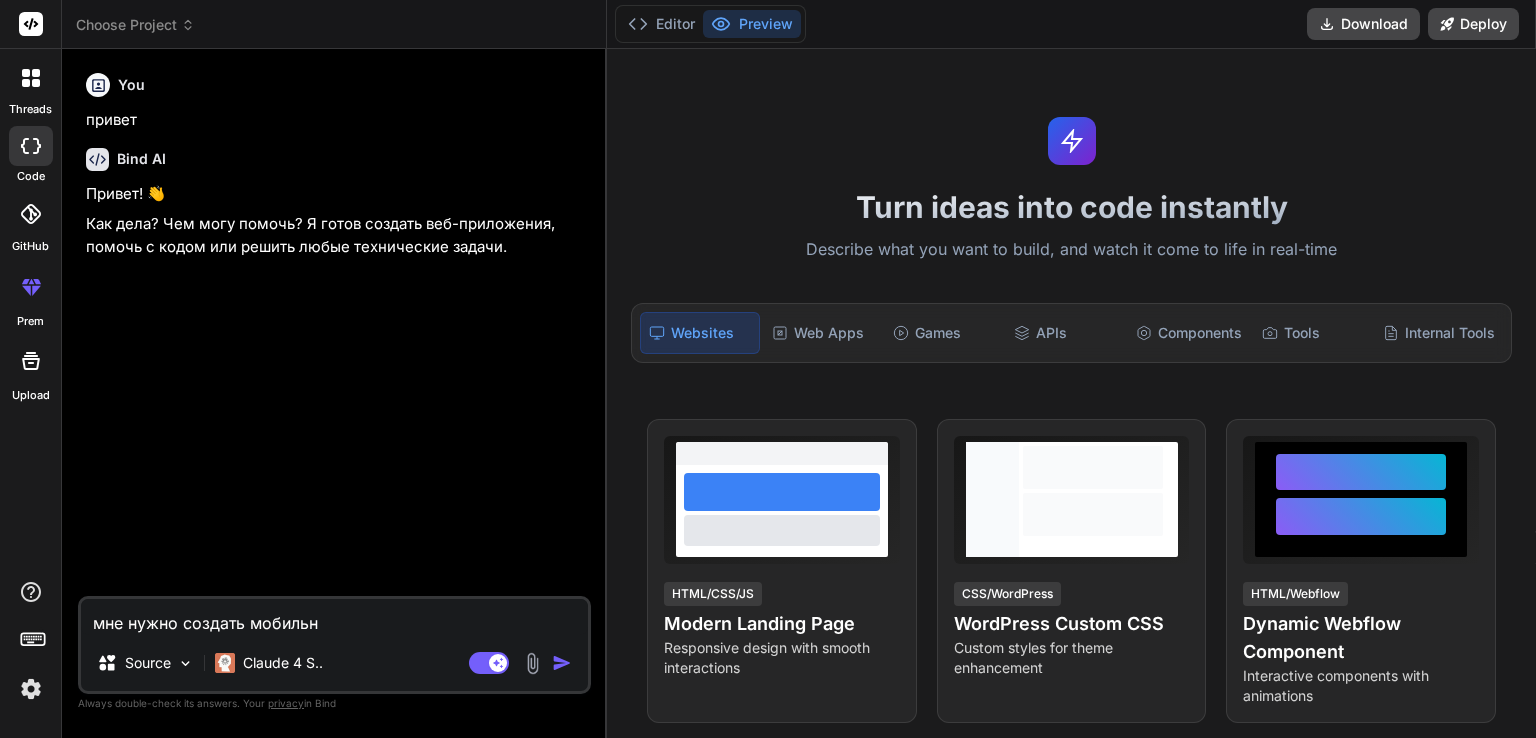 type on "мне нужно создать мобильно" 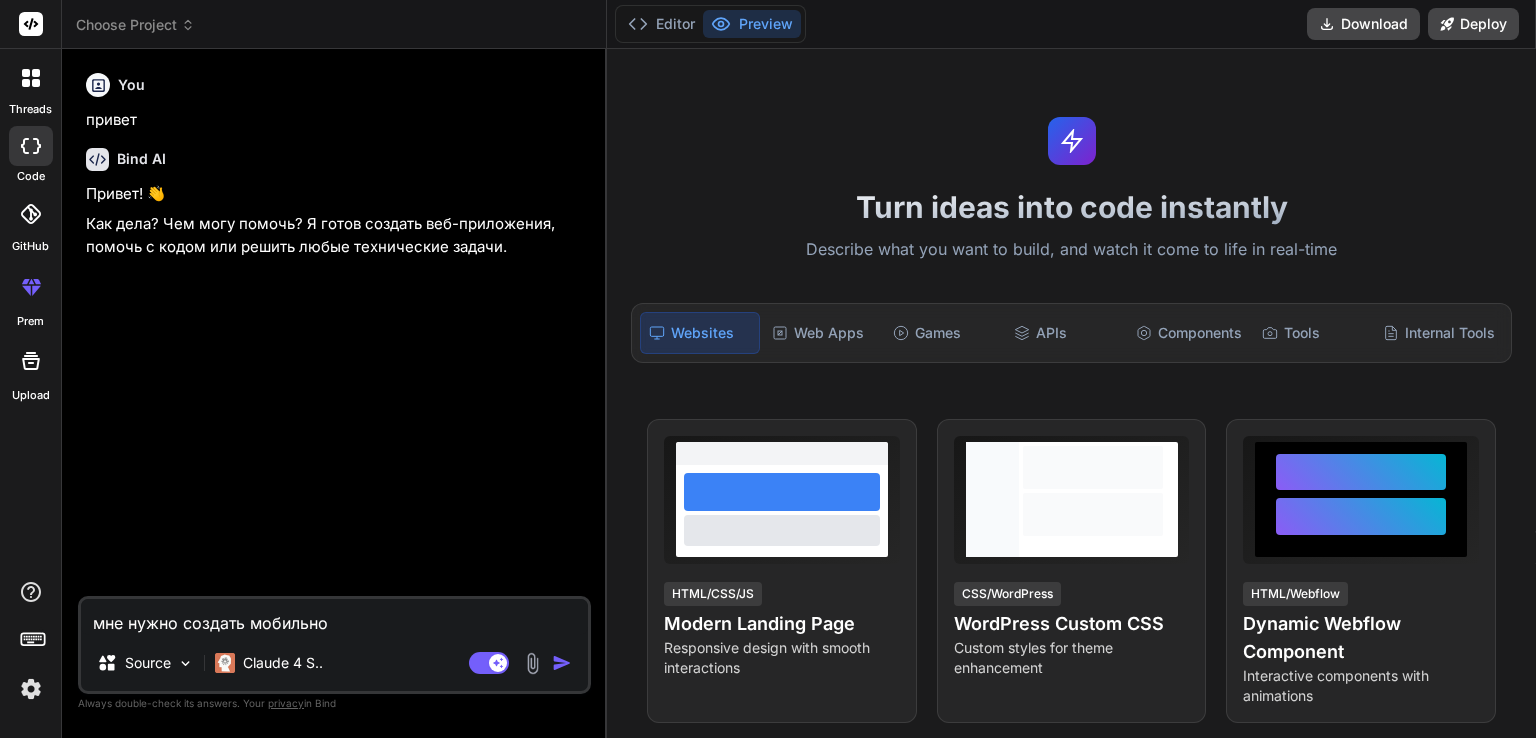 type on "мне нужно создать мобильное" 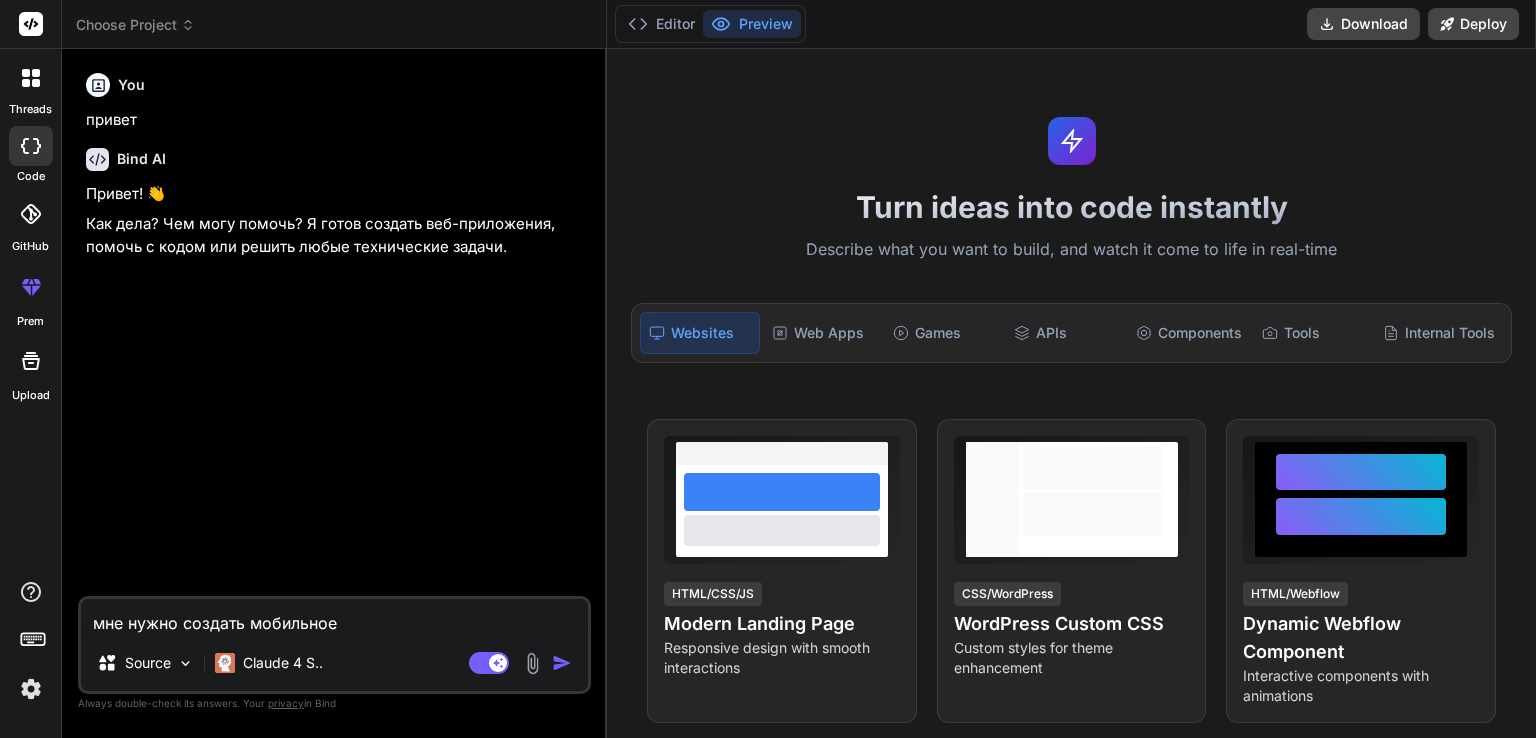 type on "мне нужно создать мобильное" 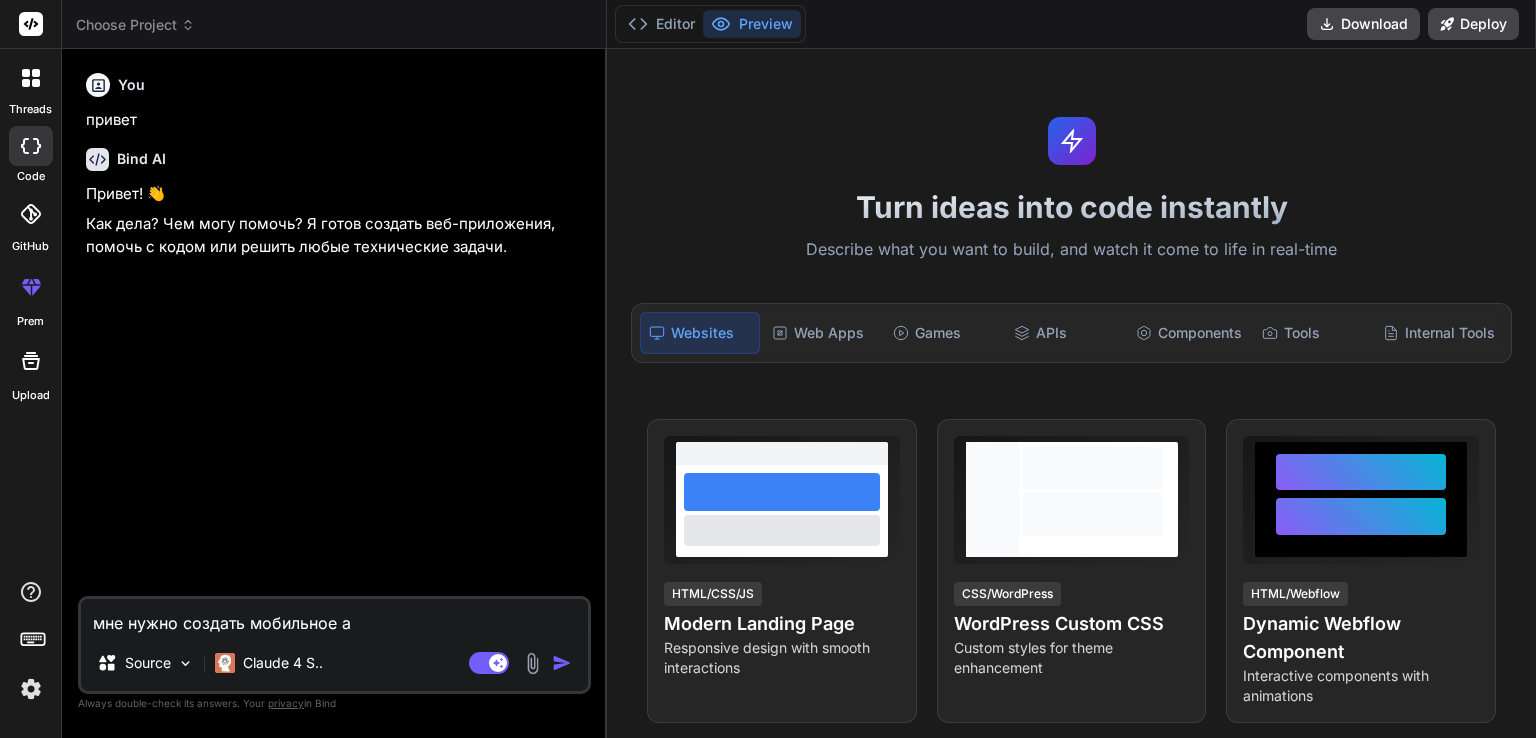 type on "мне нужно создать мобильное ан" 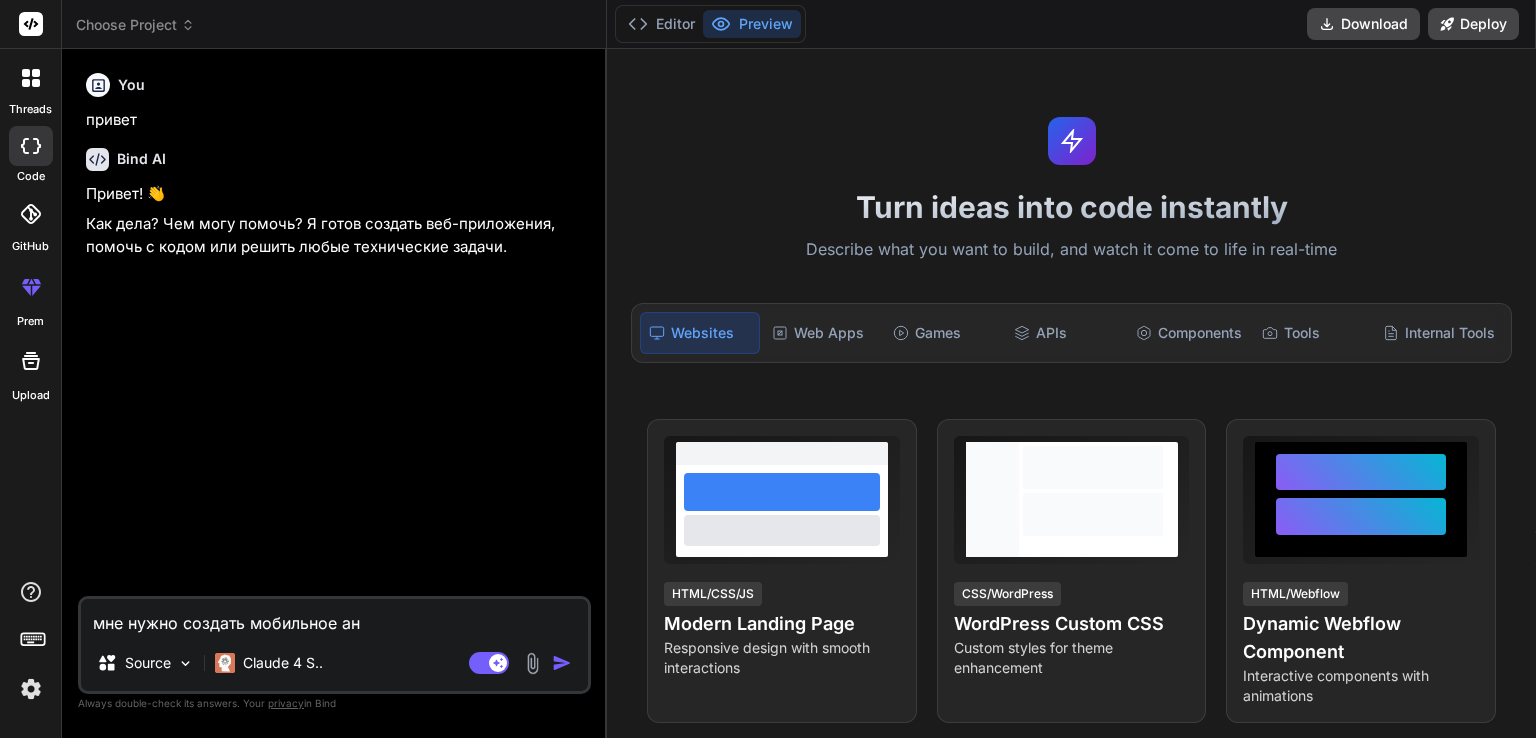 type on "мне нужно создать мобильное анд" 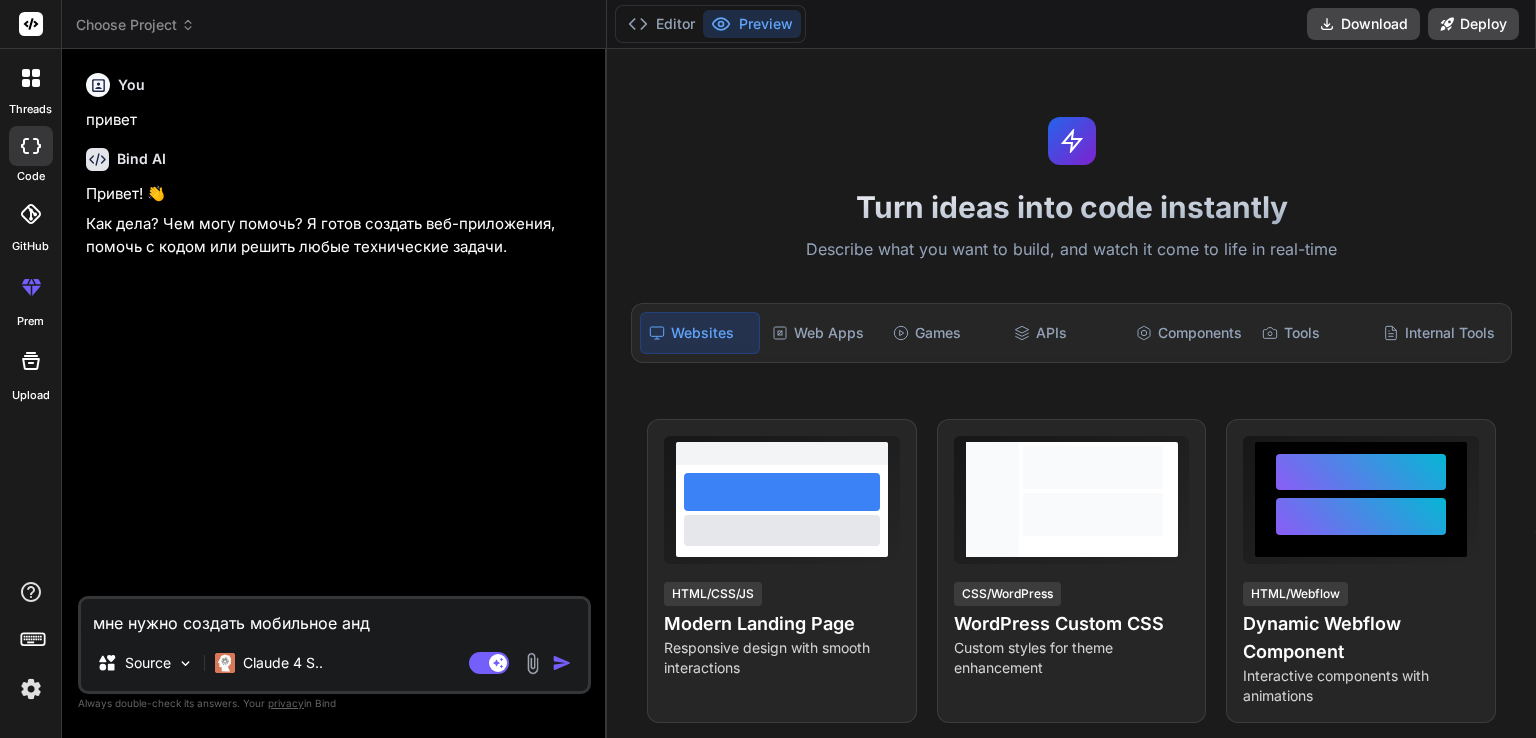 type on "мне нужно создать мобильное андр" 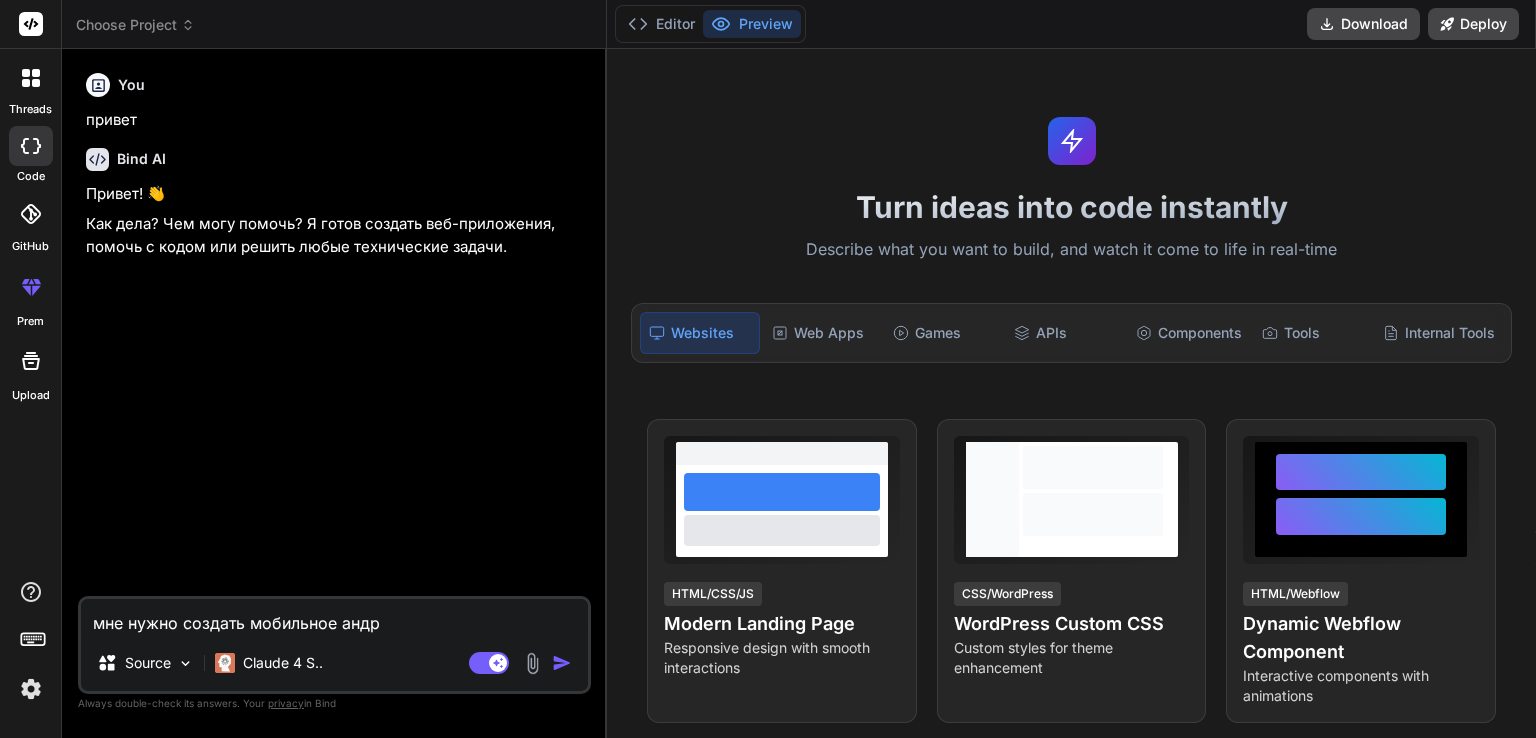 type on "мне нужно создать мобильное андро" 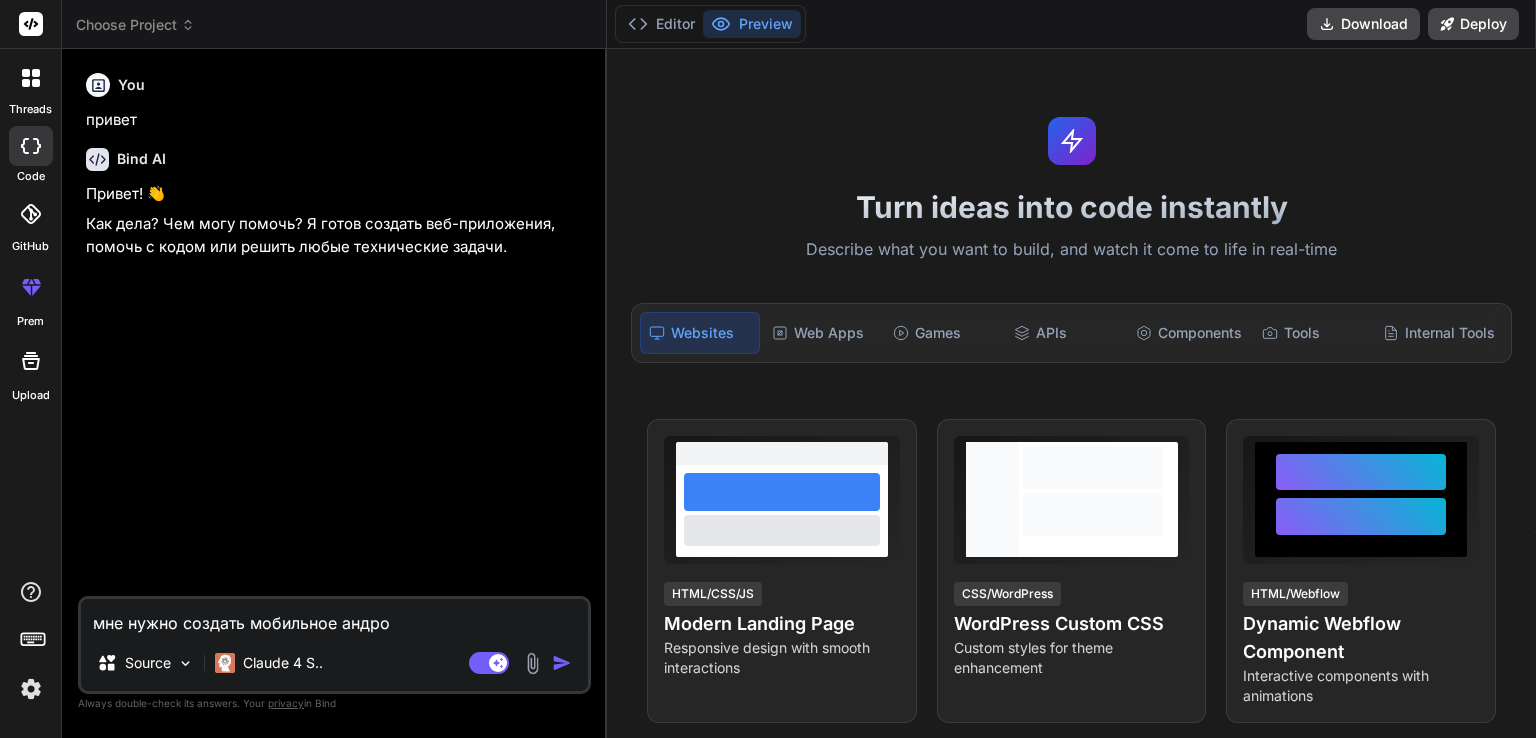 type on "мне нужно создать мобильное андрой" 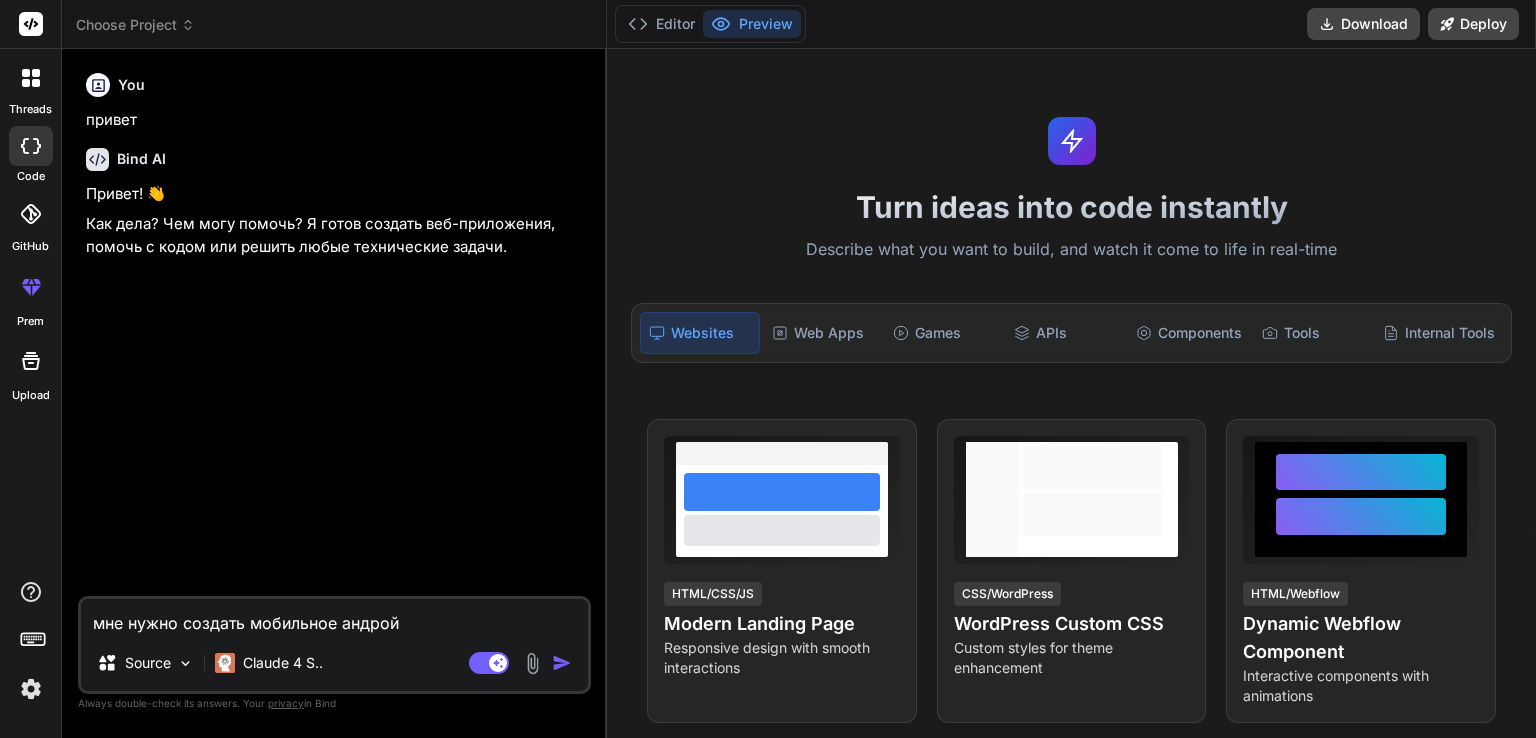 type on "x" 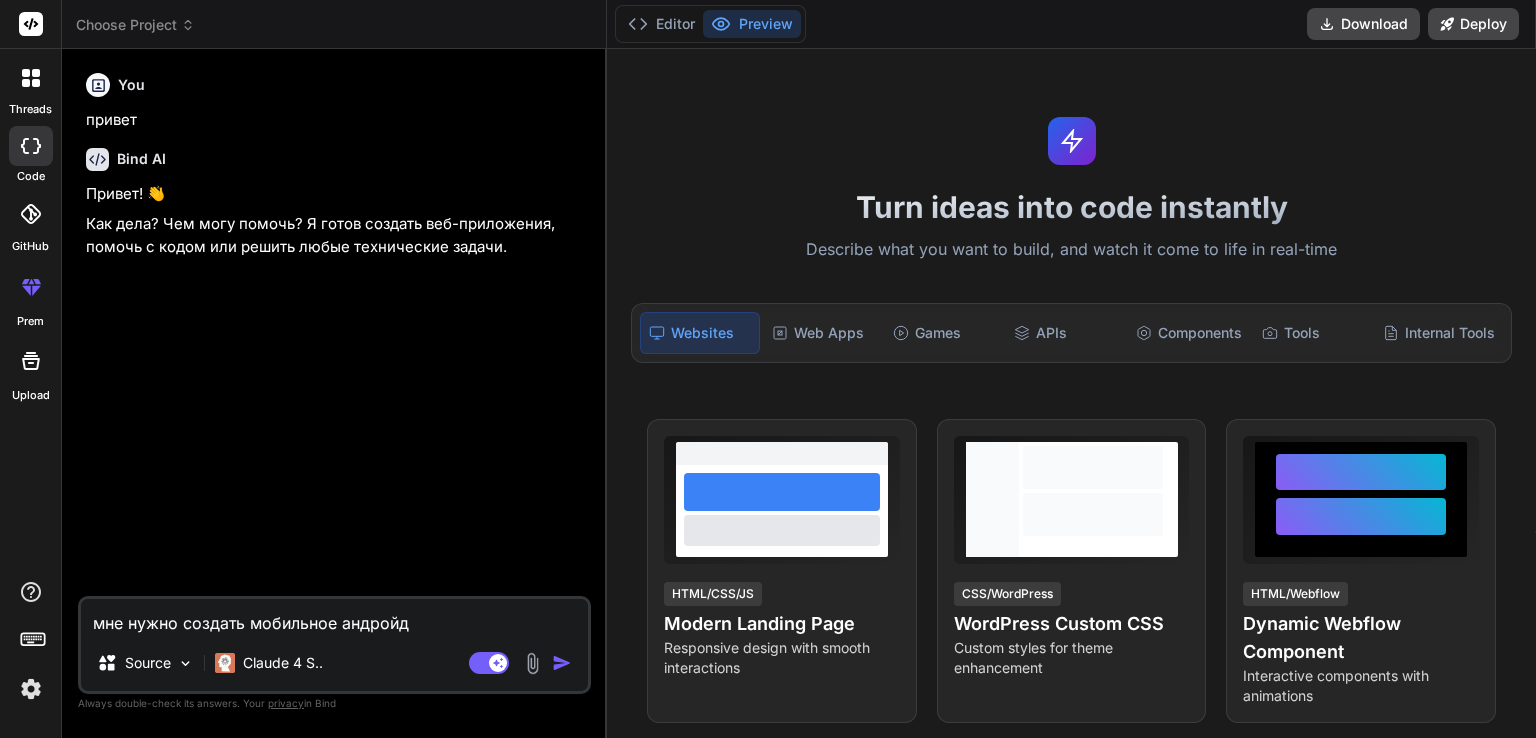 type on "x" 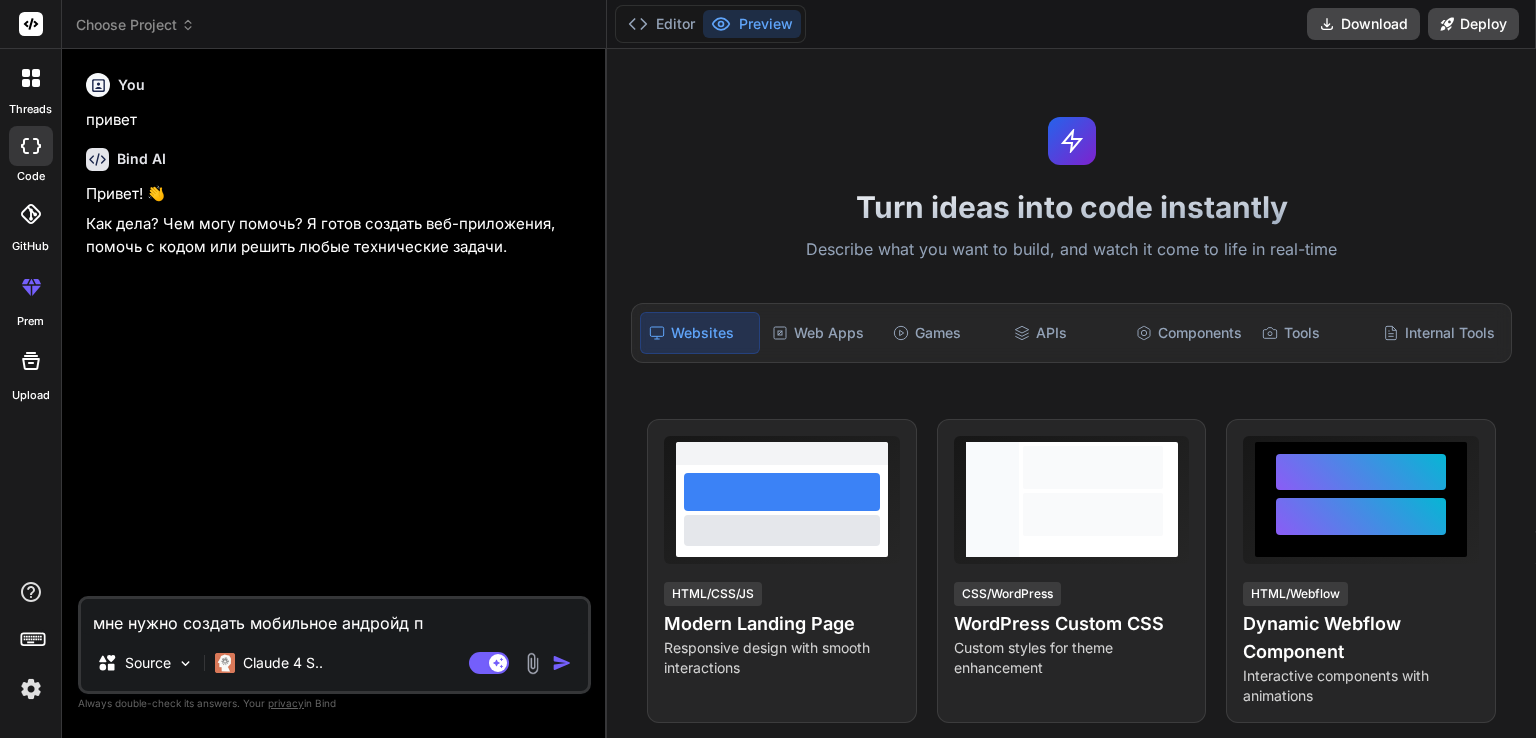 type on "мне нужно создать мобильное андройд пр" 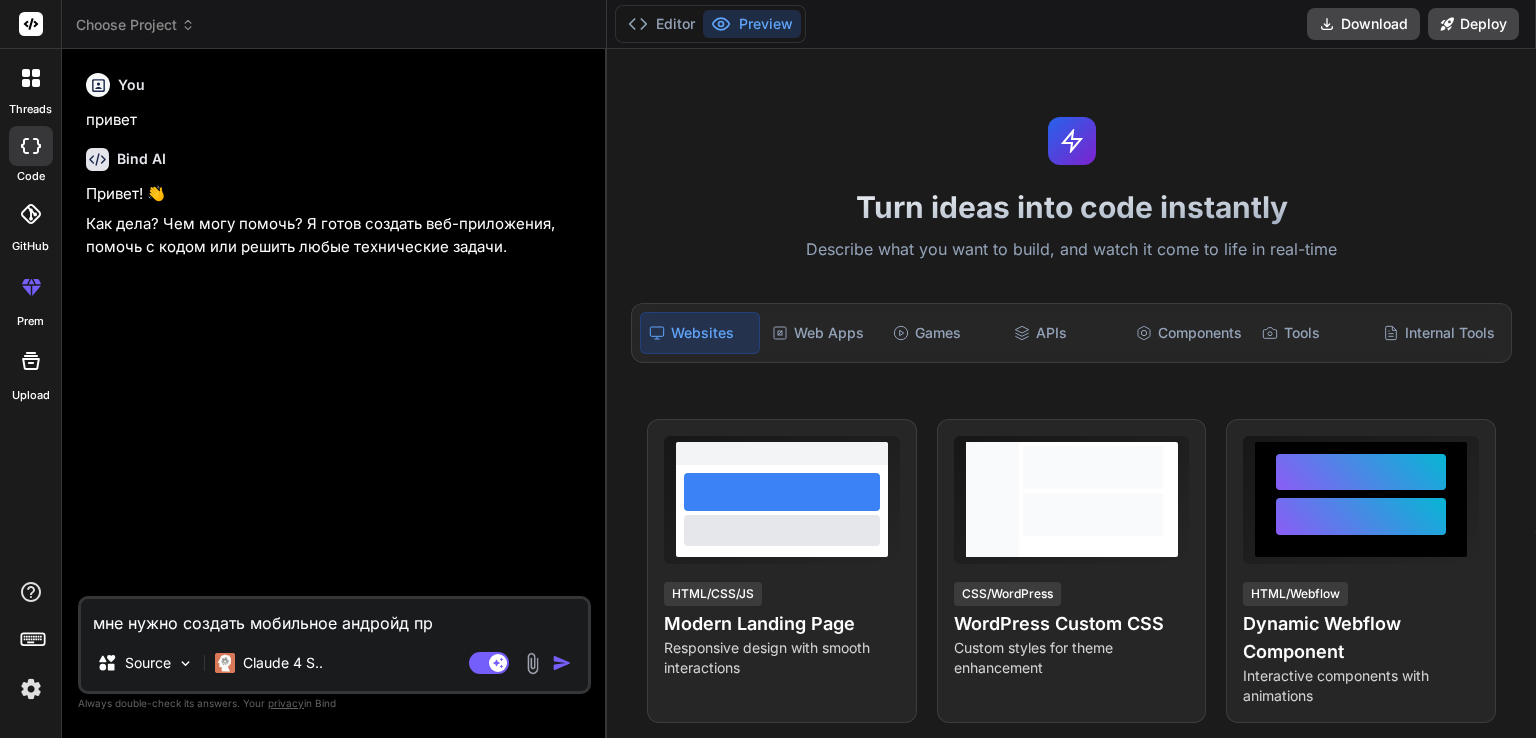 type on "мне нужно создать мобильное андройд при" 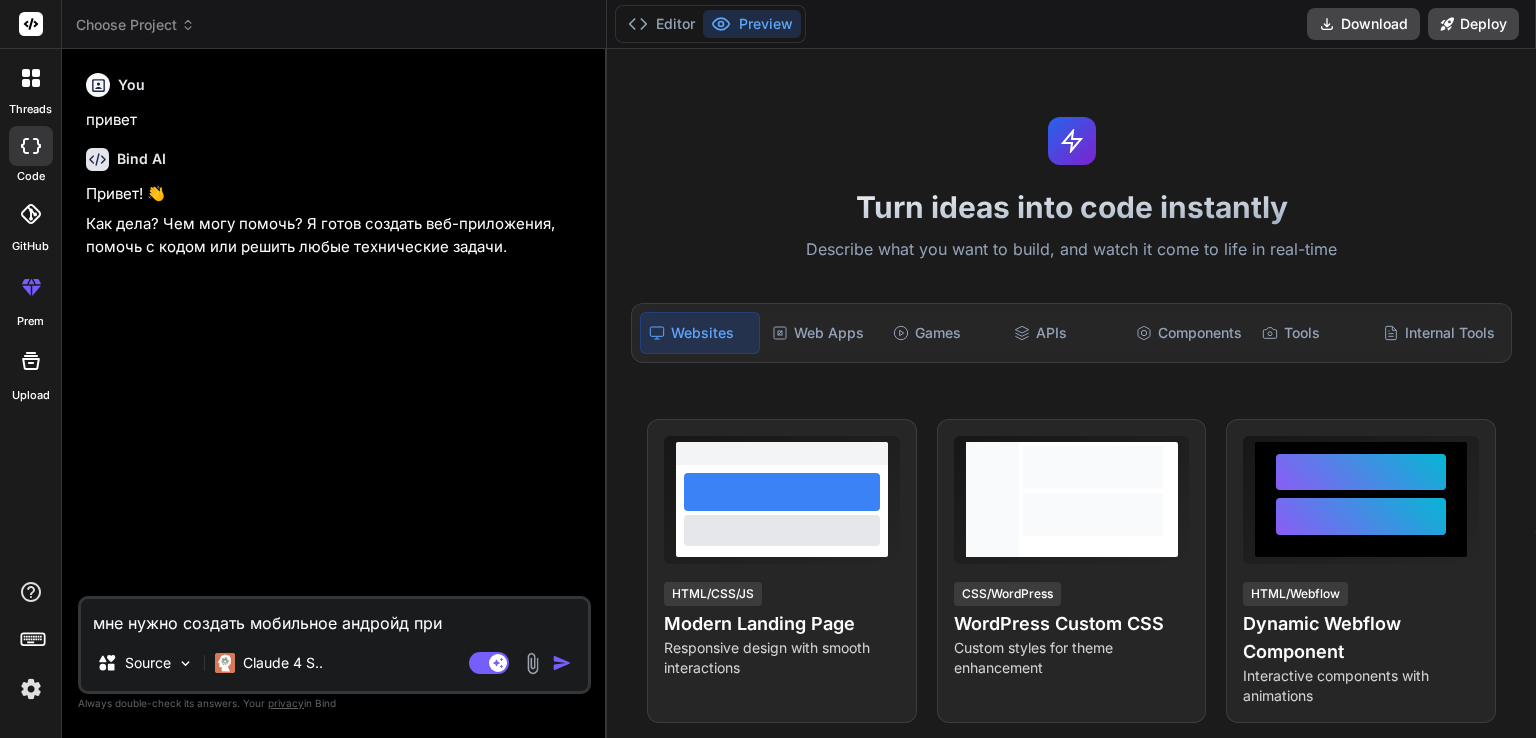 type on "мне нужно создать мобильное андройд прил" 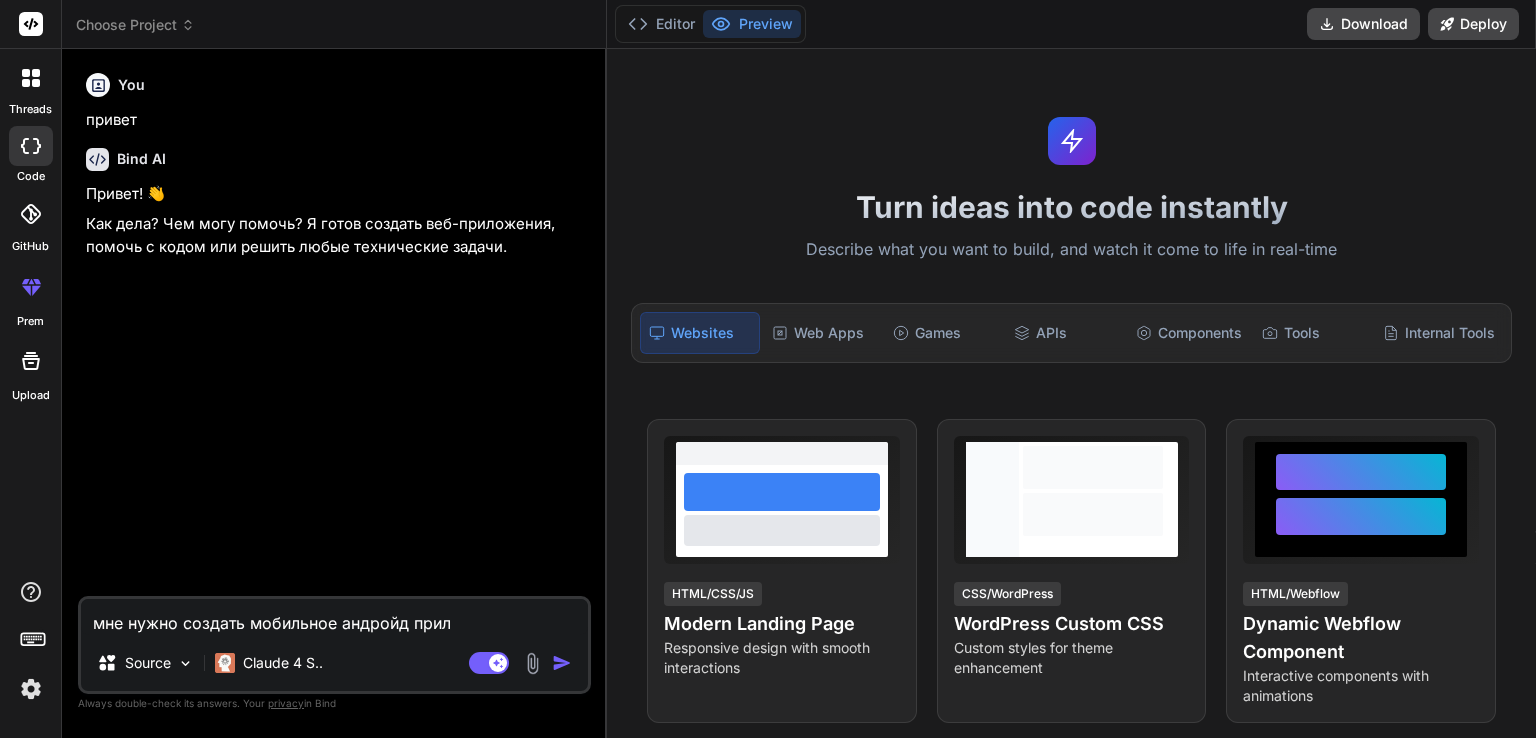 type on "мне нужно создать мобильное андройд прило" 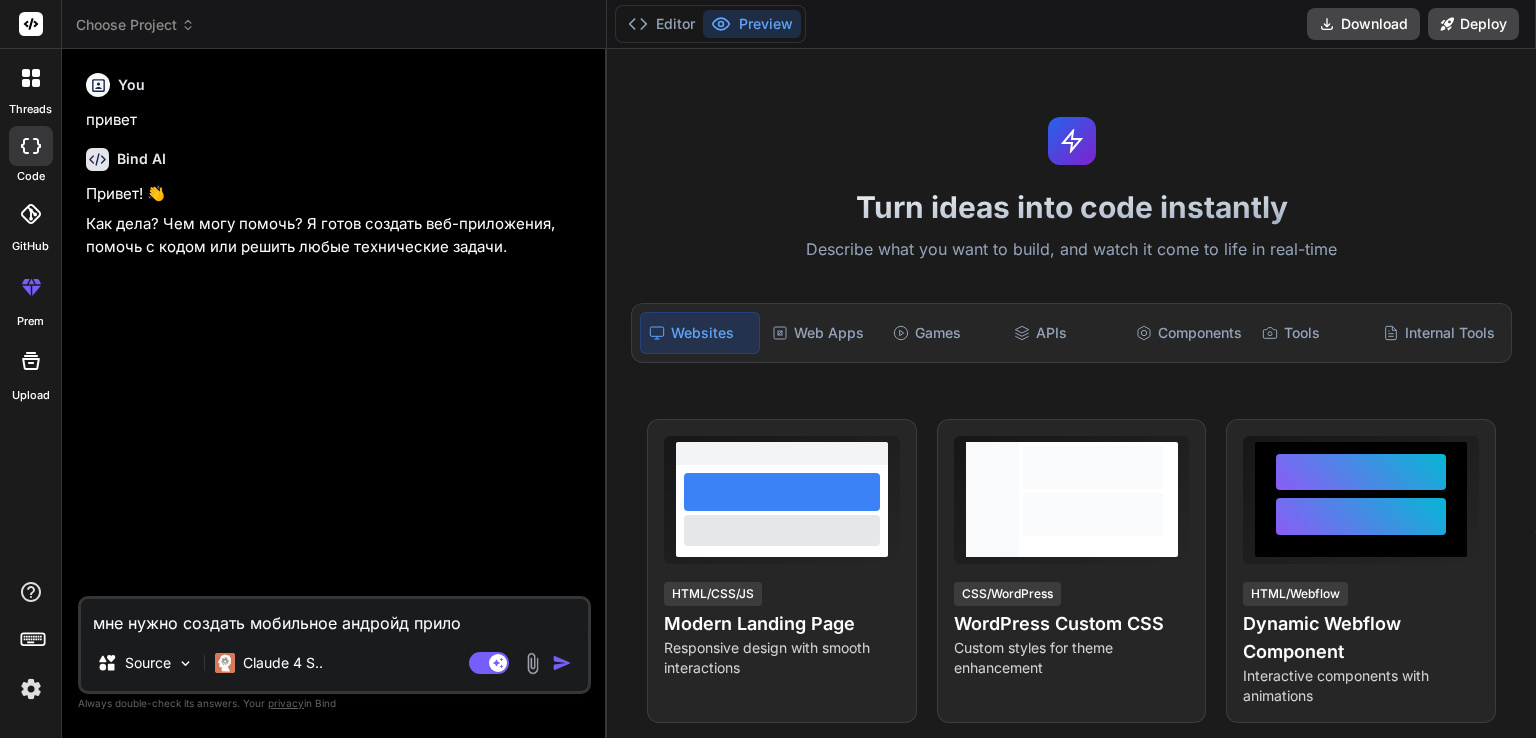 type on "x" 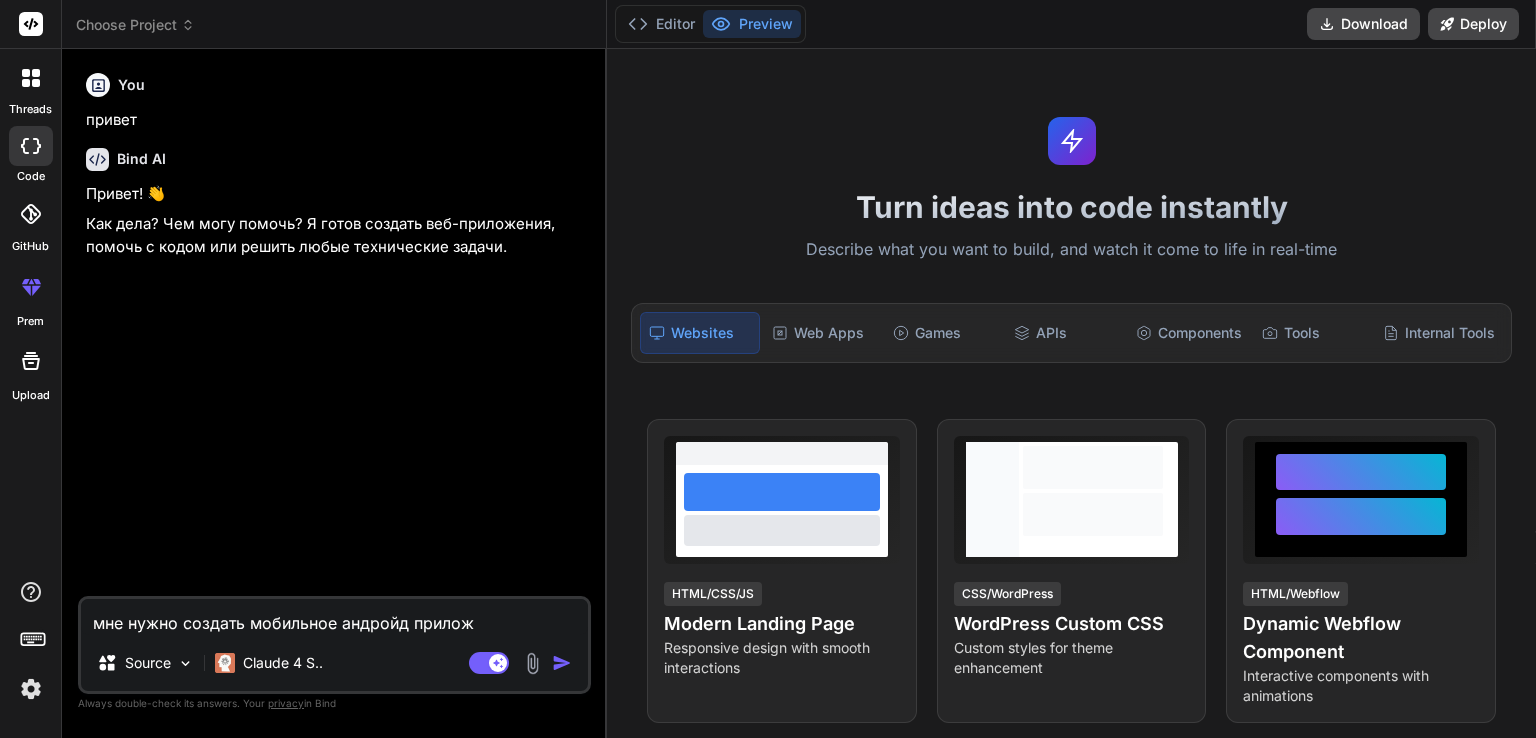 type on "мне нужно создать мобильное андройд приложе" 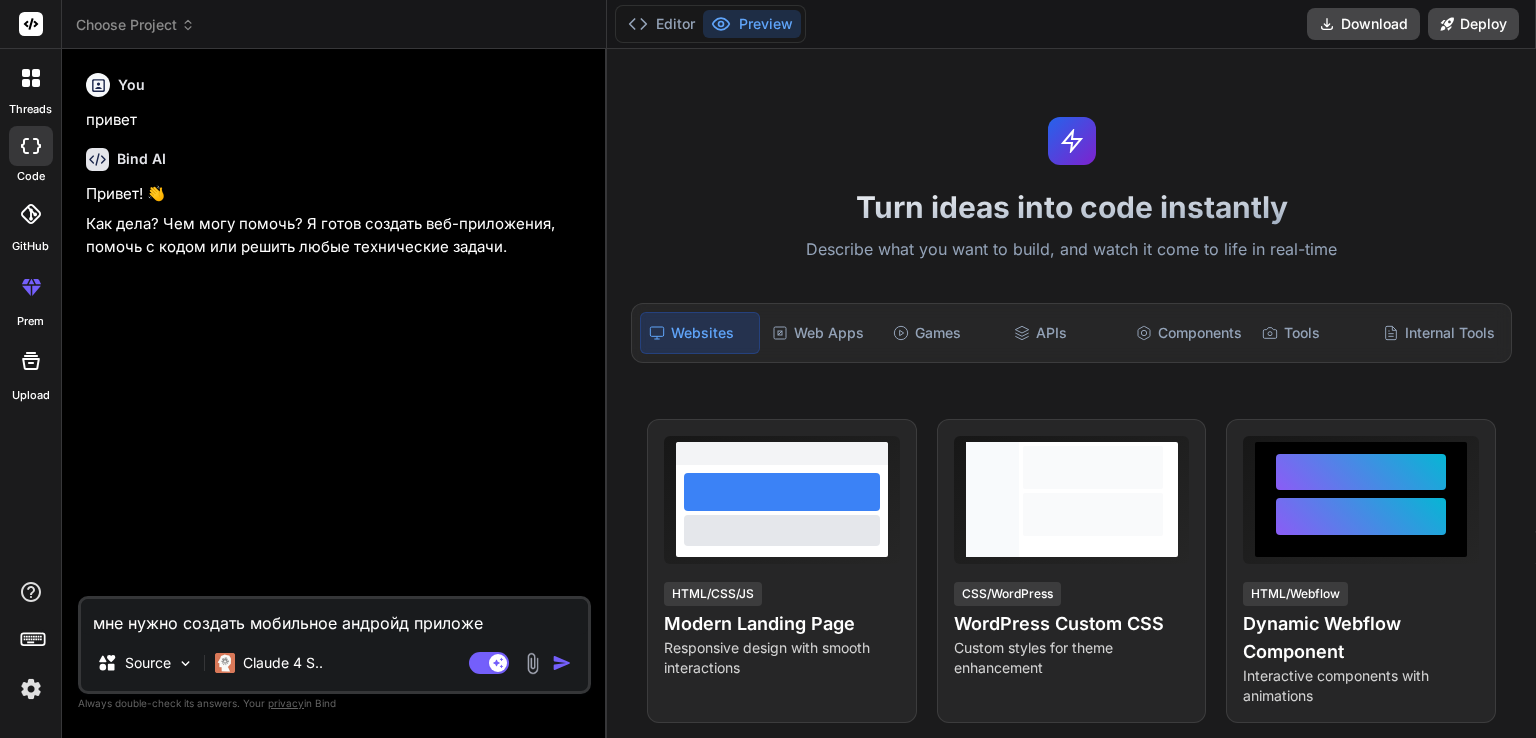 type on "мне нужно создать мобильное андройд приложен" 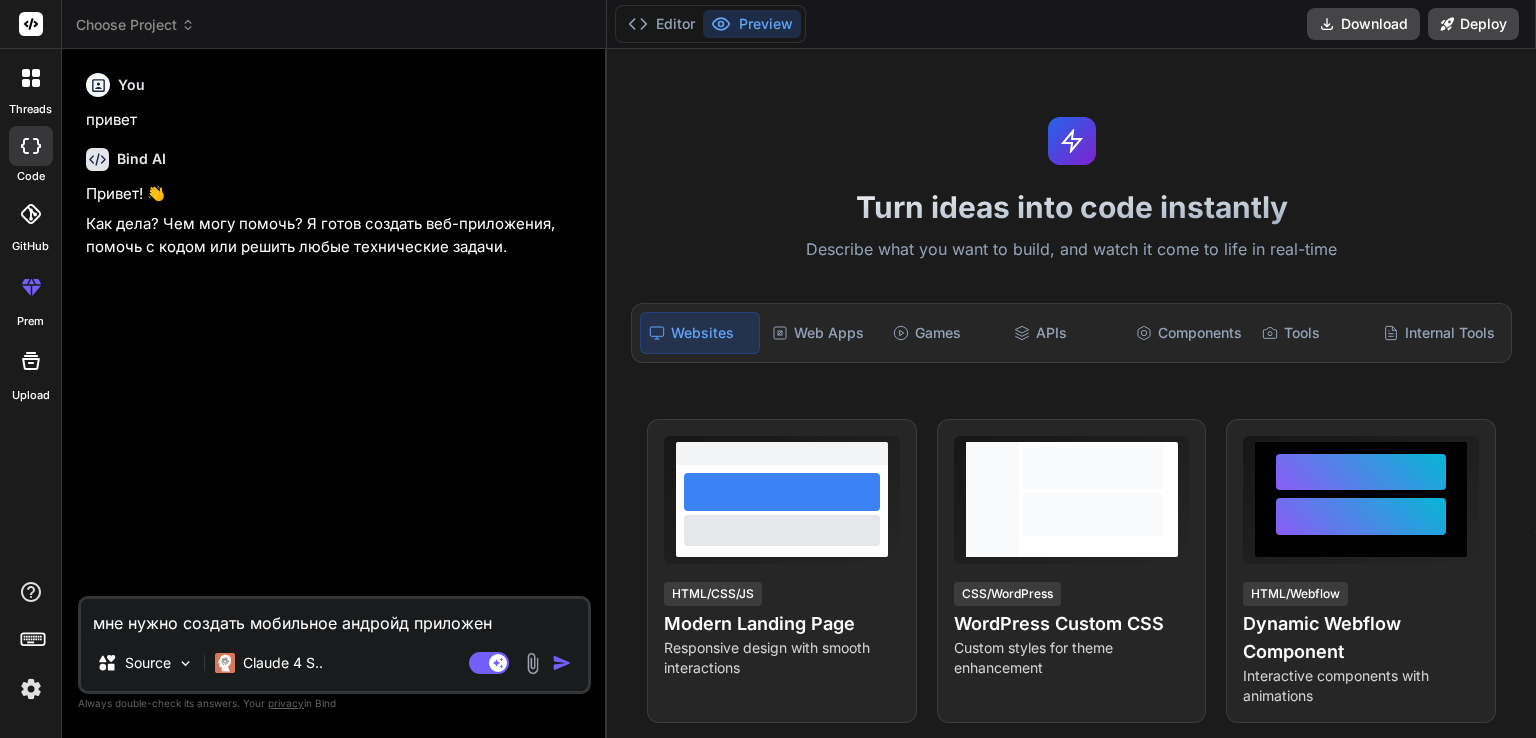 type on "мне нужно создать мобильное андройд приложени" 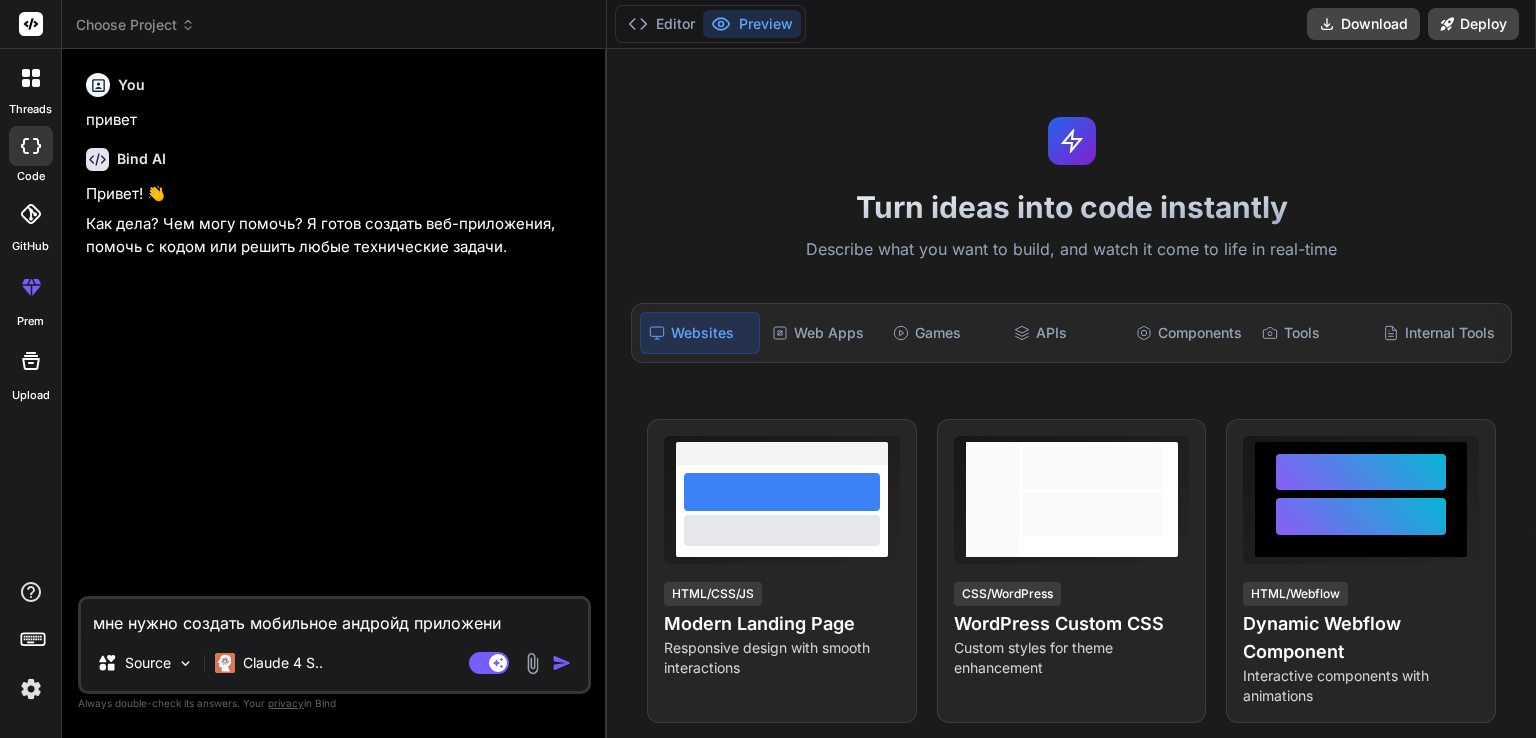 type on "мне нужно создать мобильное андройд приложение" 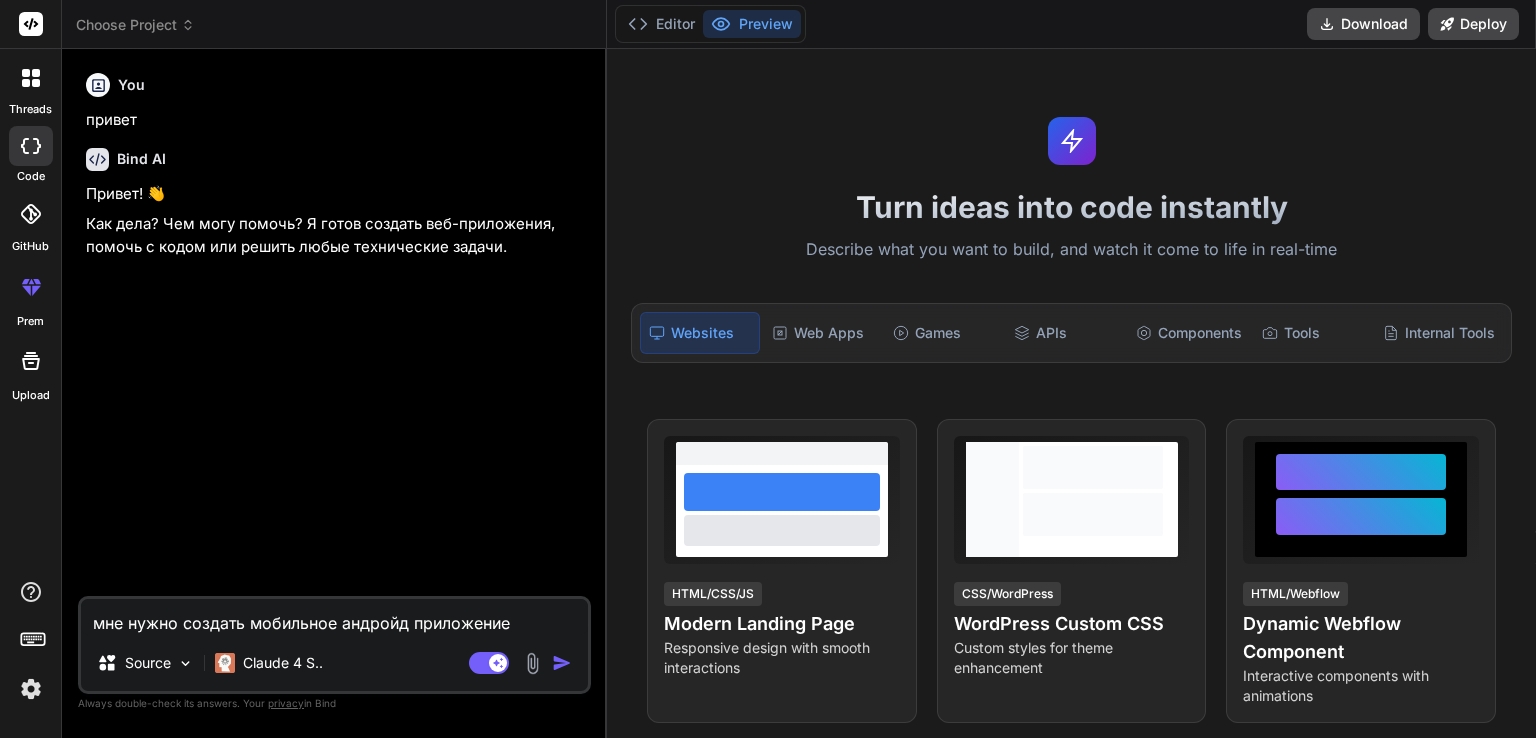 type on "мне нужно создать мобильное андройд приложение" 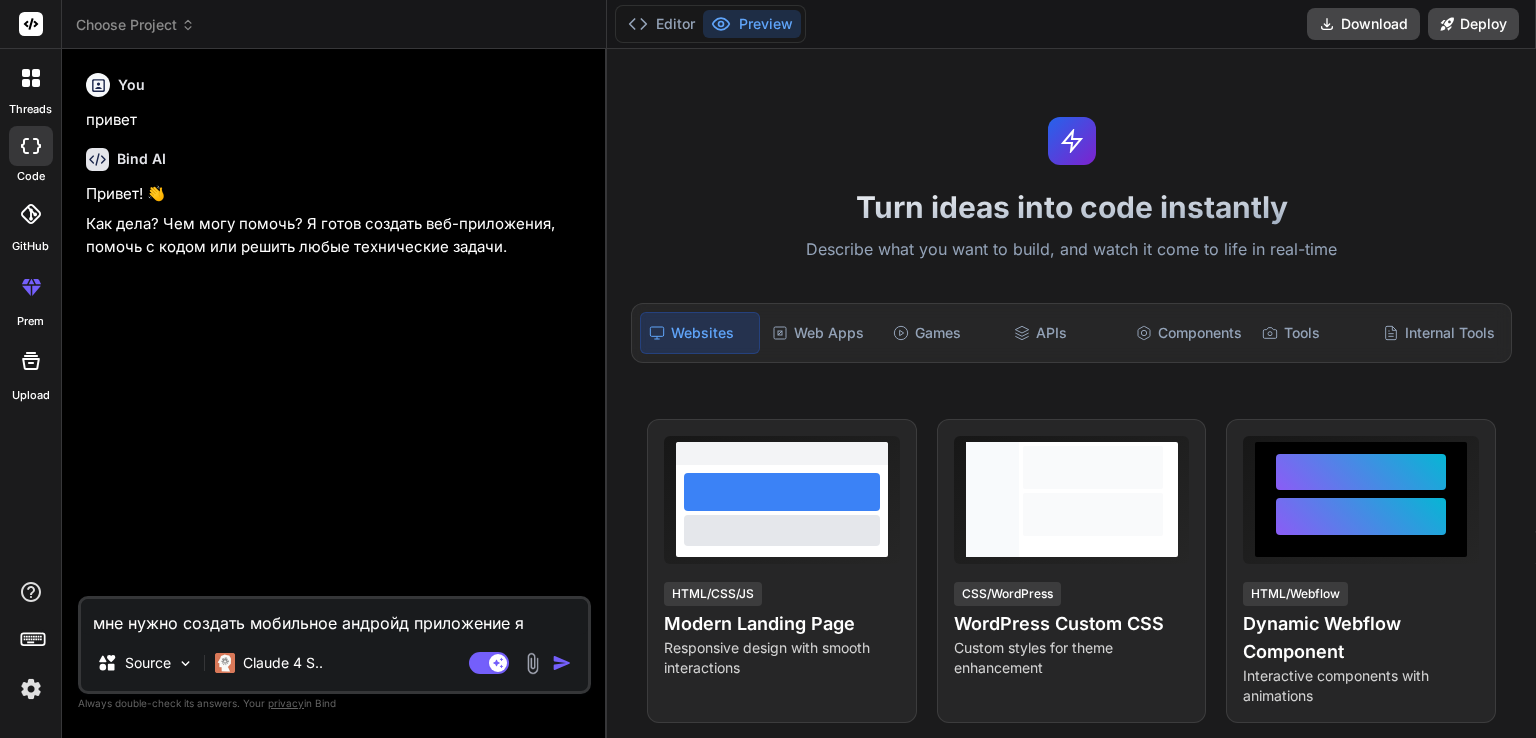type on "мне нужно создать мобильное андройд приложение я" 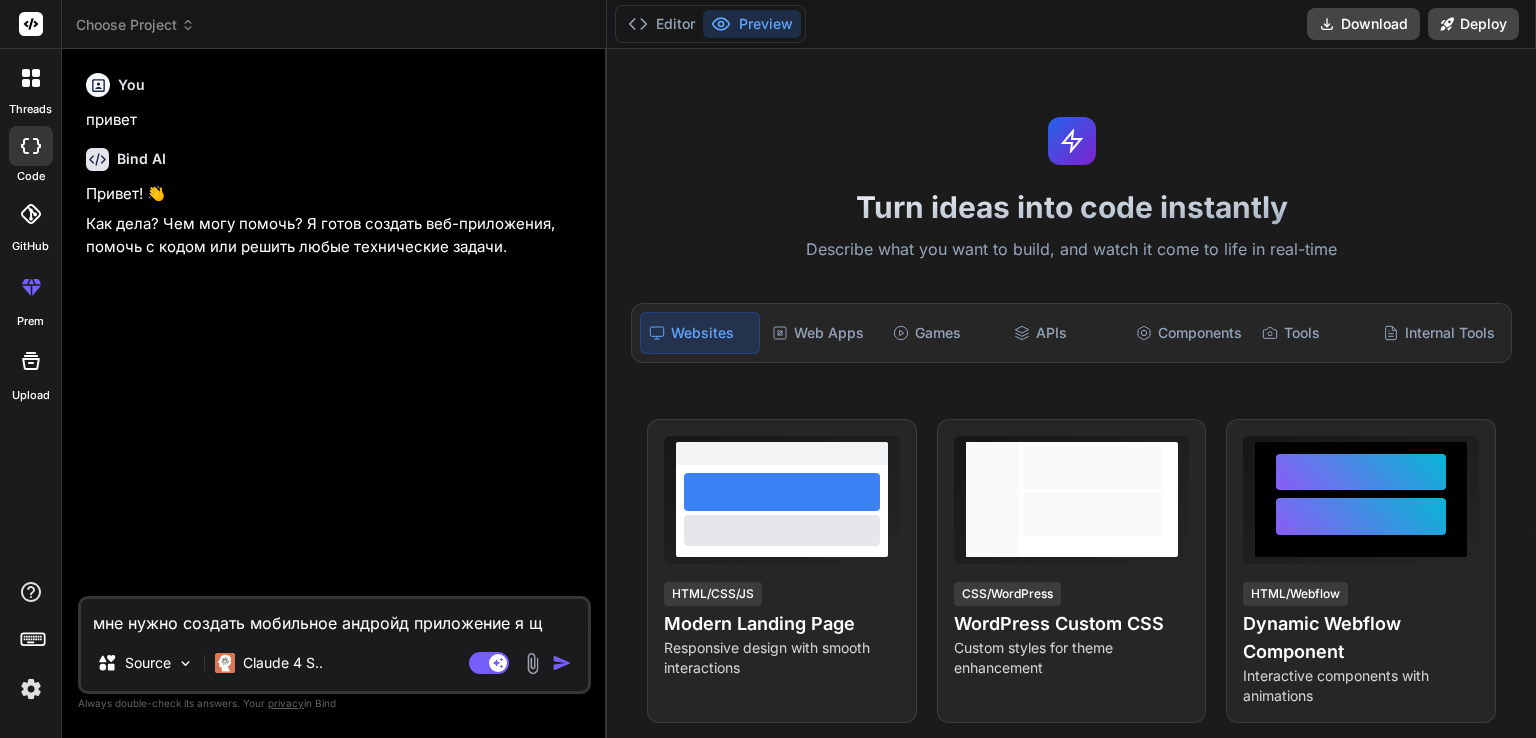 type on "мне нужно создать мобильное андройд приложение я ща" 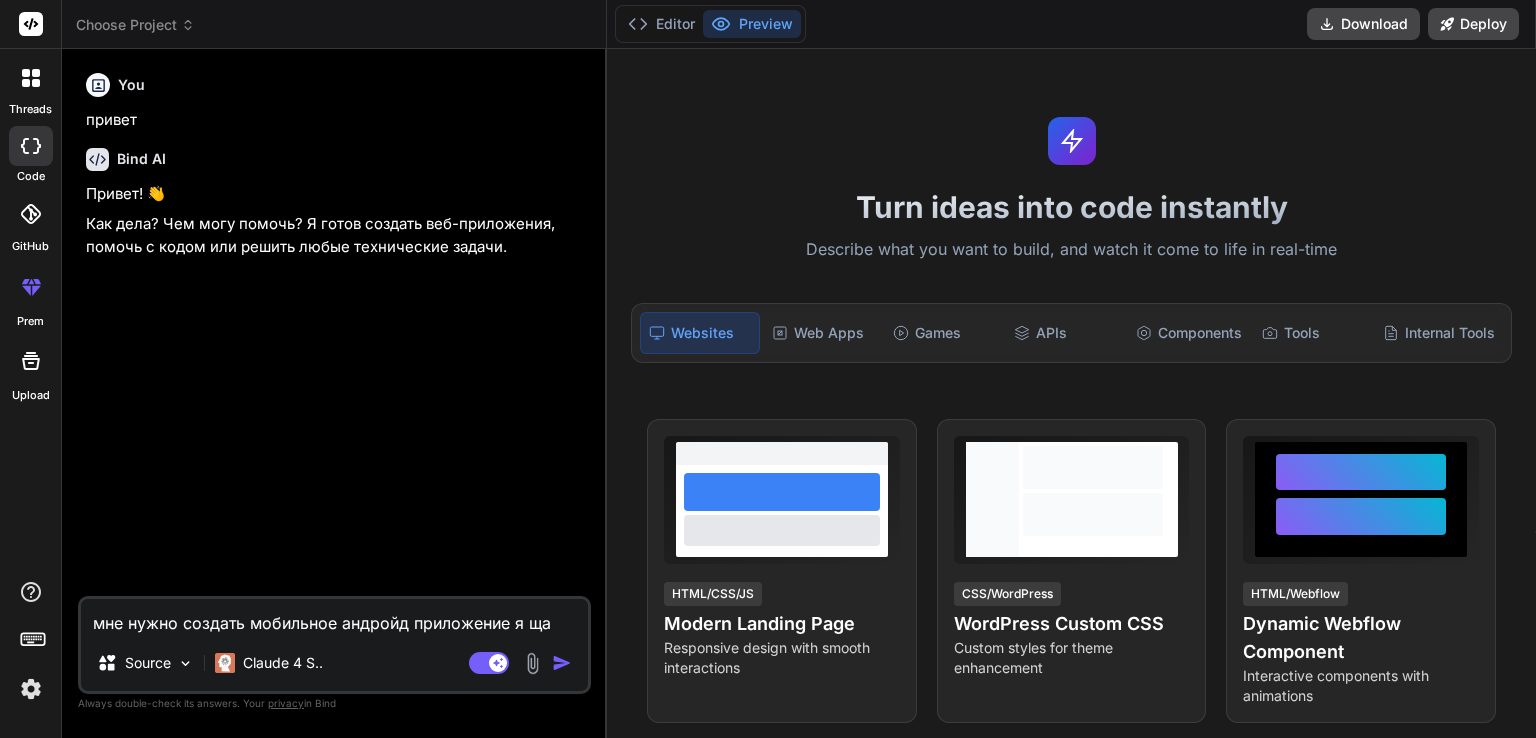 type on "мне нужно создать мобильное андройд приложение я щас" 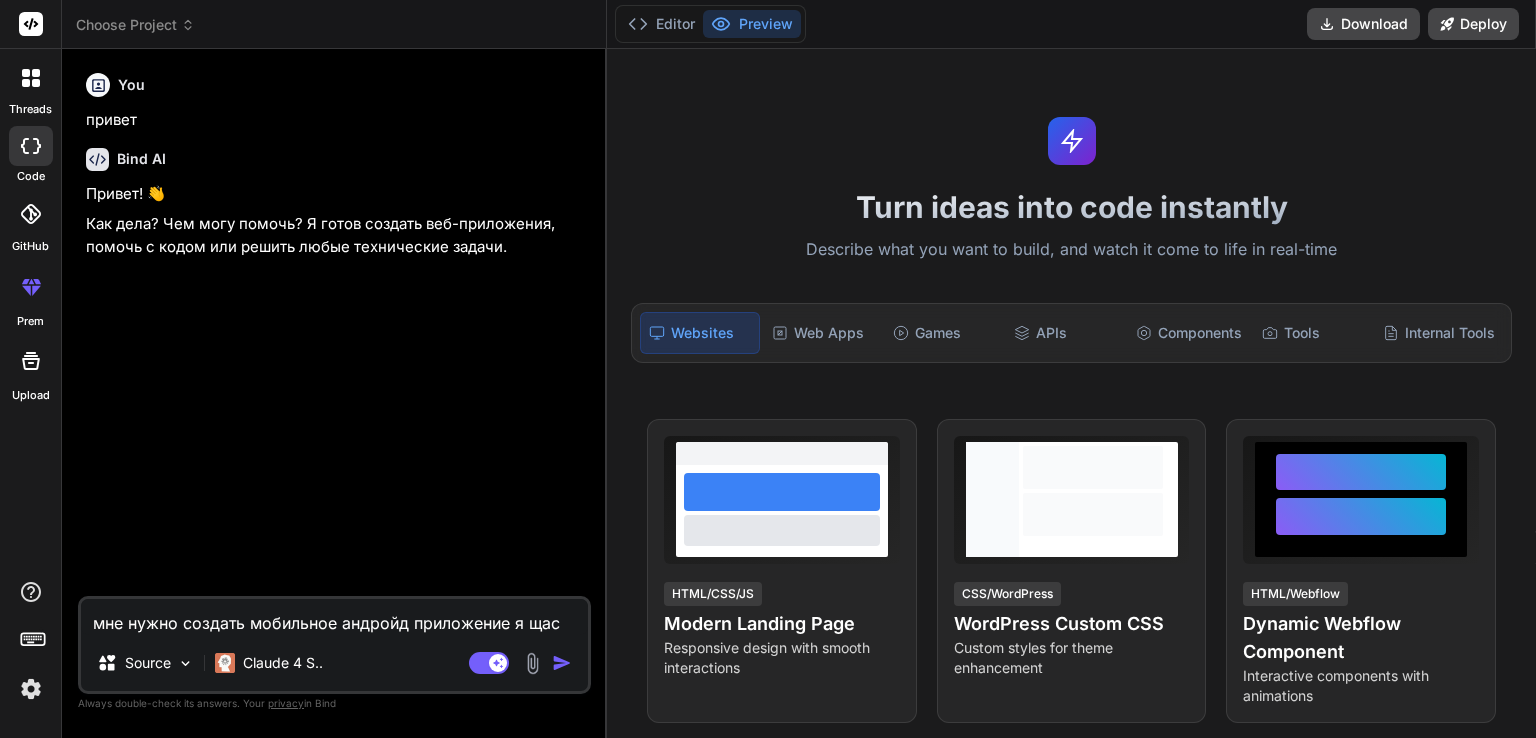 type on "мне нужно создать мобильное андройд приложение я щас" 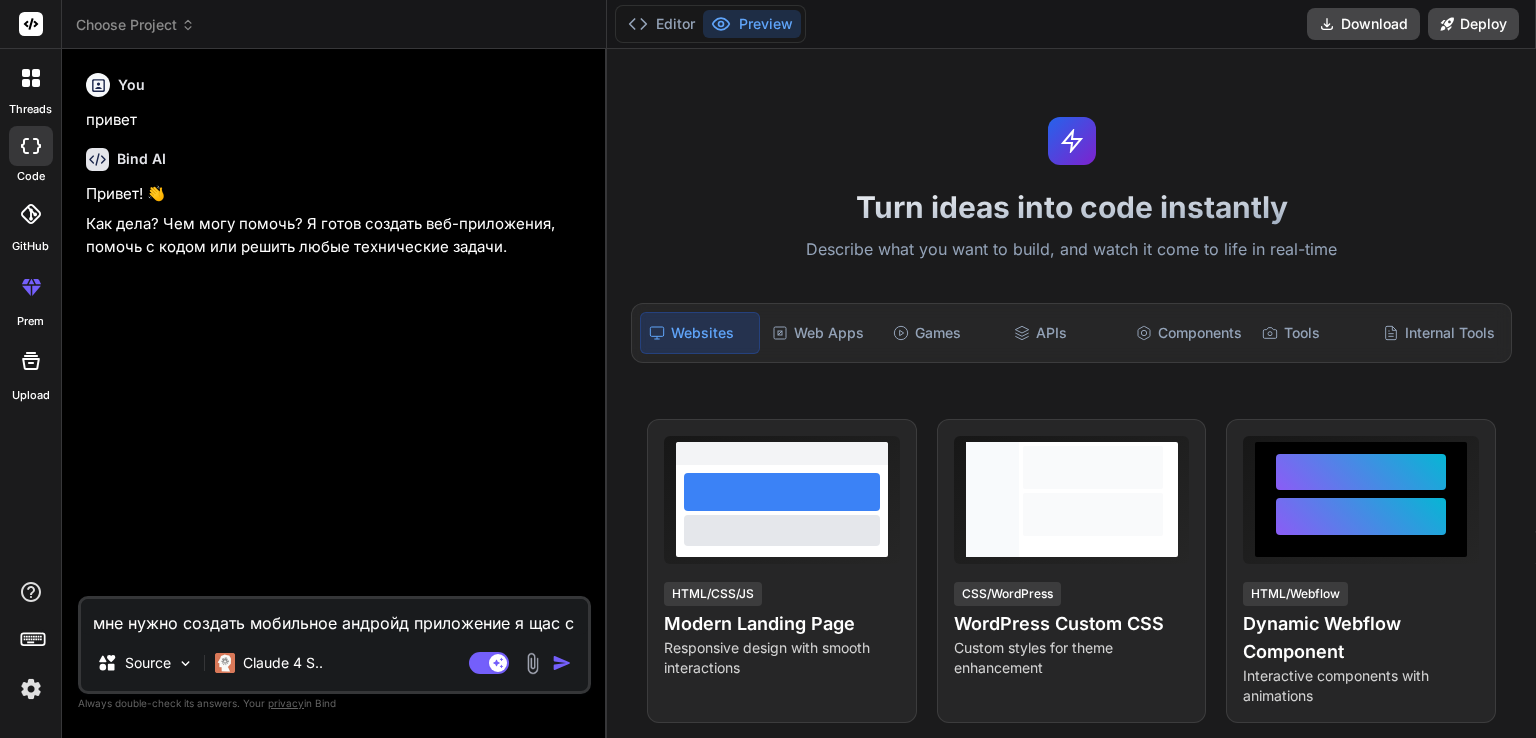 type on "мне нужно создать мобильное андройд приложение я щас ск" 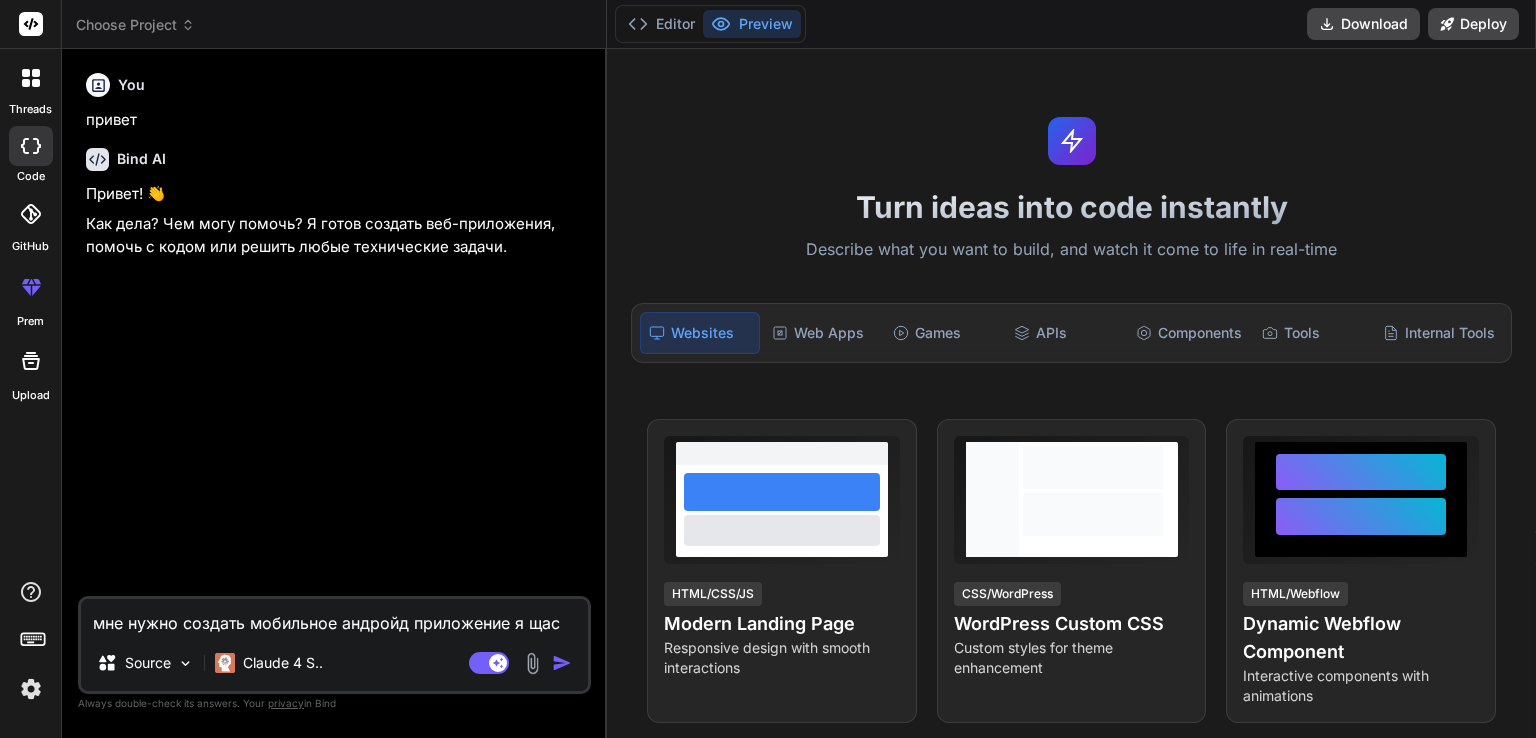type on "мне нужно создать мобильное андройд приложение я щас ска" 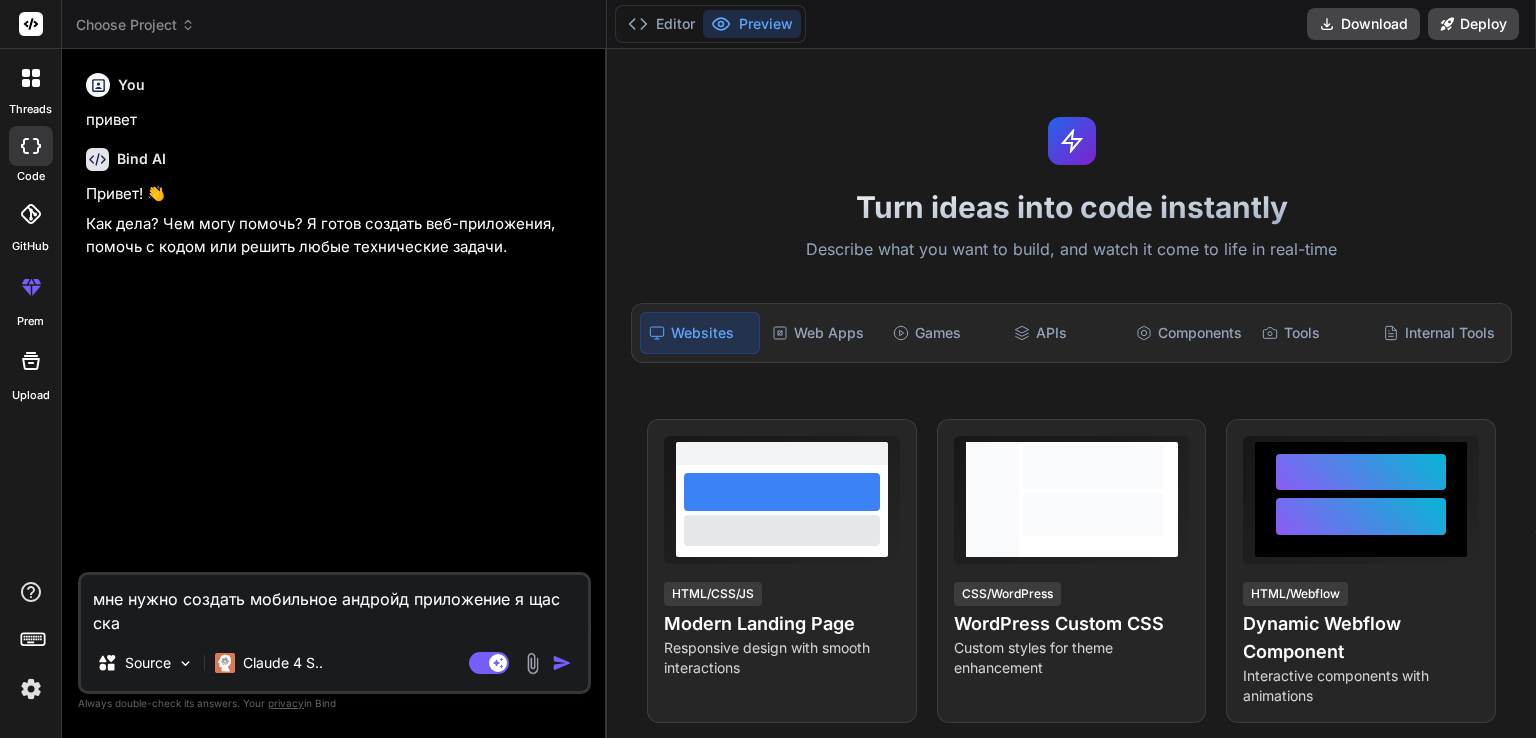 type on "мне нужно создать мобильное андройд приложение я щас скаж" 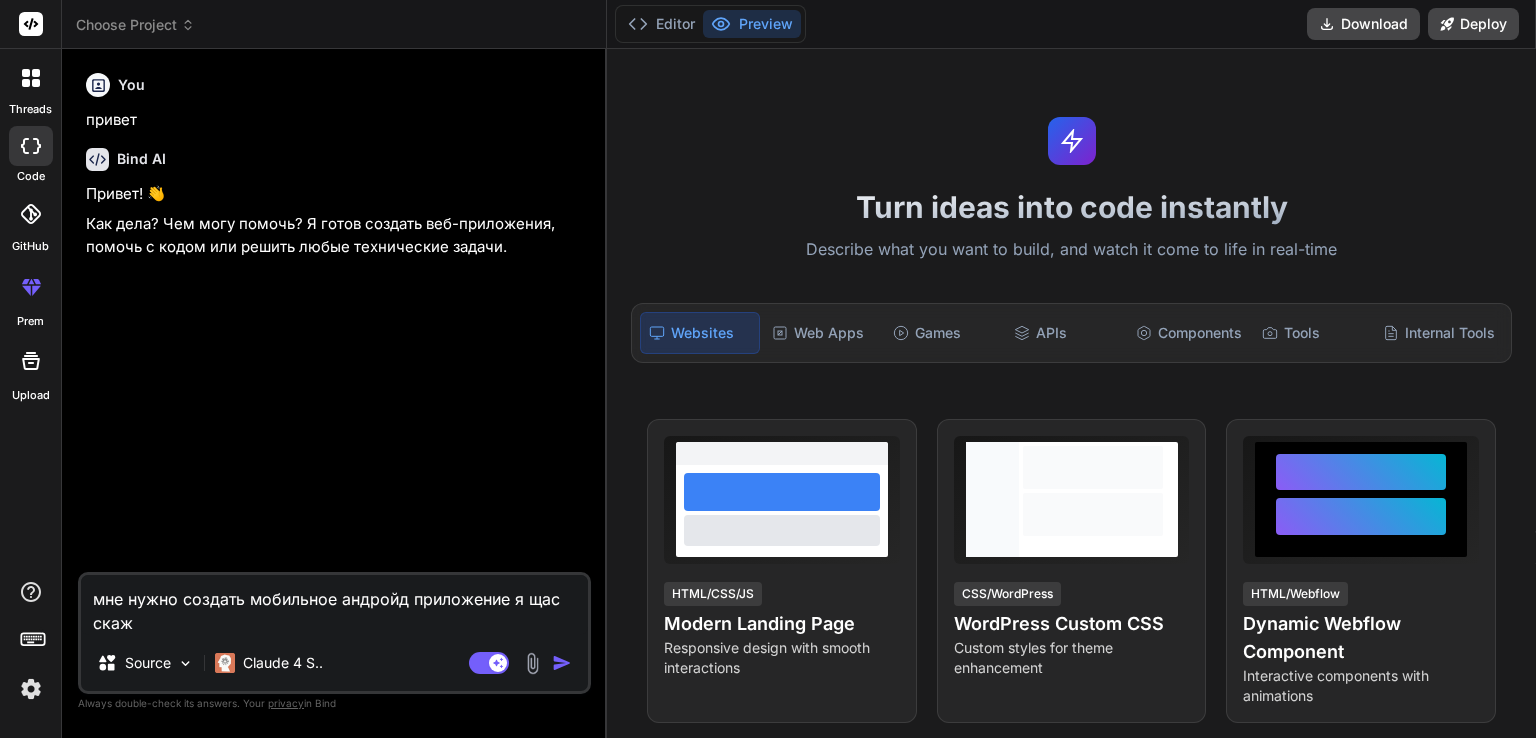 type on "мне нужно создать мобильное андройд приложение я щас скажу" 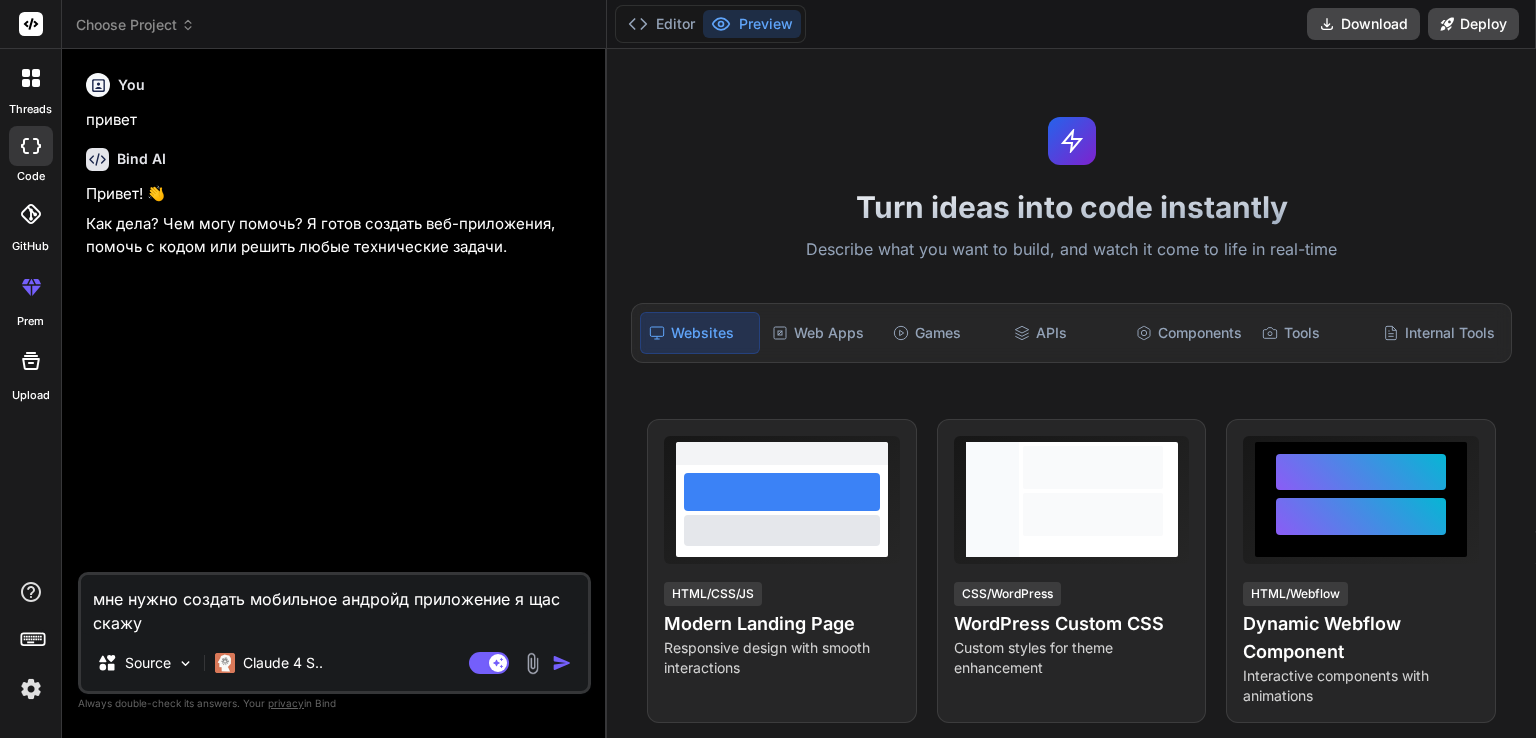 type on "мне нужно создать мобильное андройд приложение я щас скажу" 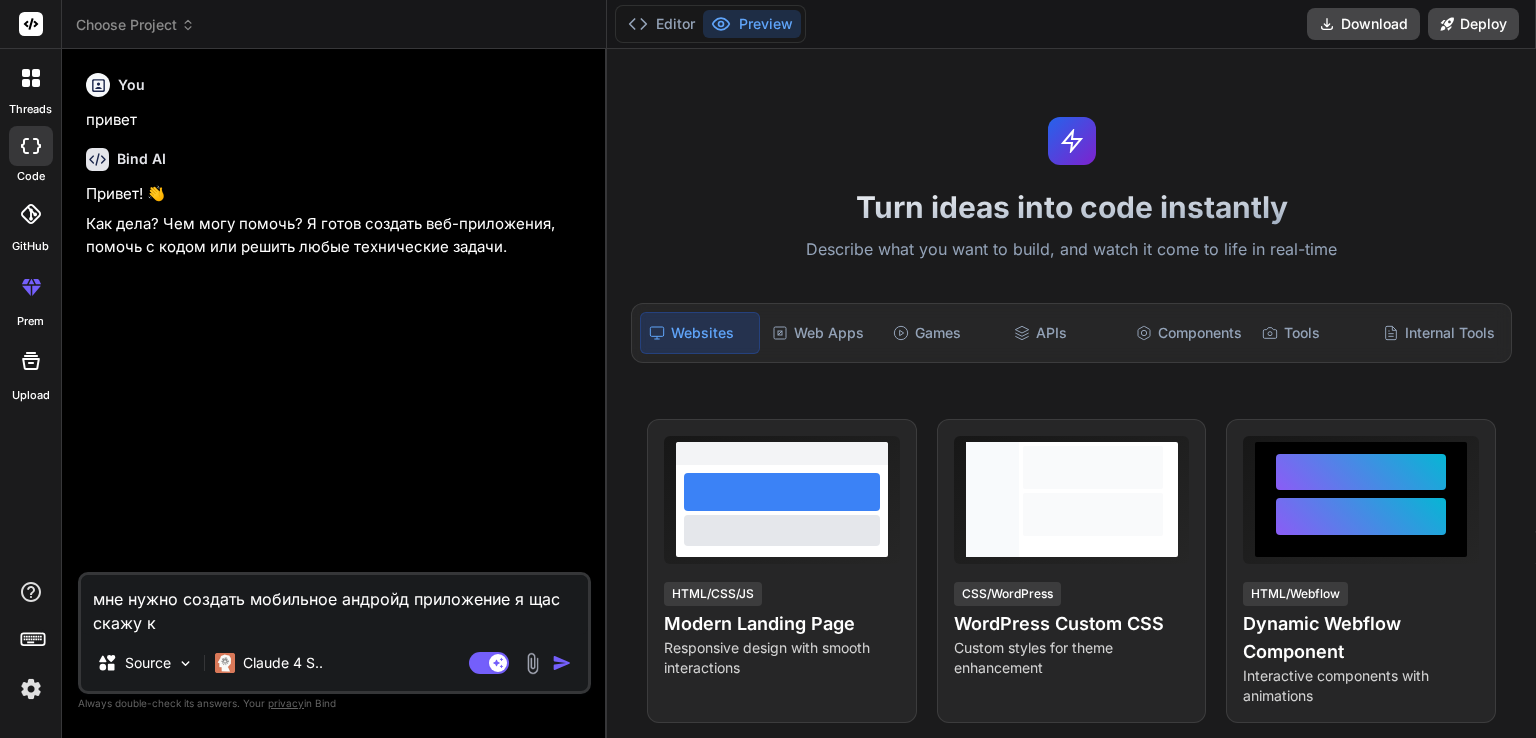 type on "мне нужно создать мобильное андройд приложение я щас скажу ка" 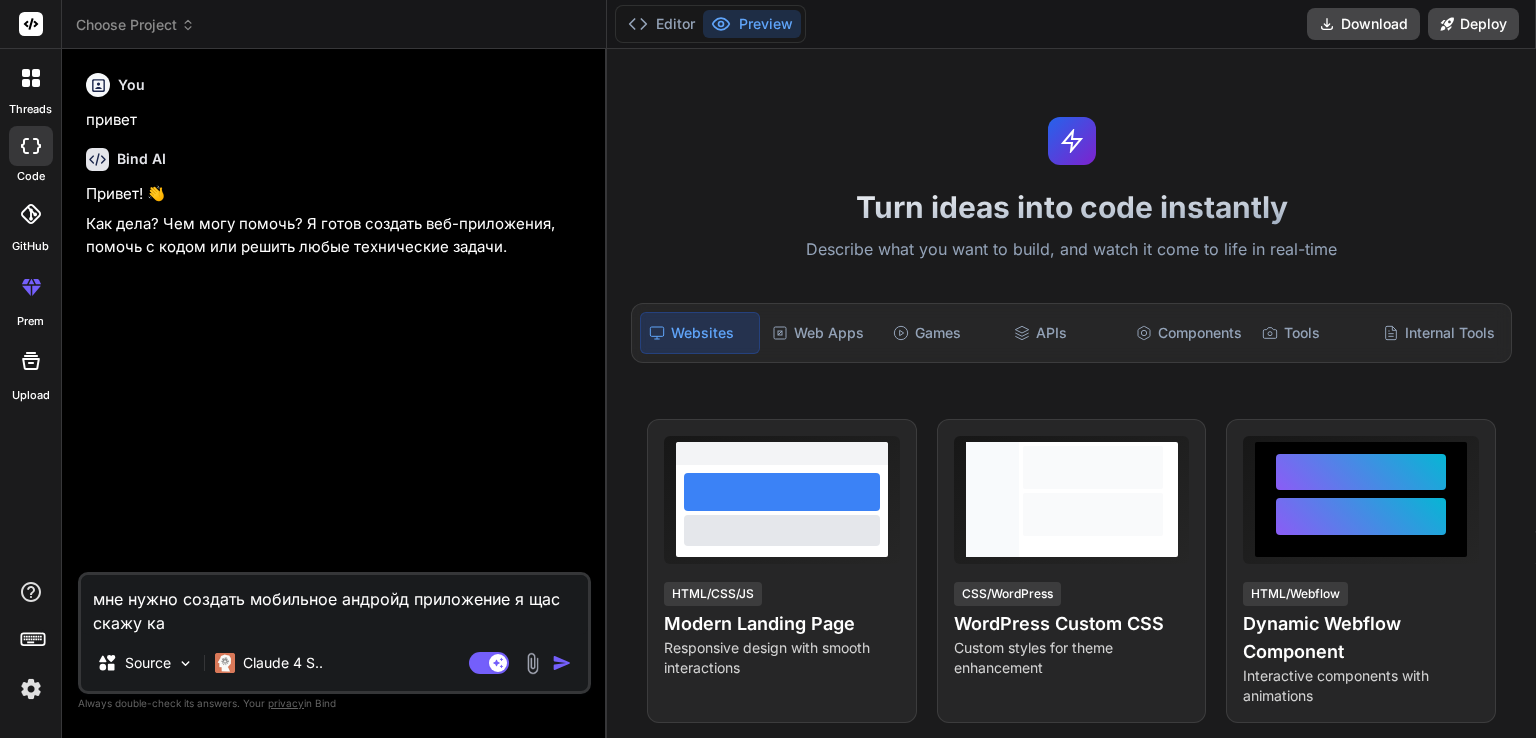 type on "мне нужно создать мобильное андройд приложение я щас скажу как" 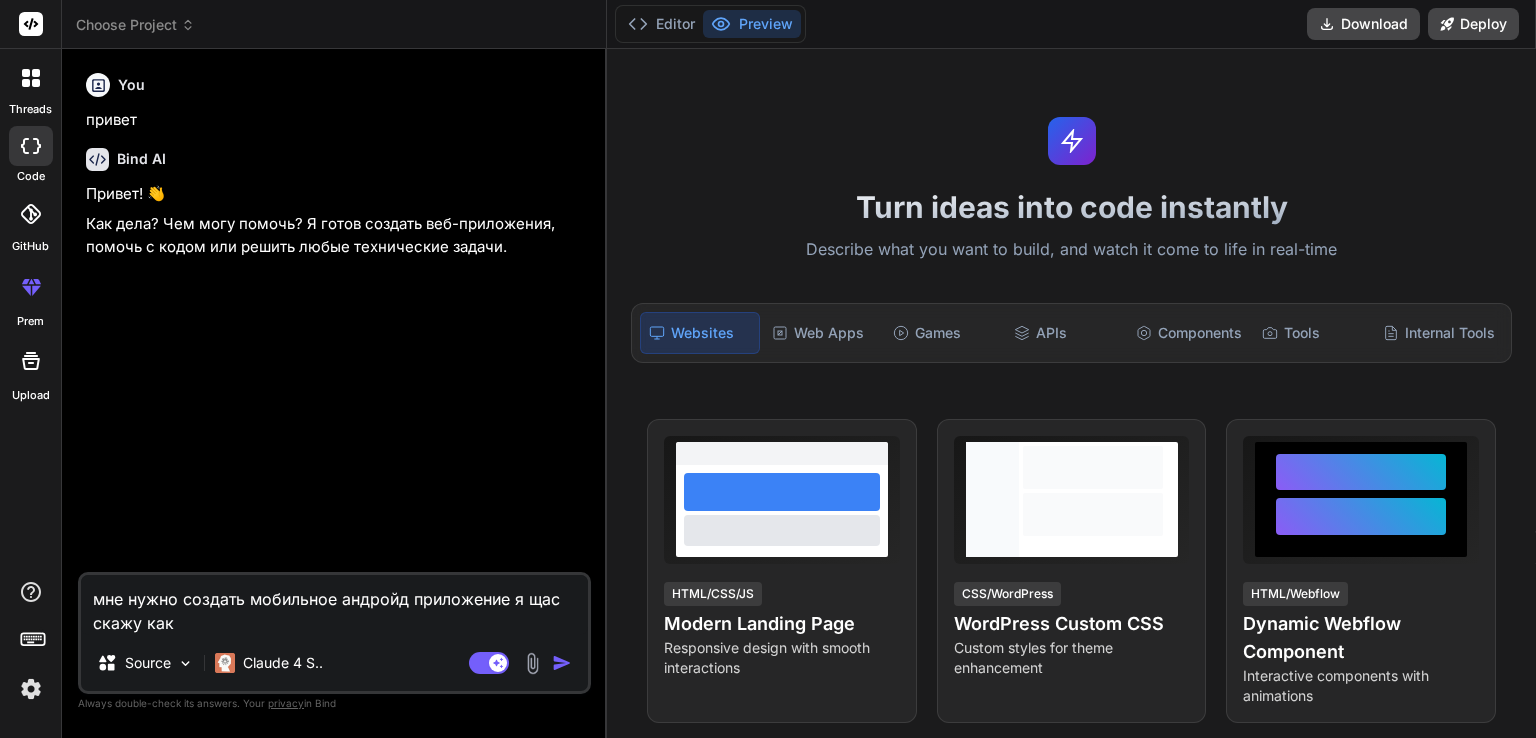 type on "мне нужно создать мобильное андройд приложение я щас скажу како" 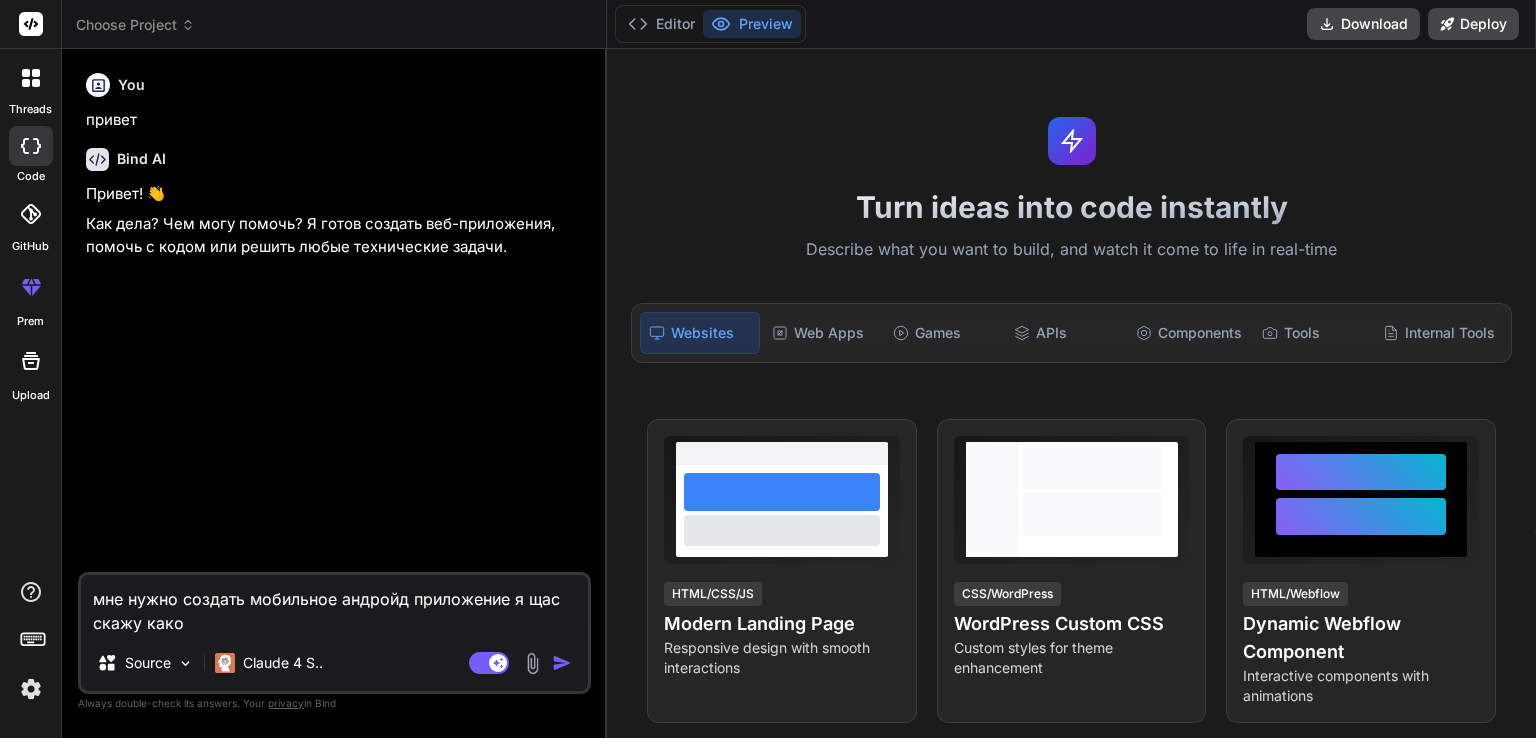 type on "мне нужно создать мобильное андройд приложение я щас скажу какое" 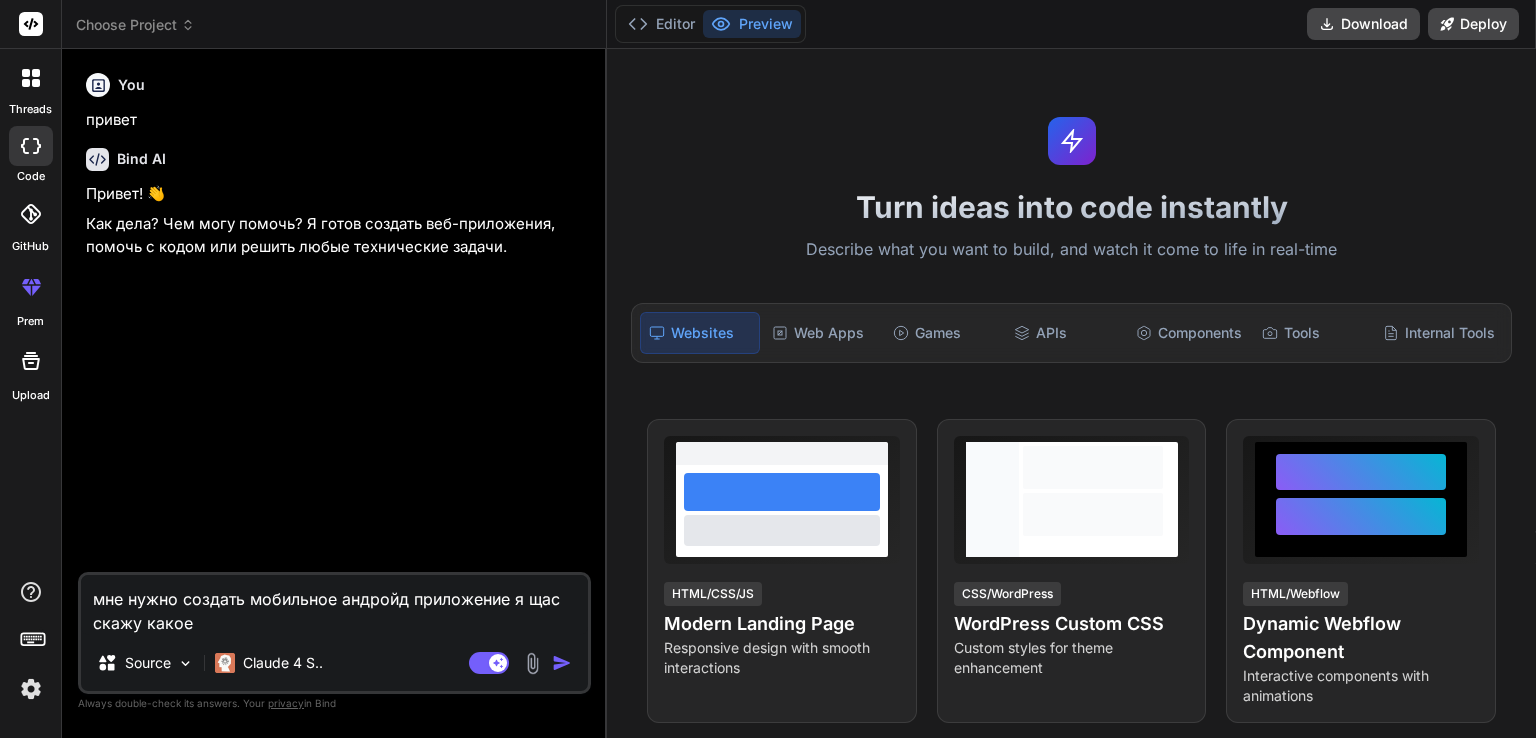 type on "мне нужно создать мобильное андройд приложение я щас скажу какое" 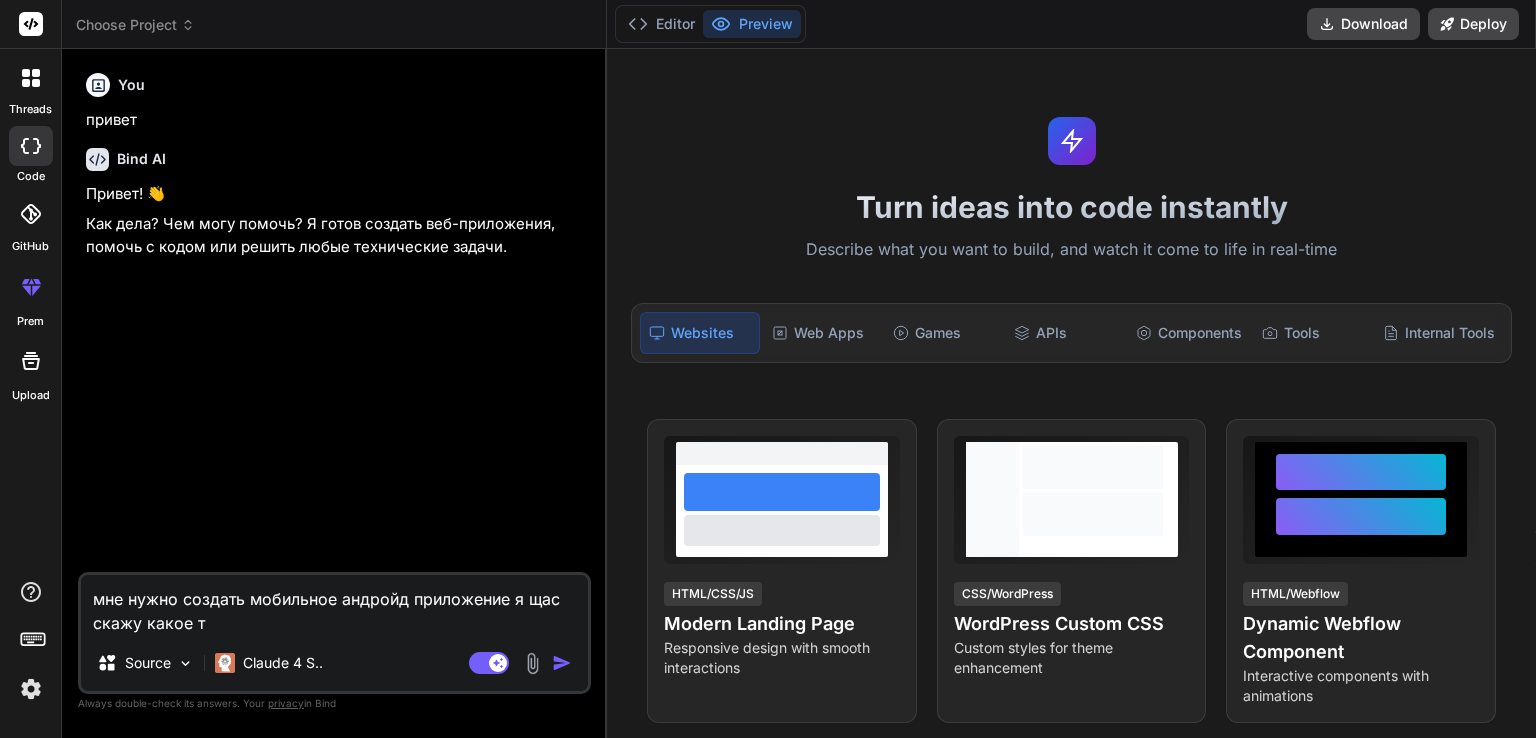 type on "x" 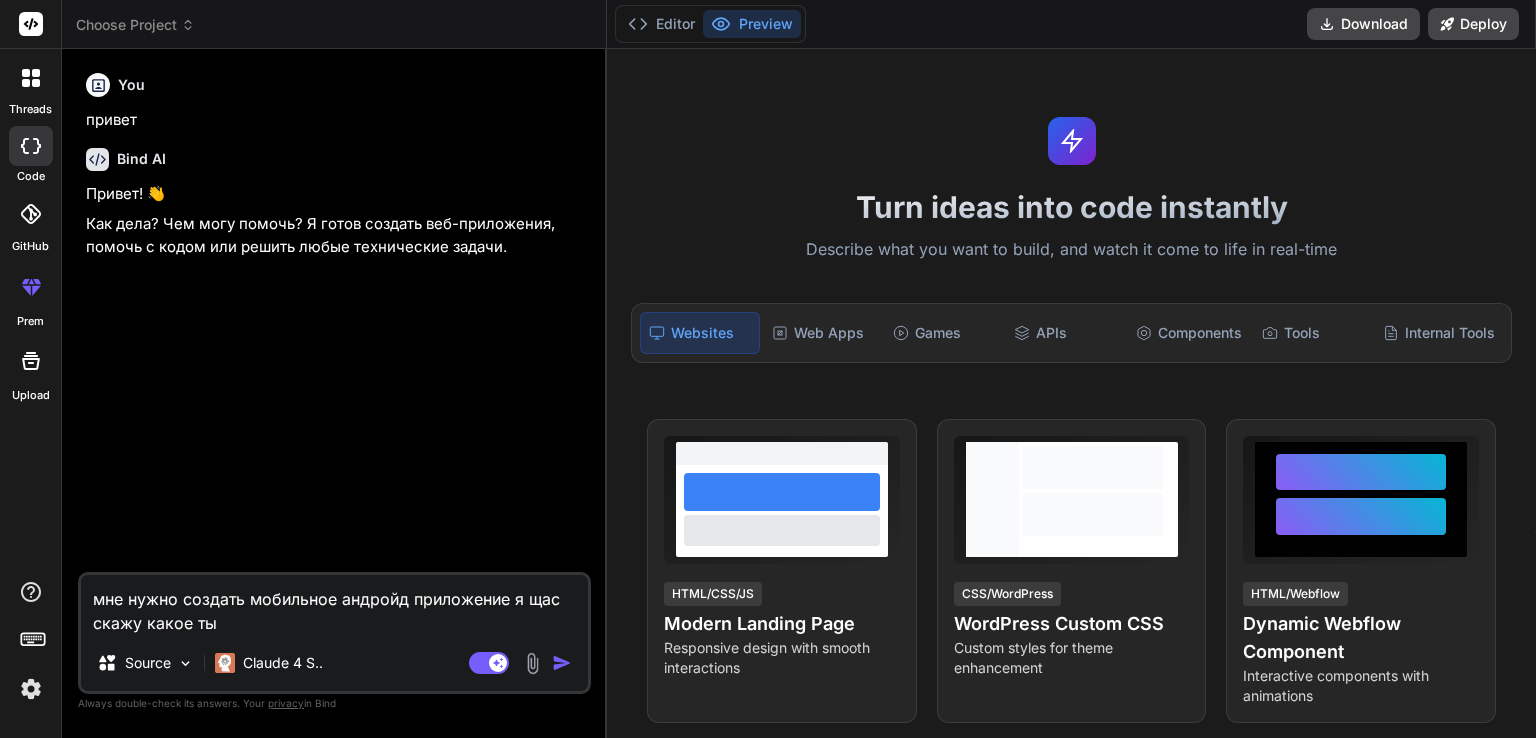 type on "мне нужно создать мобильное андройд приложение я щас скажу какое ты" 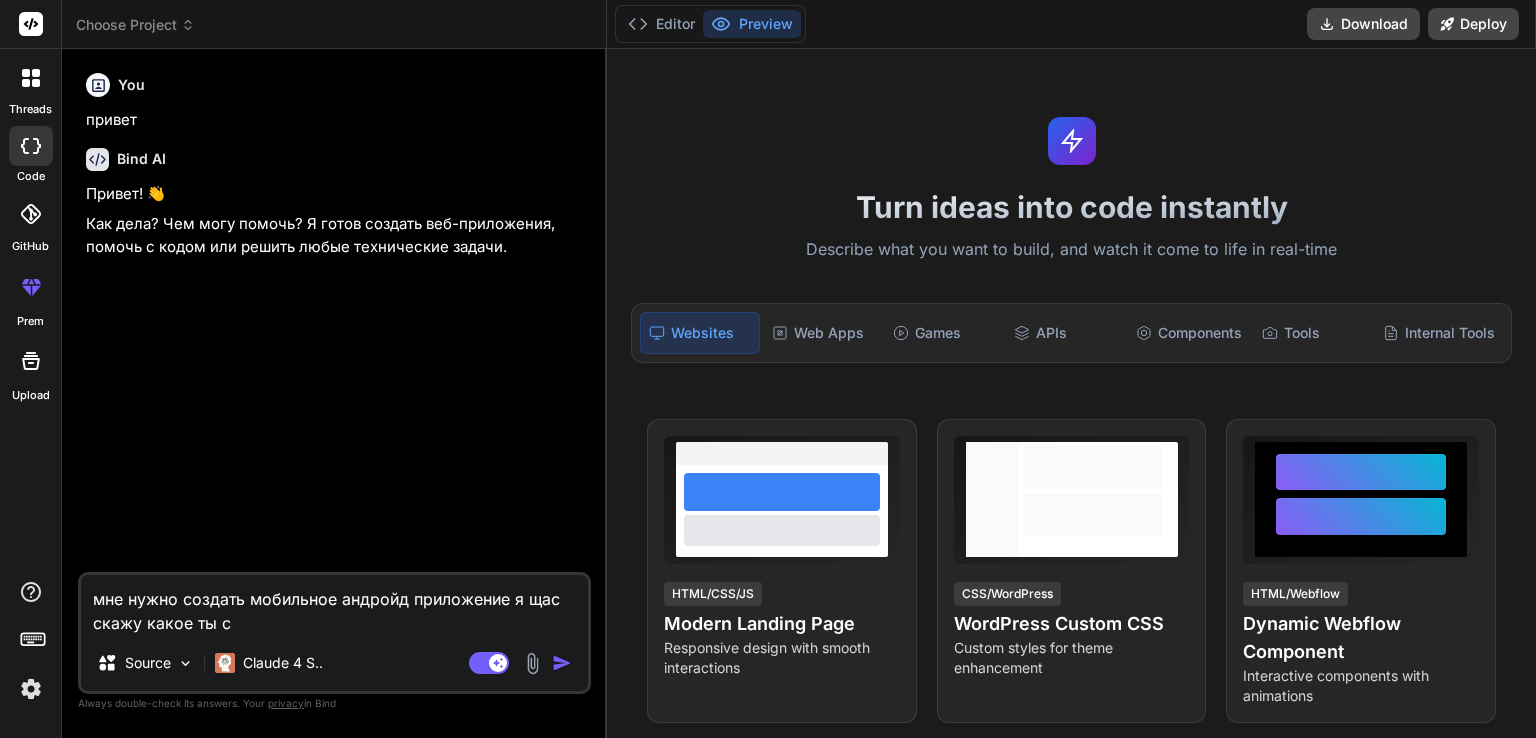 type on "мне нужно создать мобильное андройд приложение я щас скажу какое ты см" 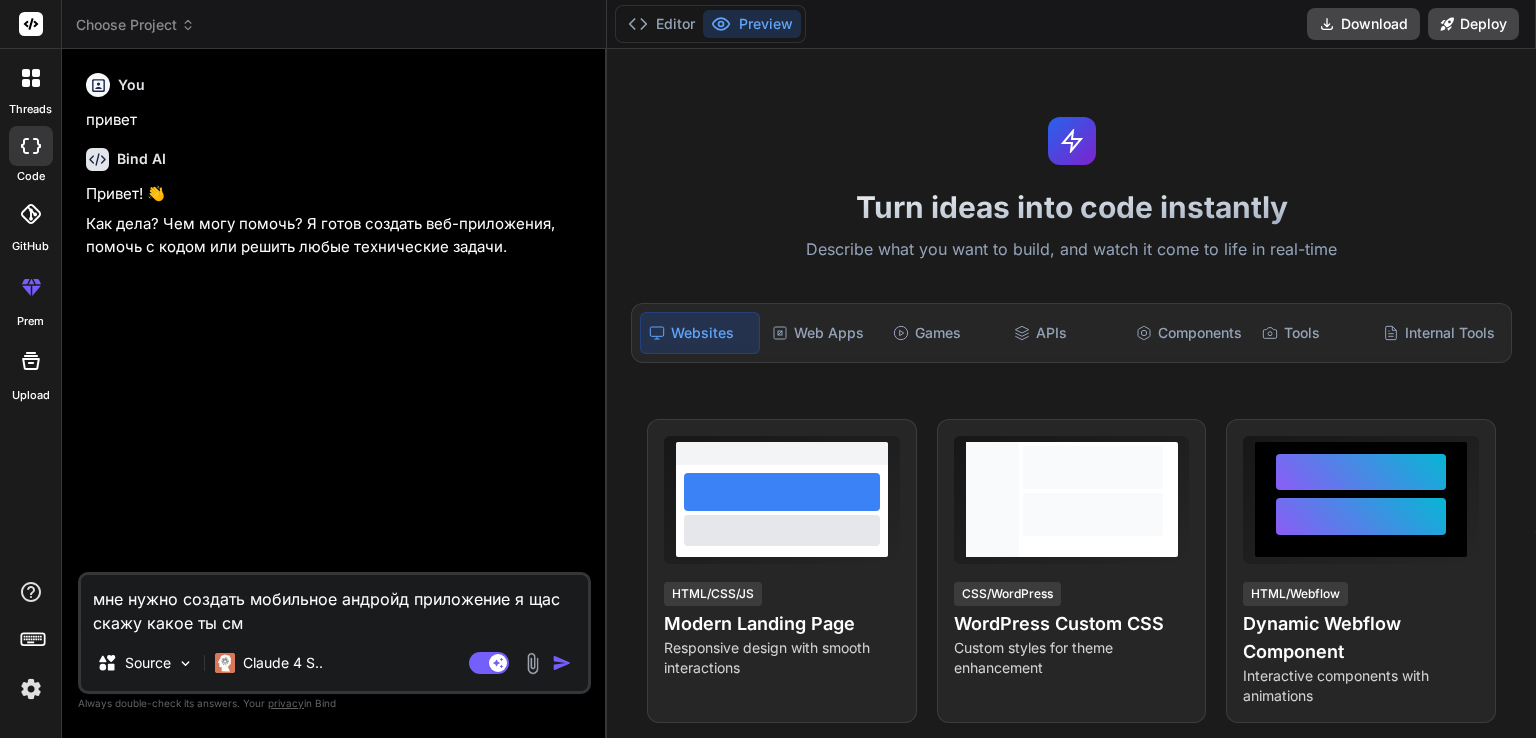 type on "мне нужно создать мобильное андройд приложение я щас скажу какое ты смо" 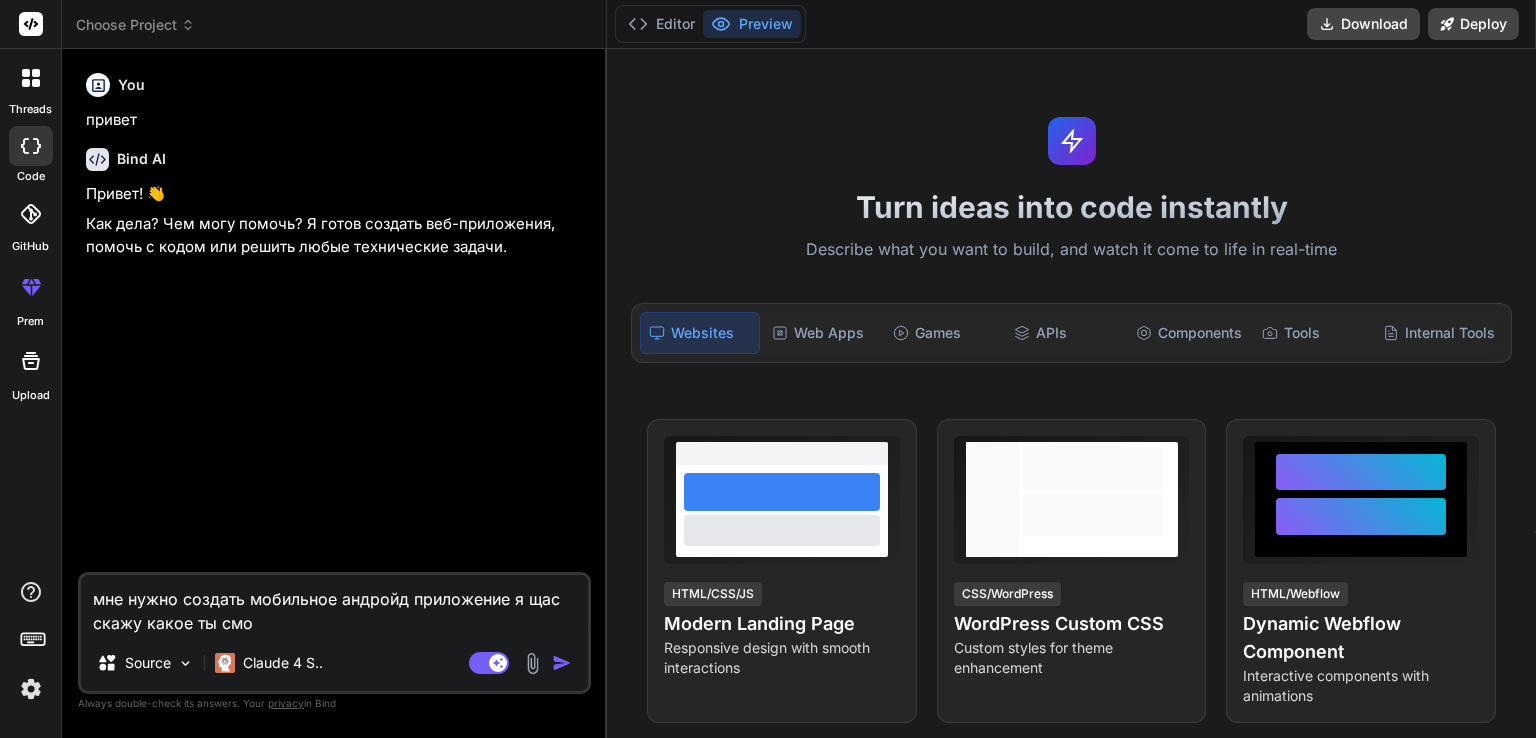 type on "мне нужно создать мобильное андройд приложение я щас скажу какое ты смож" 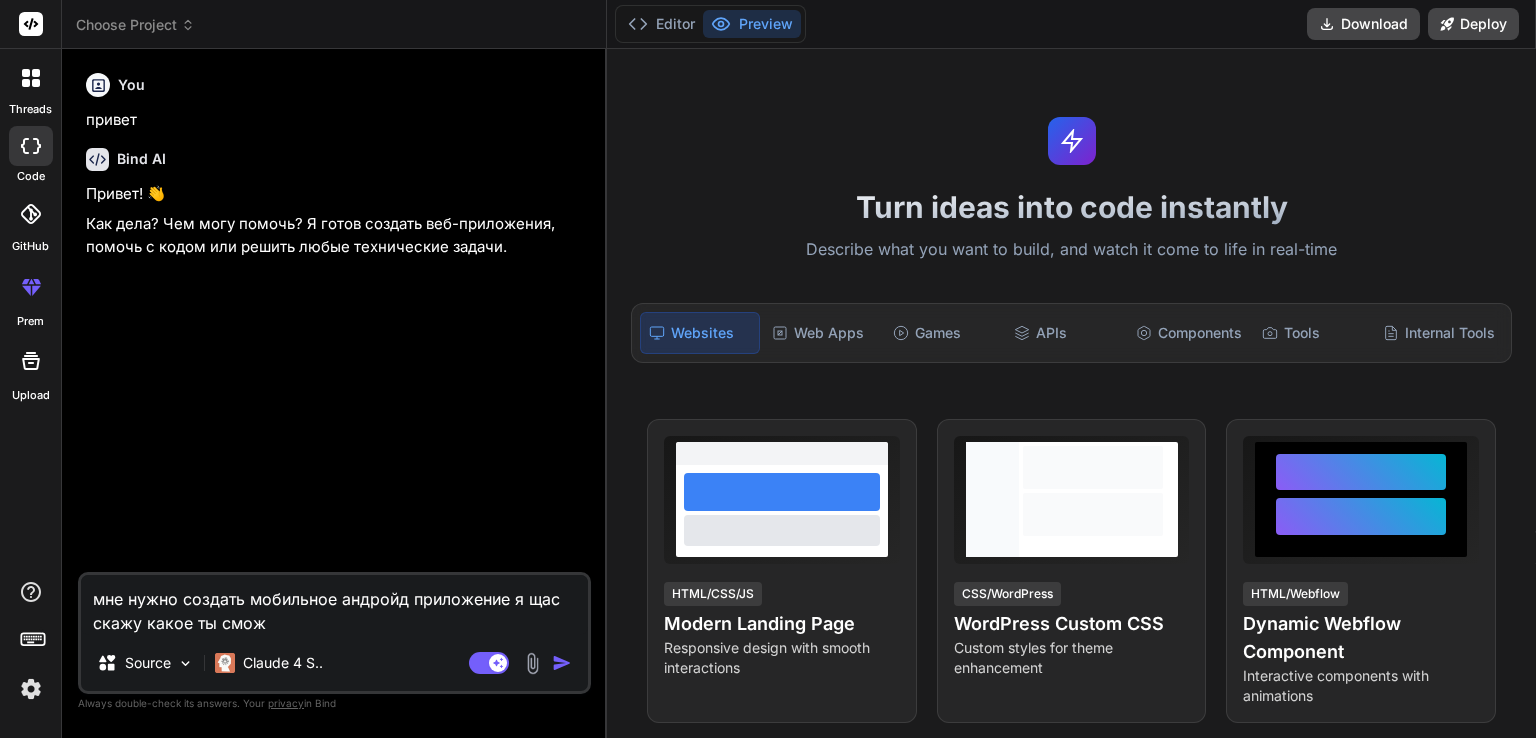 type on "мне нужно создать мобильное андройд приложение я щас скажу какое ты сможе" 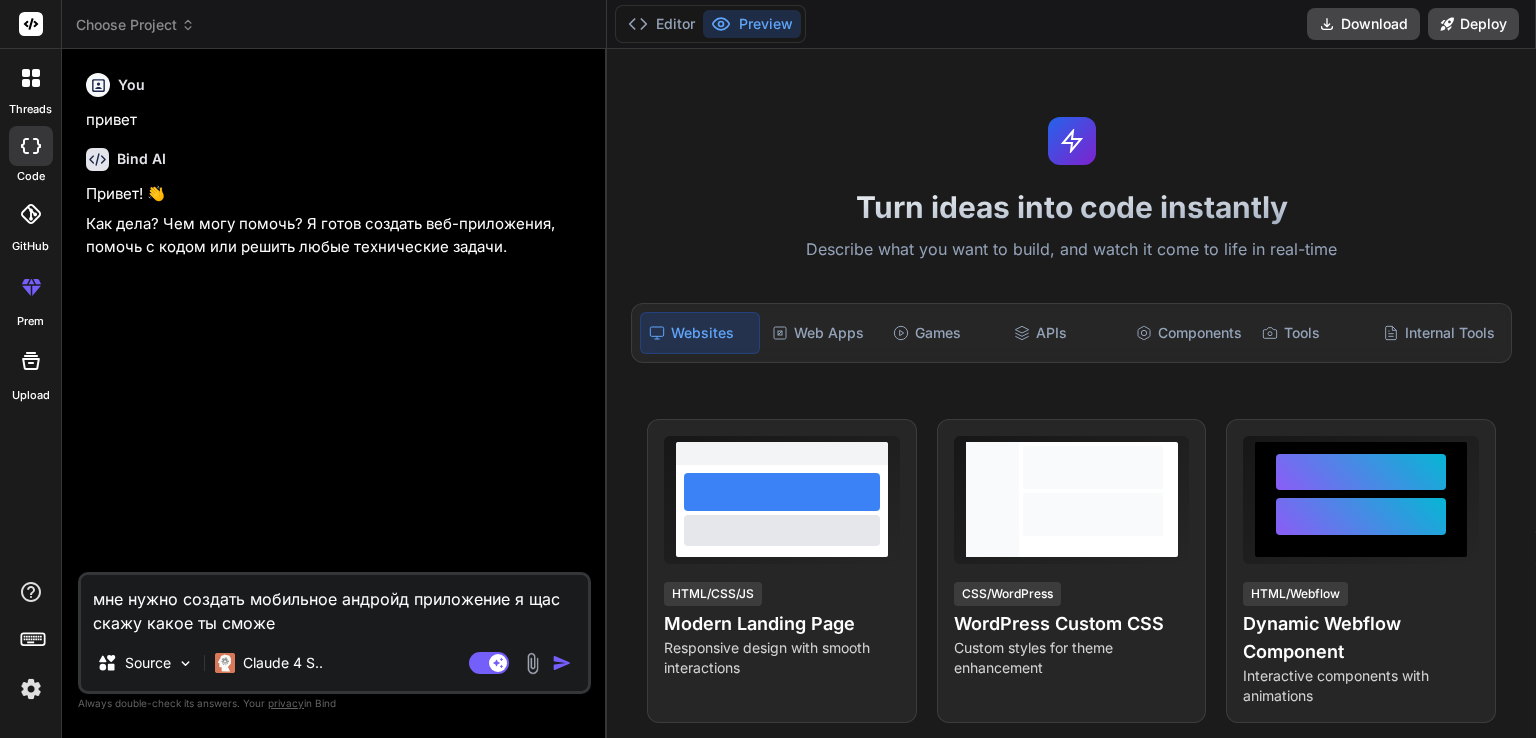 type on "мне нужно создать мобильное андройд приложение я щас скажу какое ты сможеш" 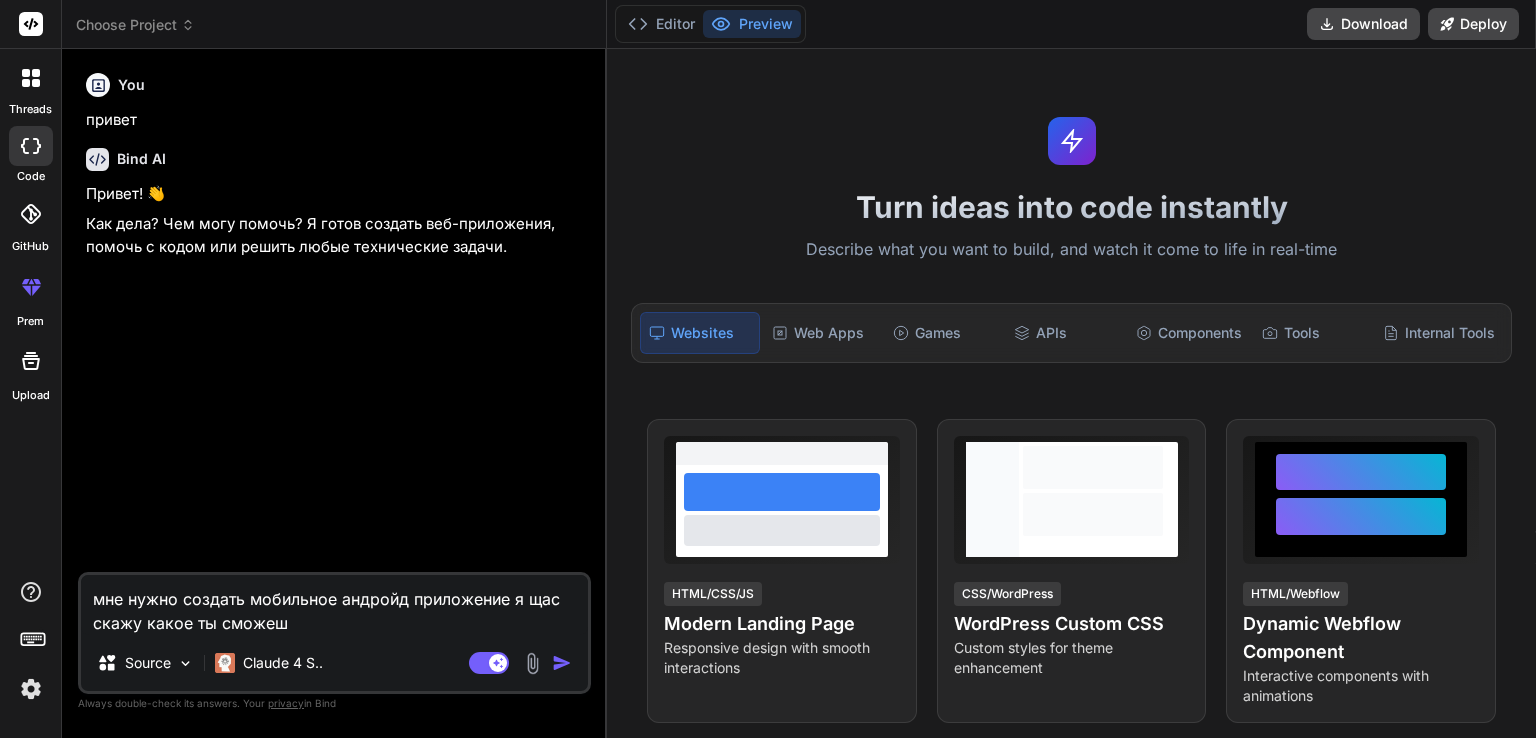 type on "мне нужно создать мобильное андройд приложение я щас скажу какое ты сможешь" 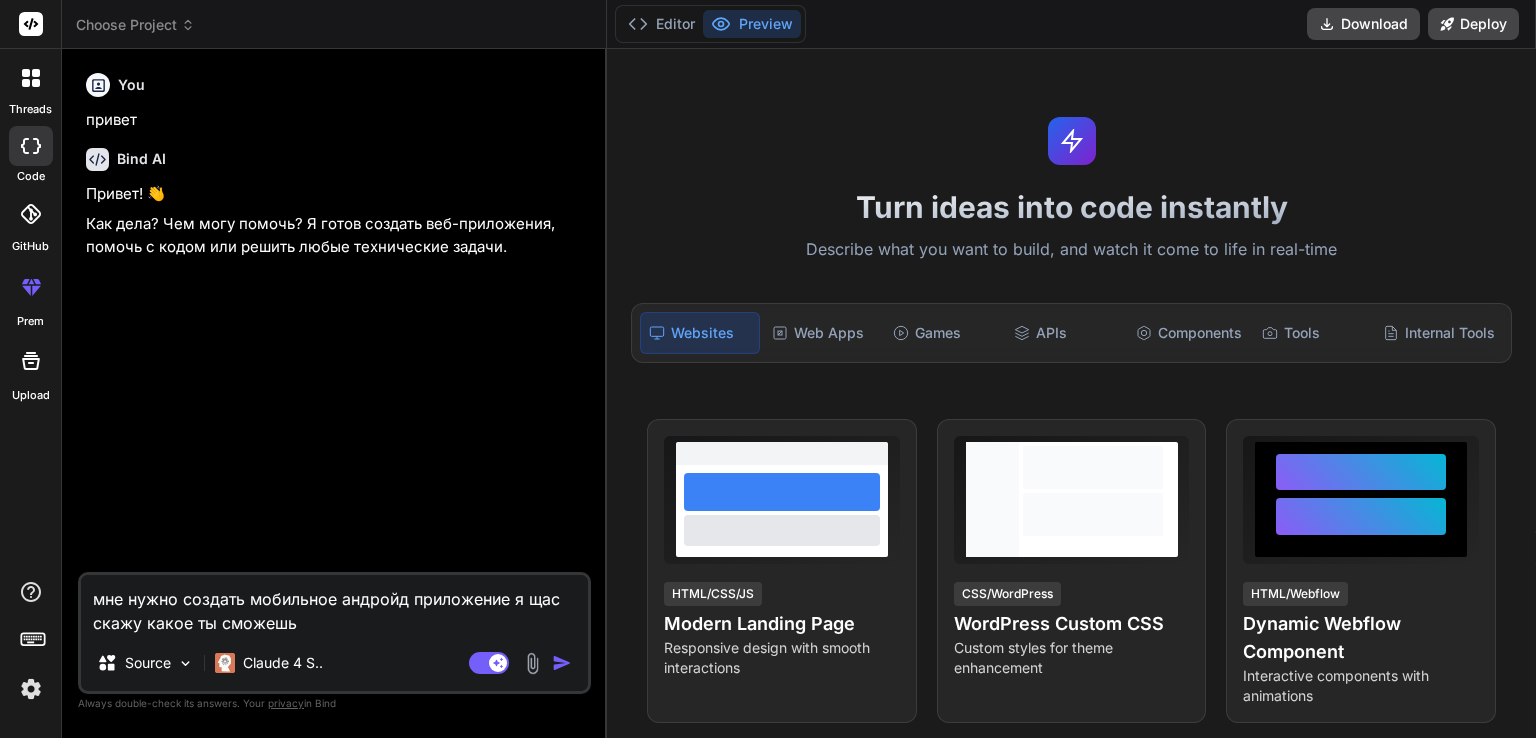 type on "мне нужно создать мобильное андройд приложение я щас скажу какое ты сможешь" 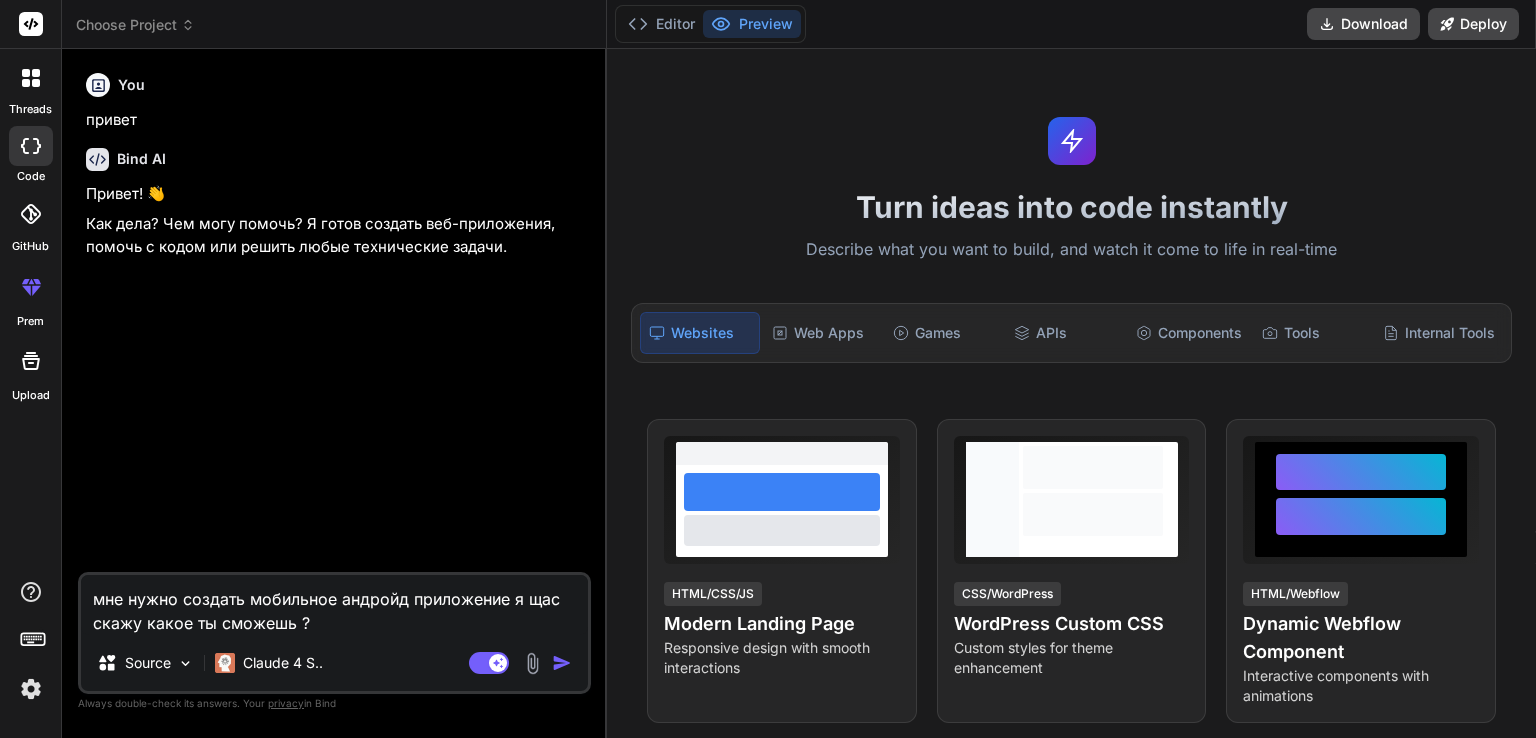 type on "x" 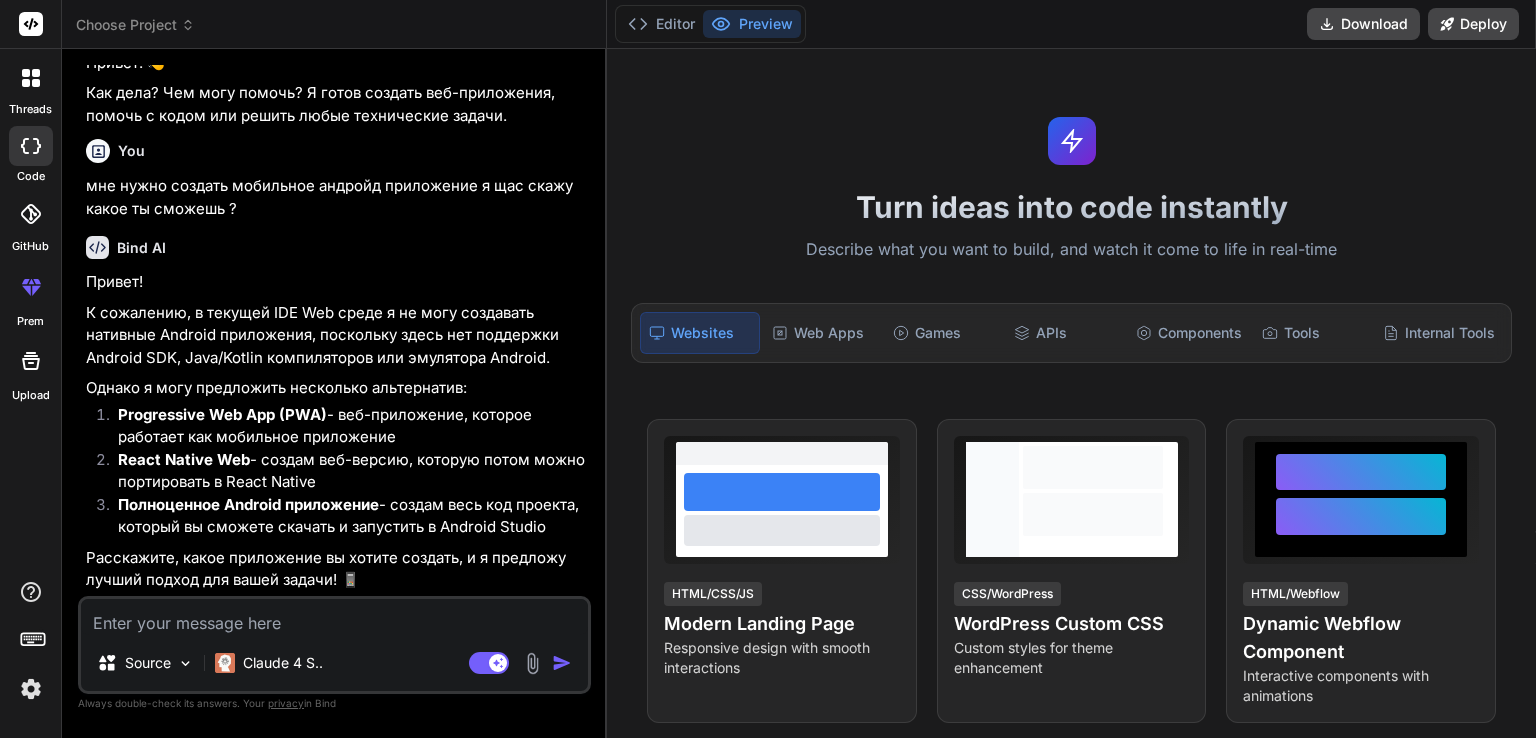 scroll, scrollTop: 152, scrollLeft: 0, axis: vertical 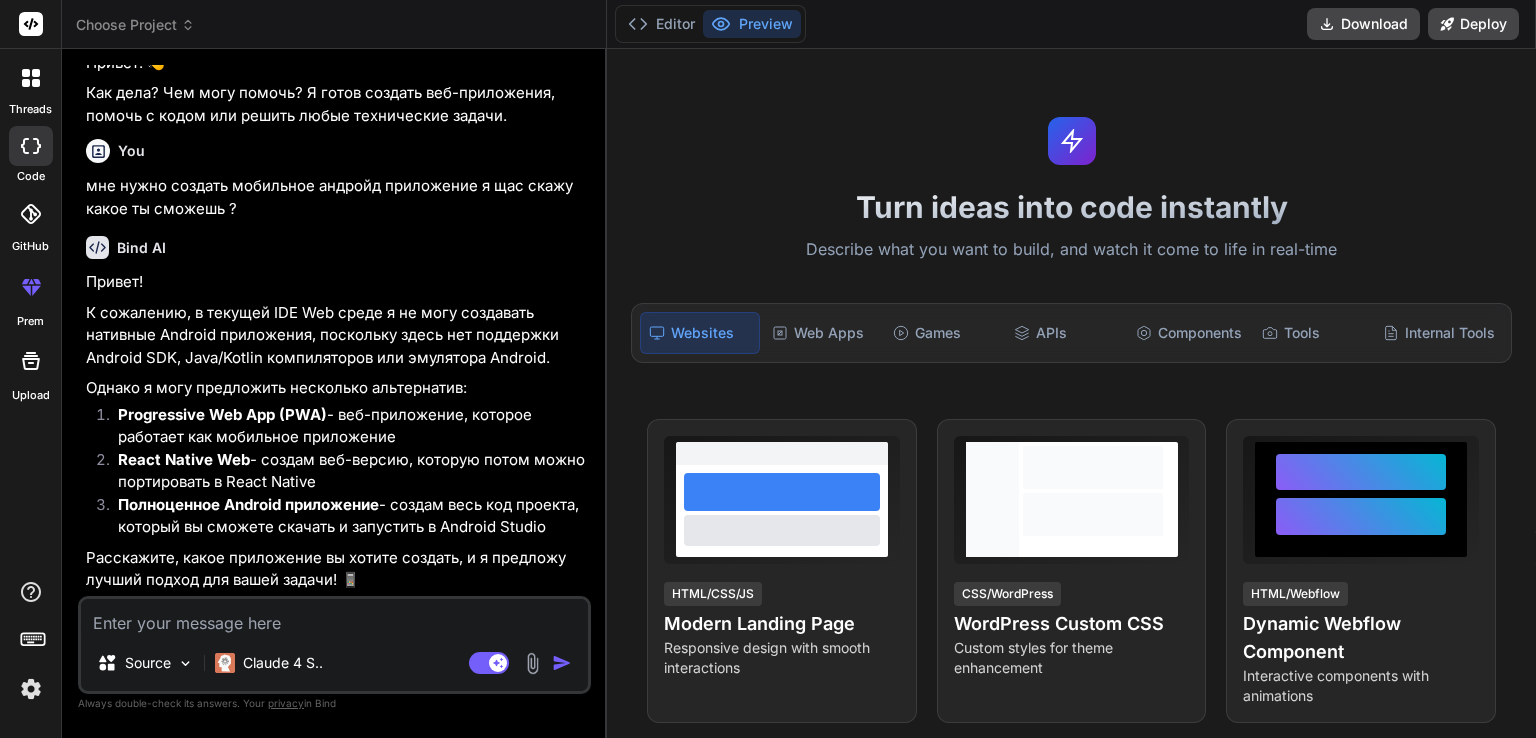 type on "x" 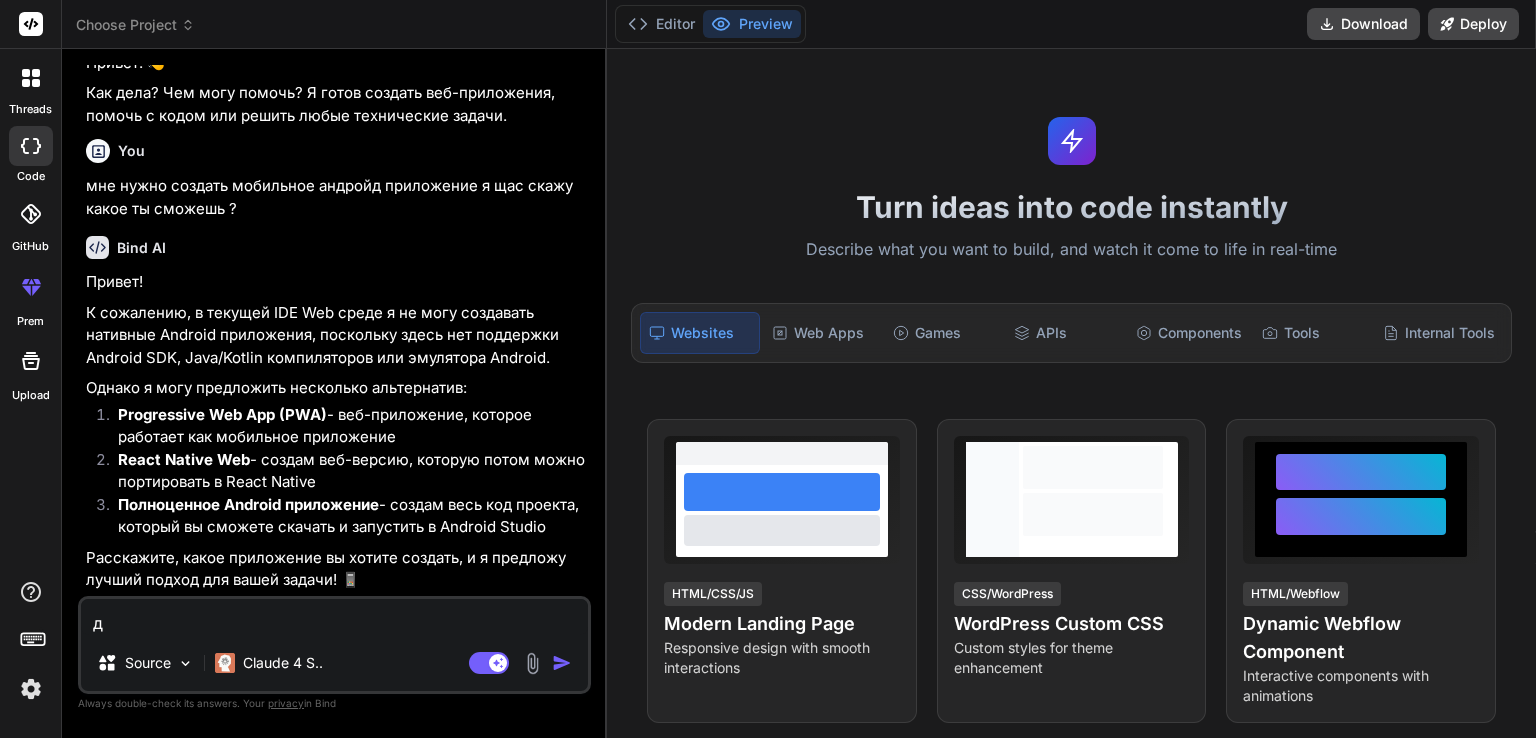 type on "да" 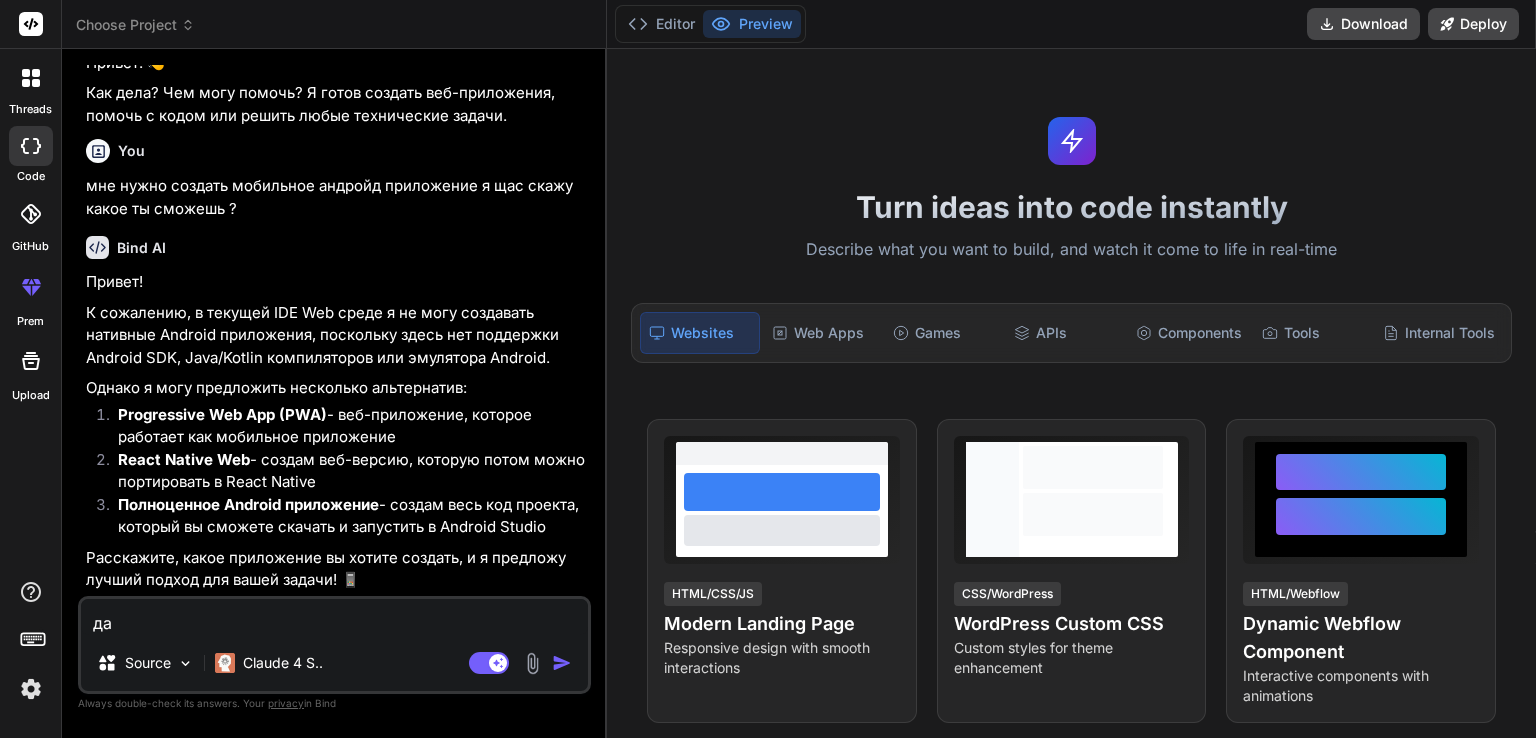 type on "дав" 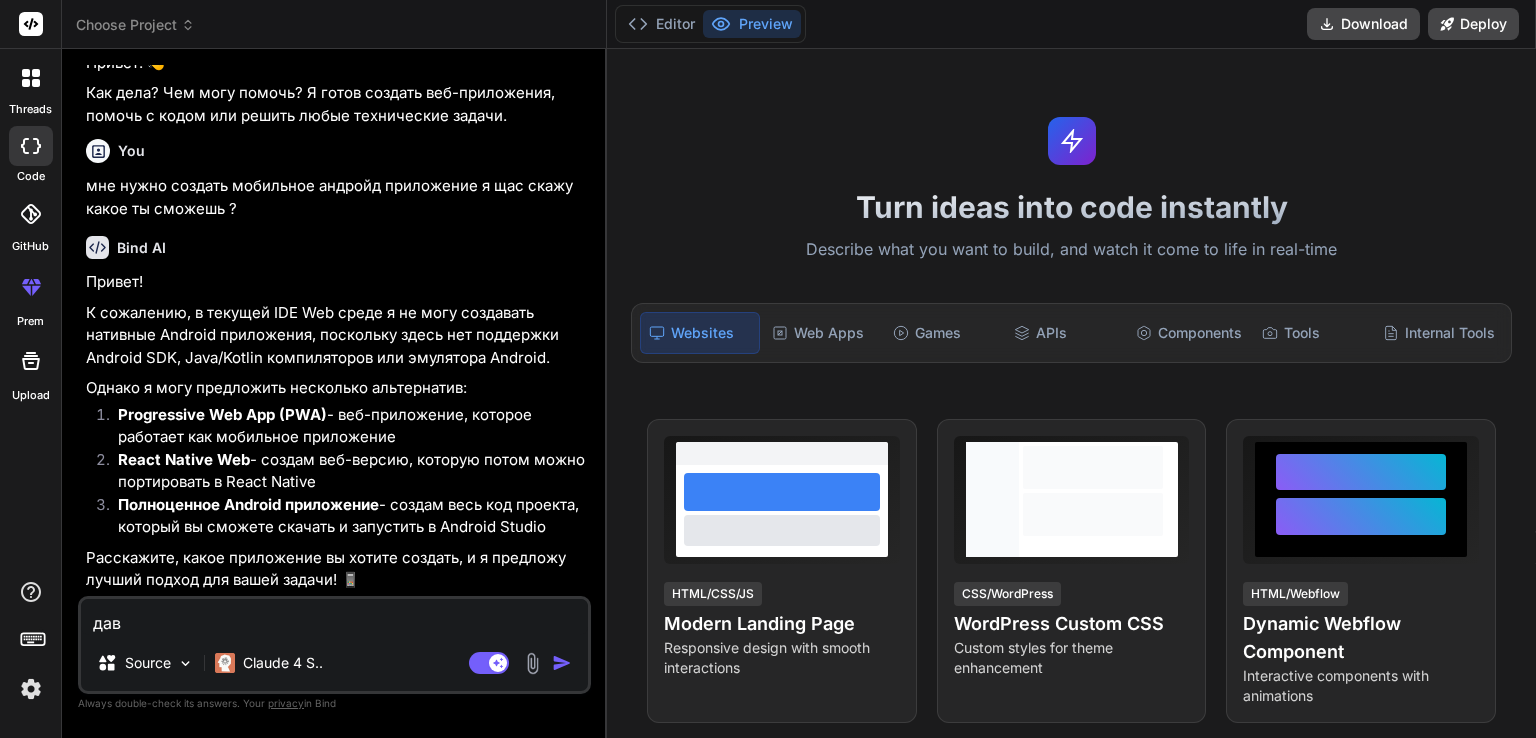 type on "дава" 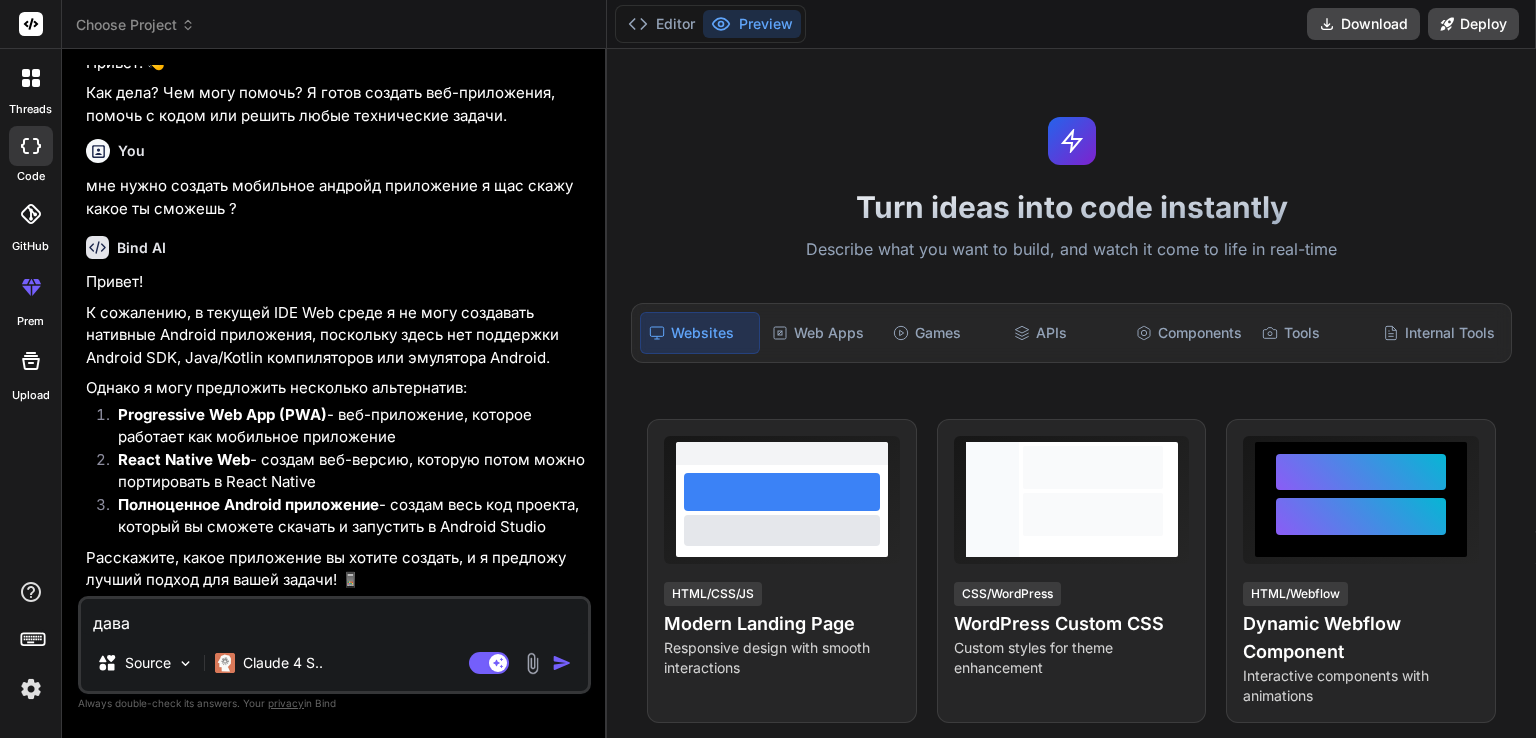 type on "давай" 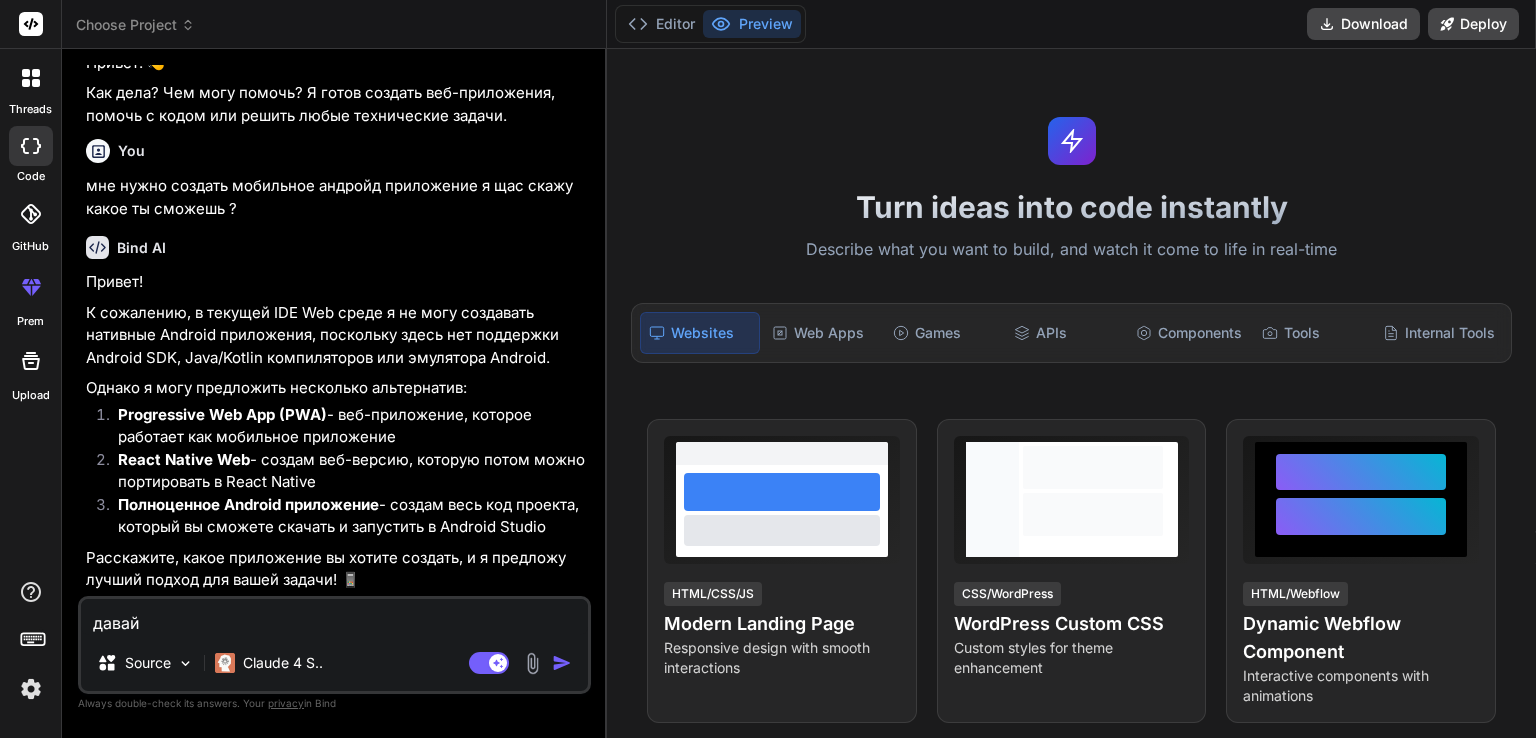 type on "давай" 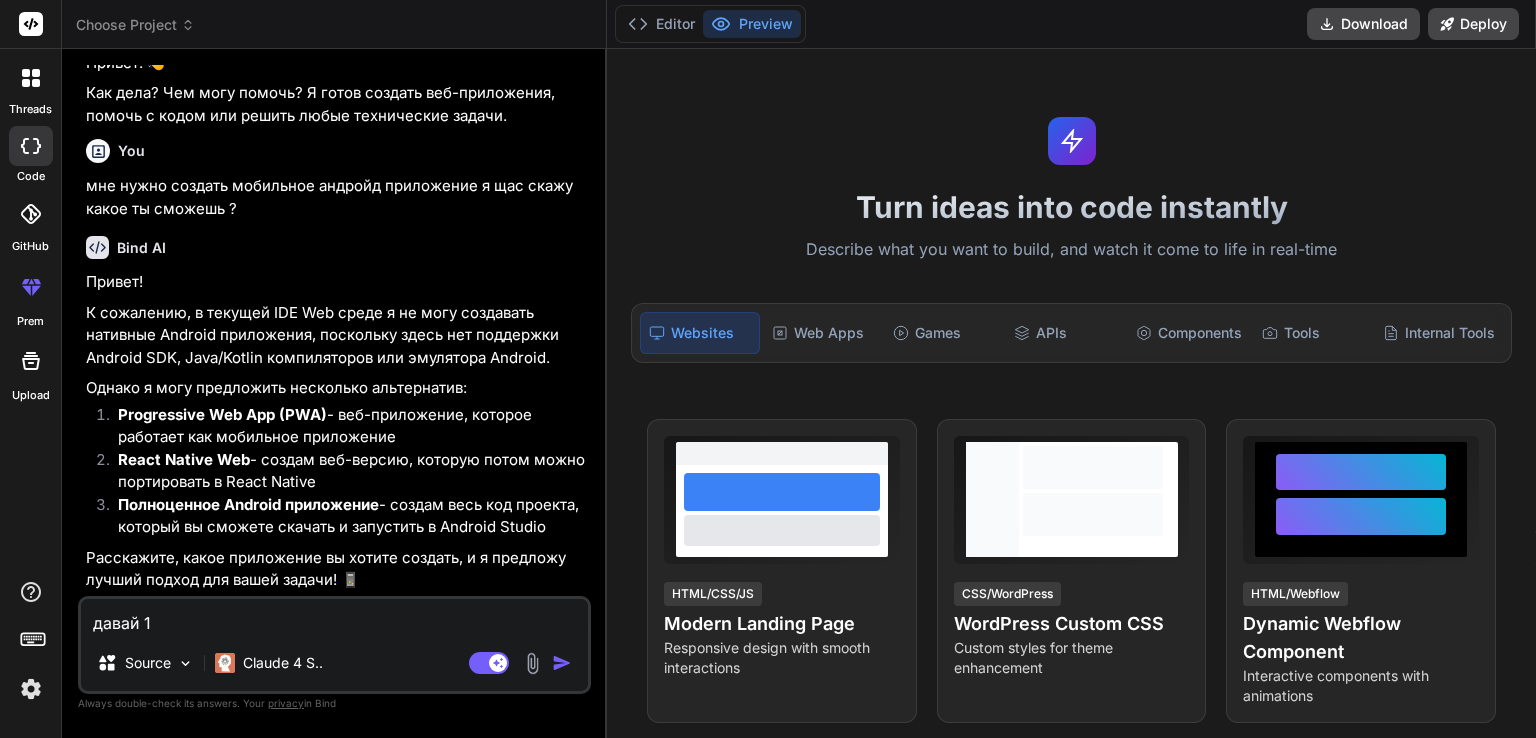 type on "давай 1" 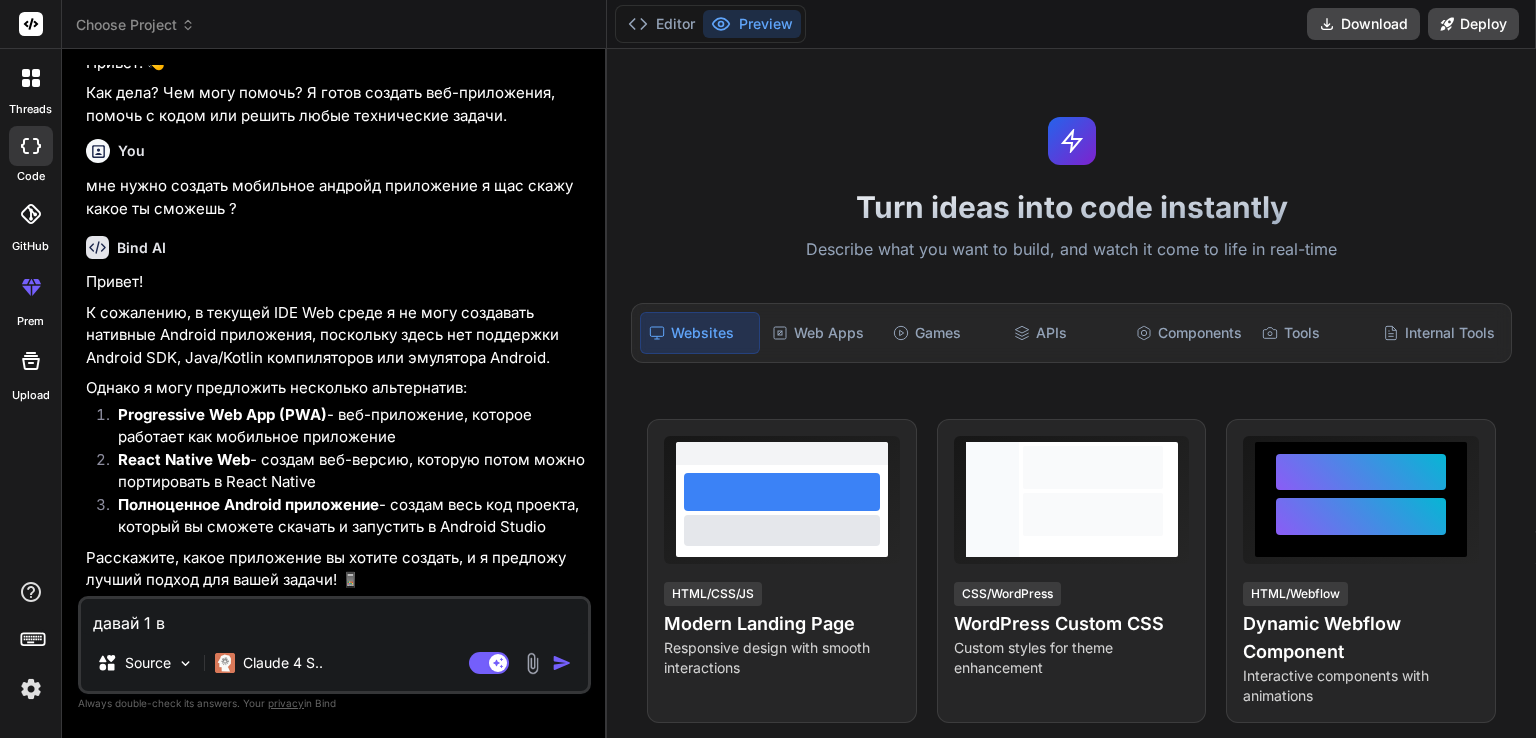 type on "давай [NUMBER] ва" 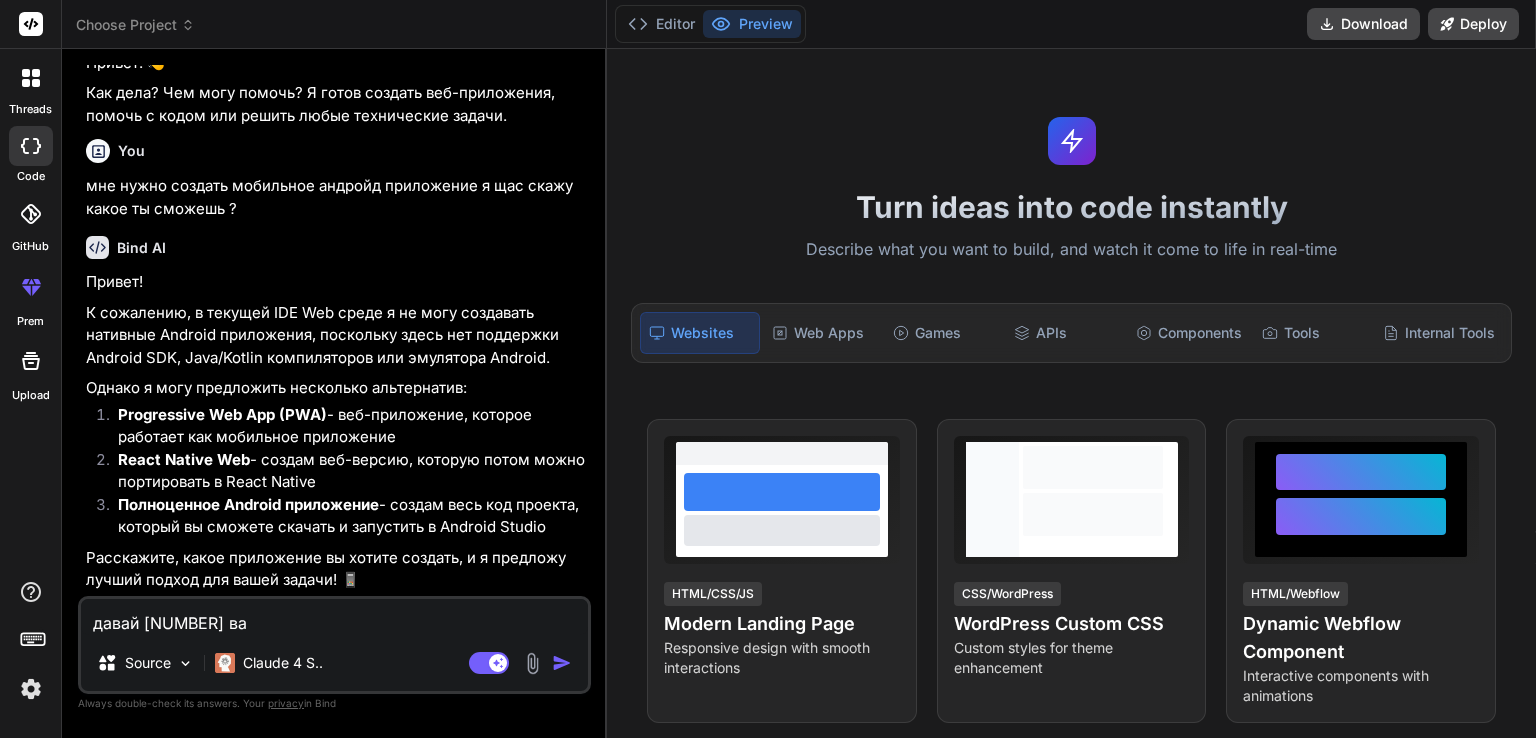 type on "давай 1 вар" 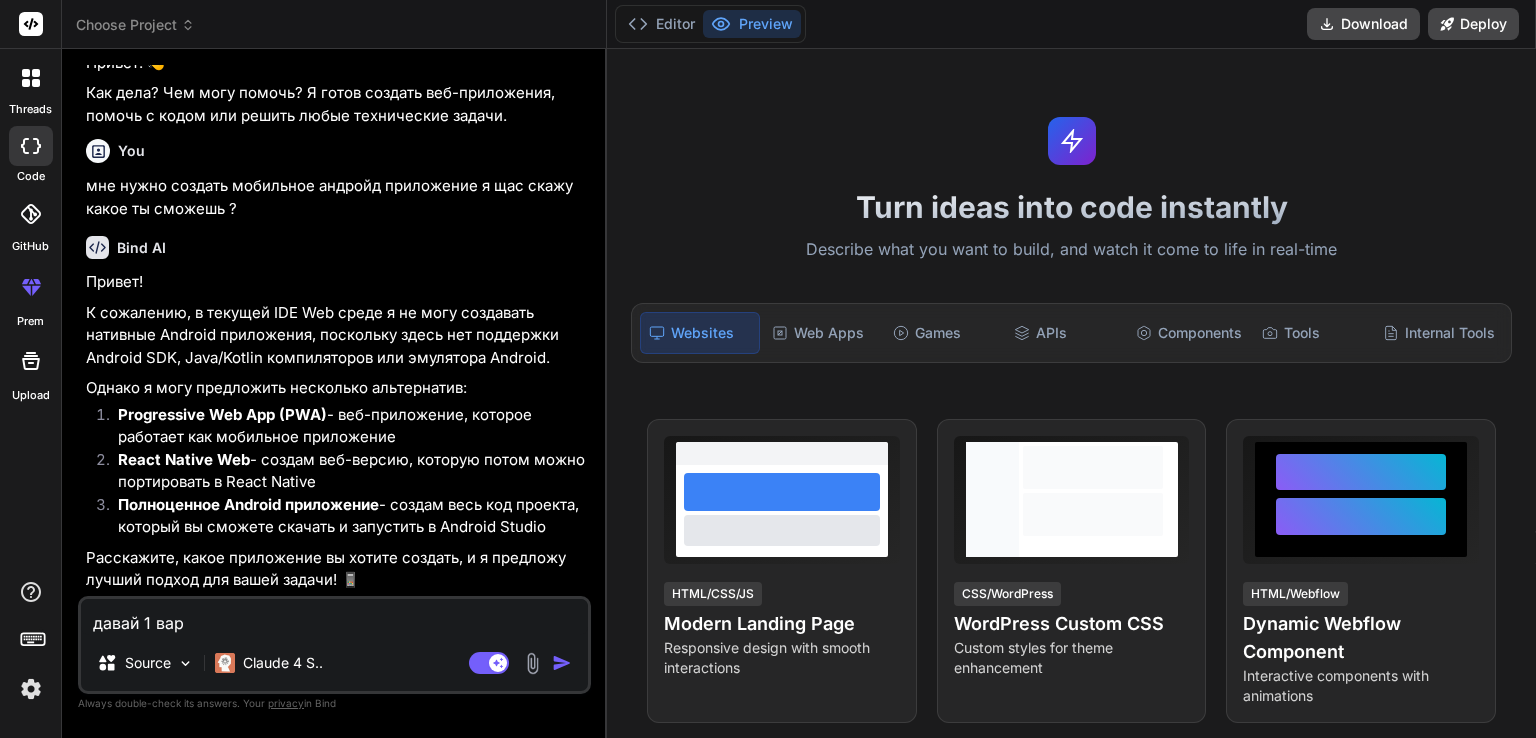 type on "давай 1 вари" 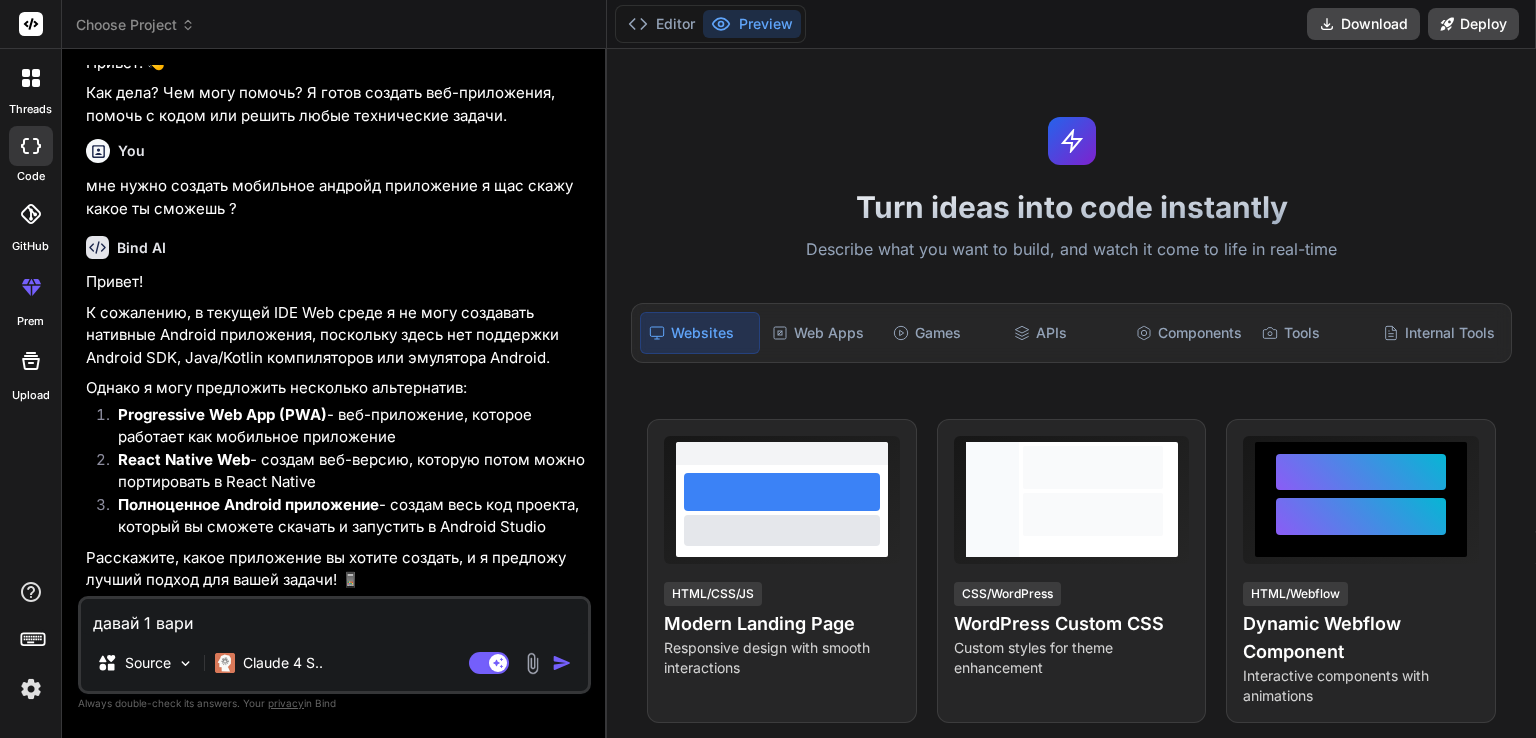 type on "давай 1 вариа" 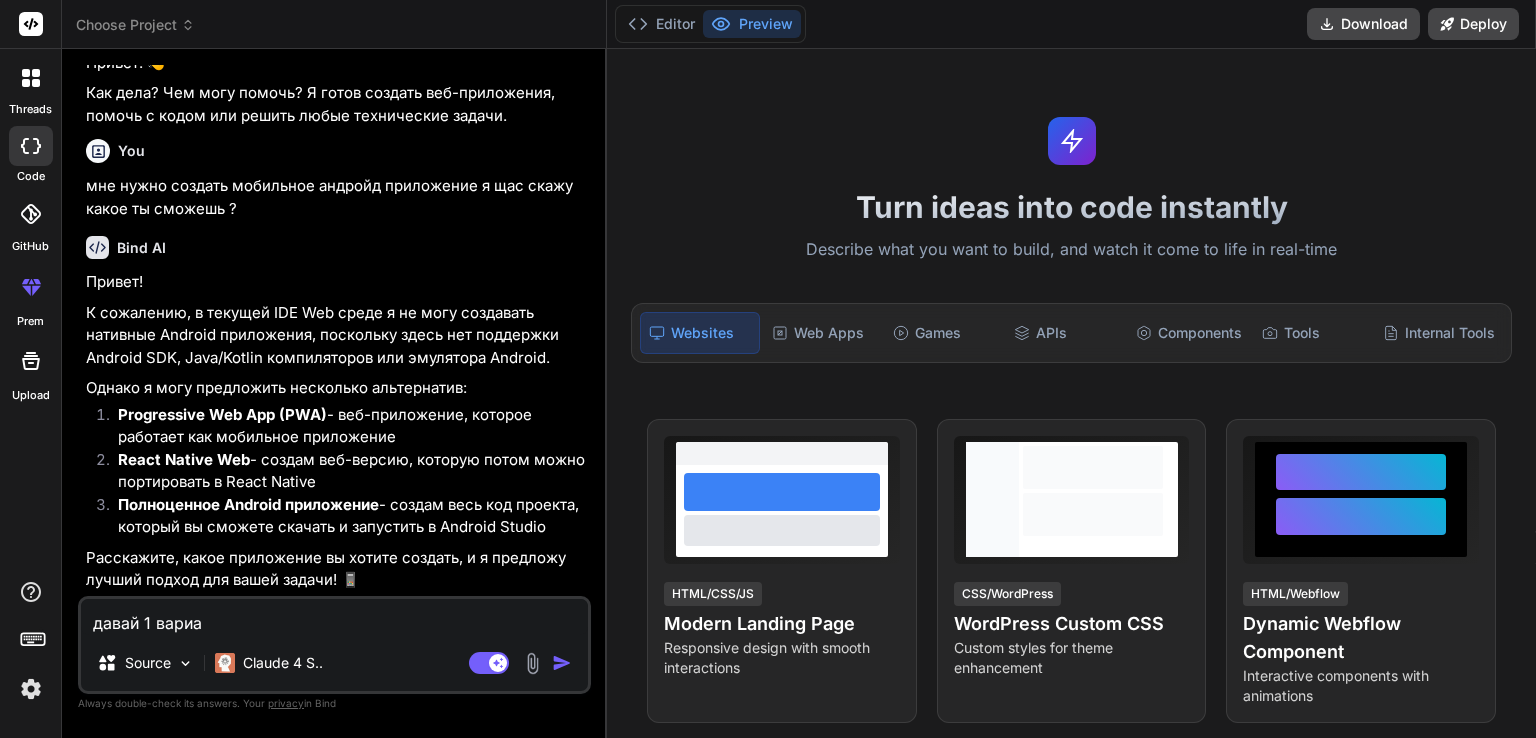 type on "давай 1 вариан" 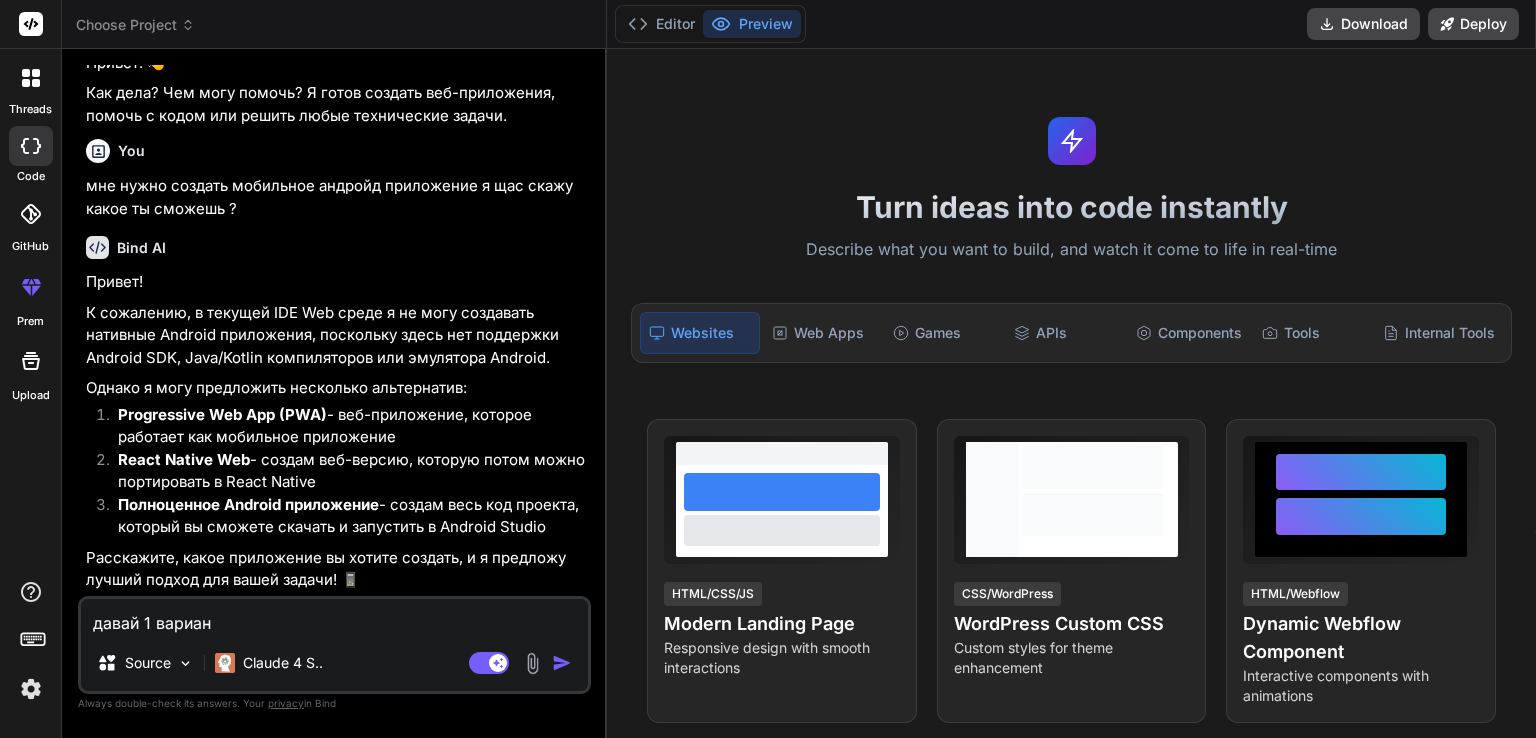 type on "давай 1 вариант" 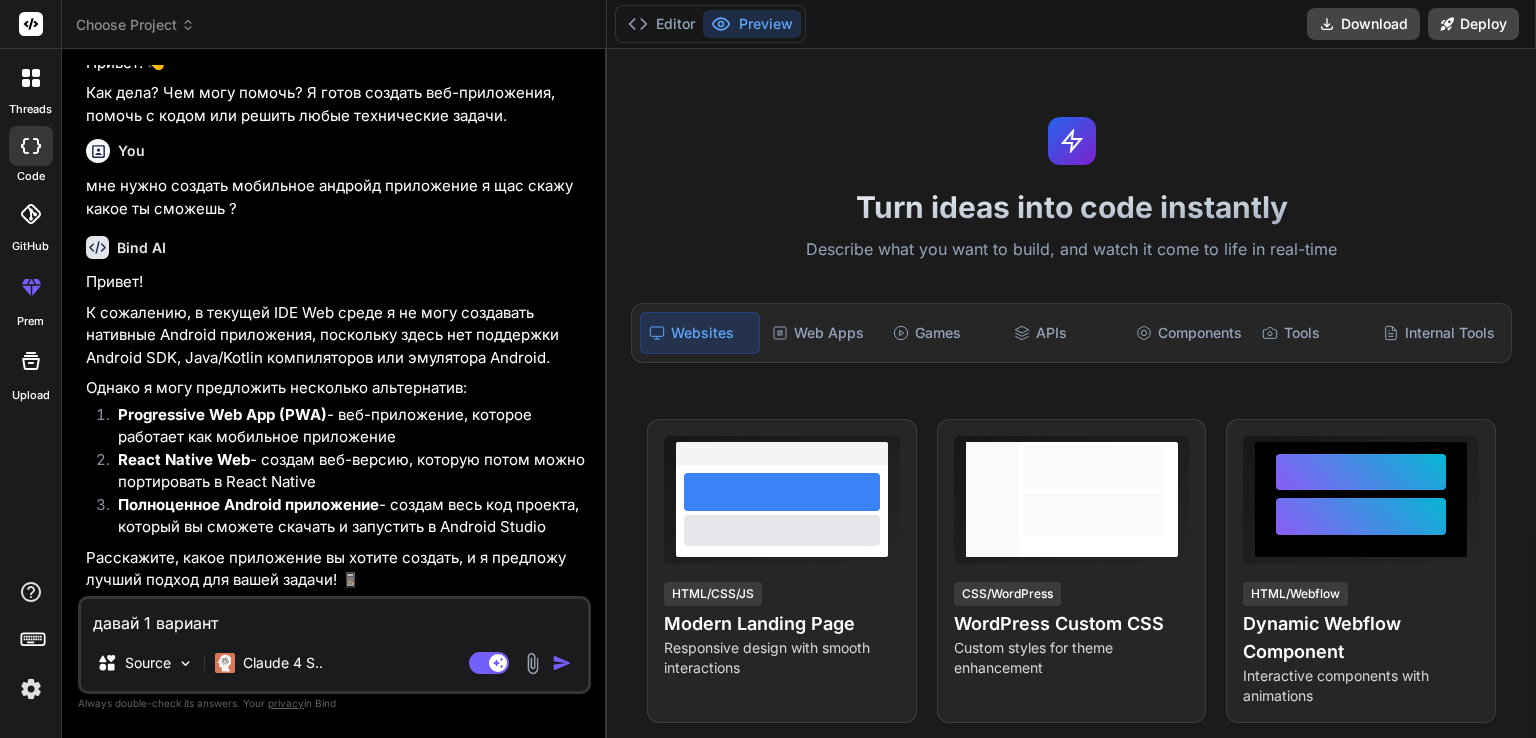 type on "давай 1 вариант" 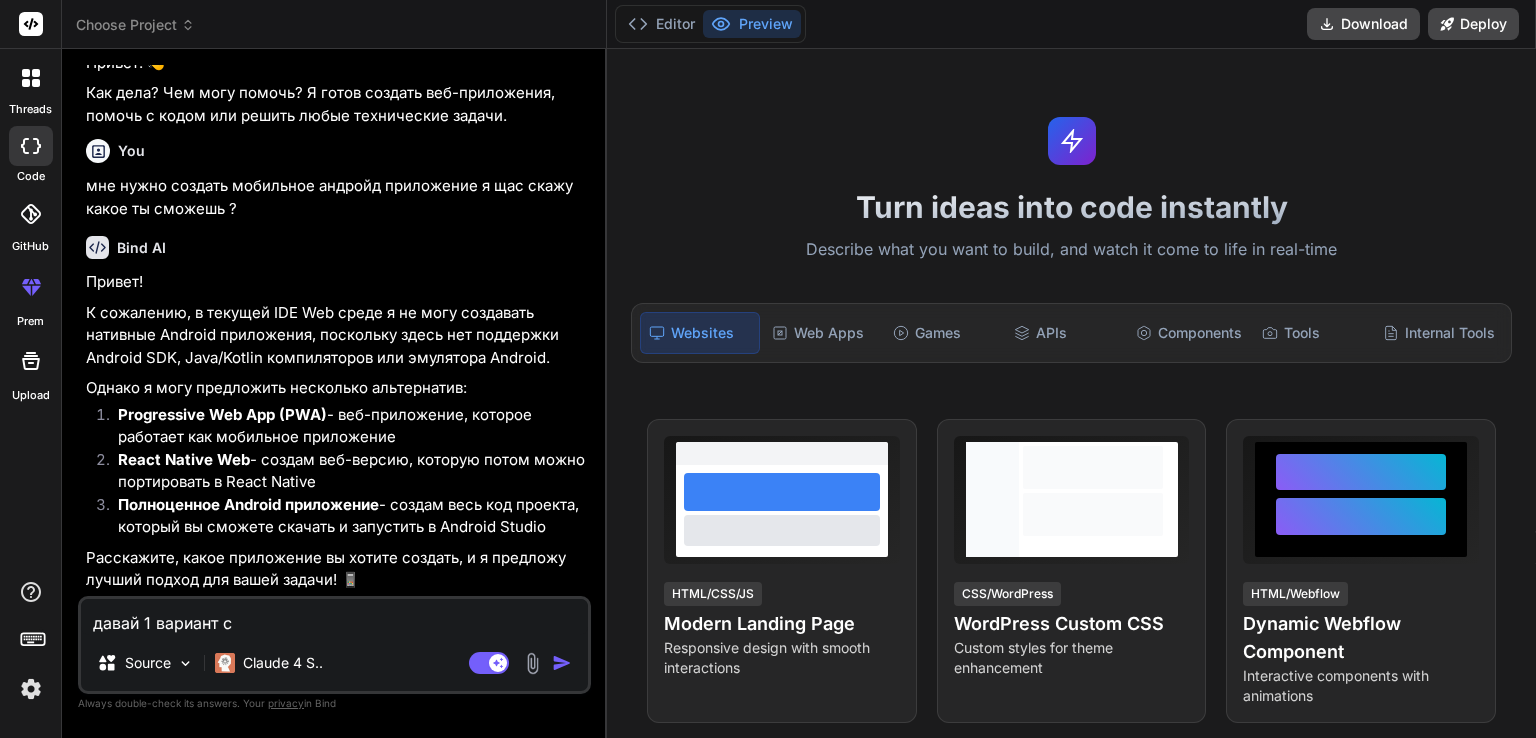 type on "давай 1 вариант сд" 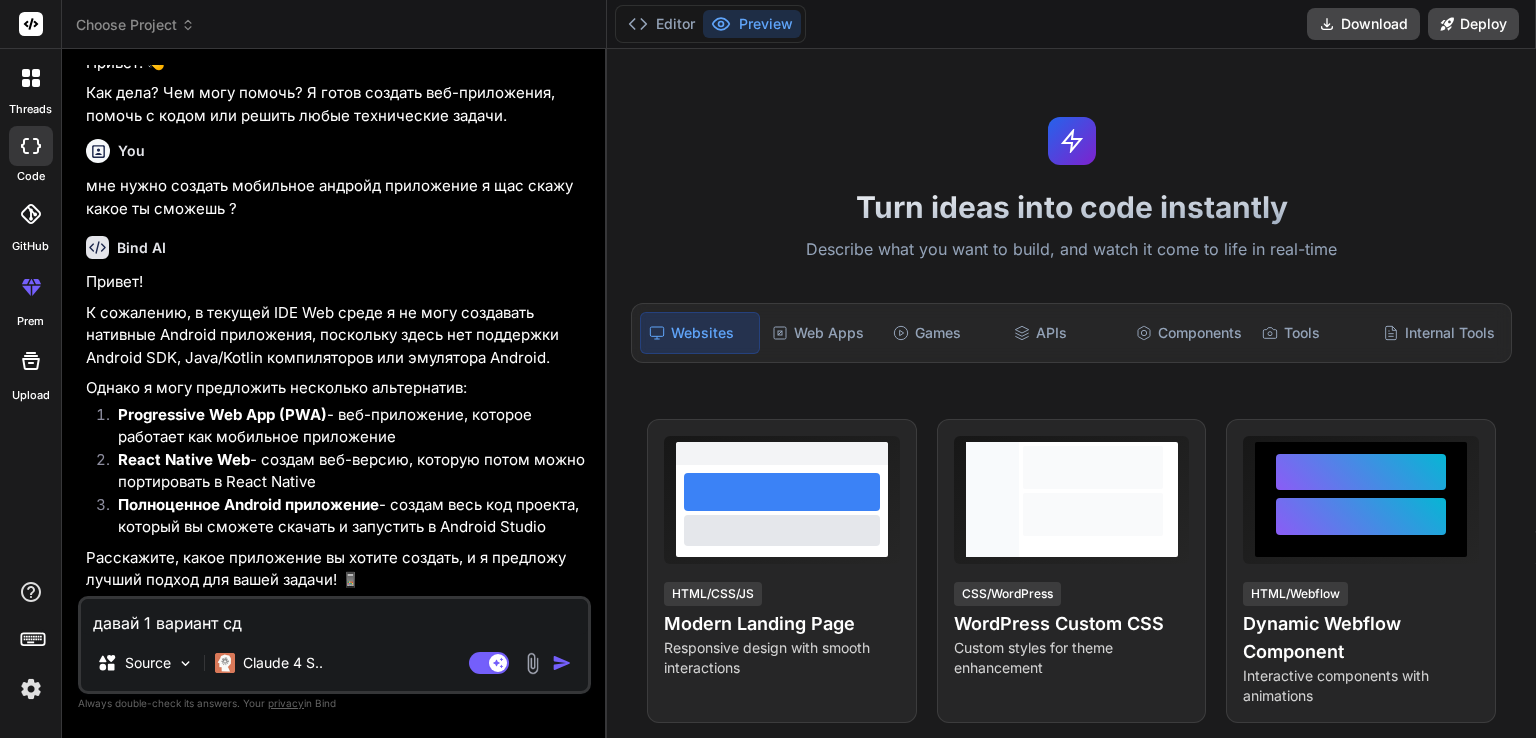 type on "давай 1 вариант сде" 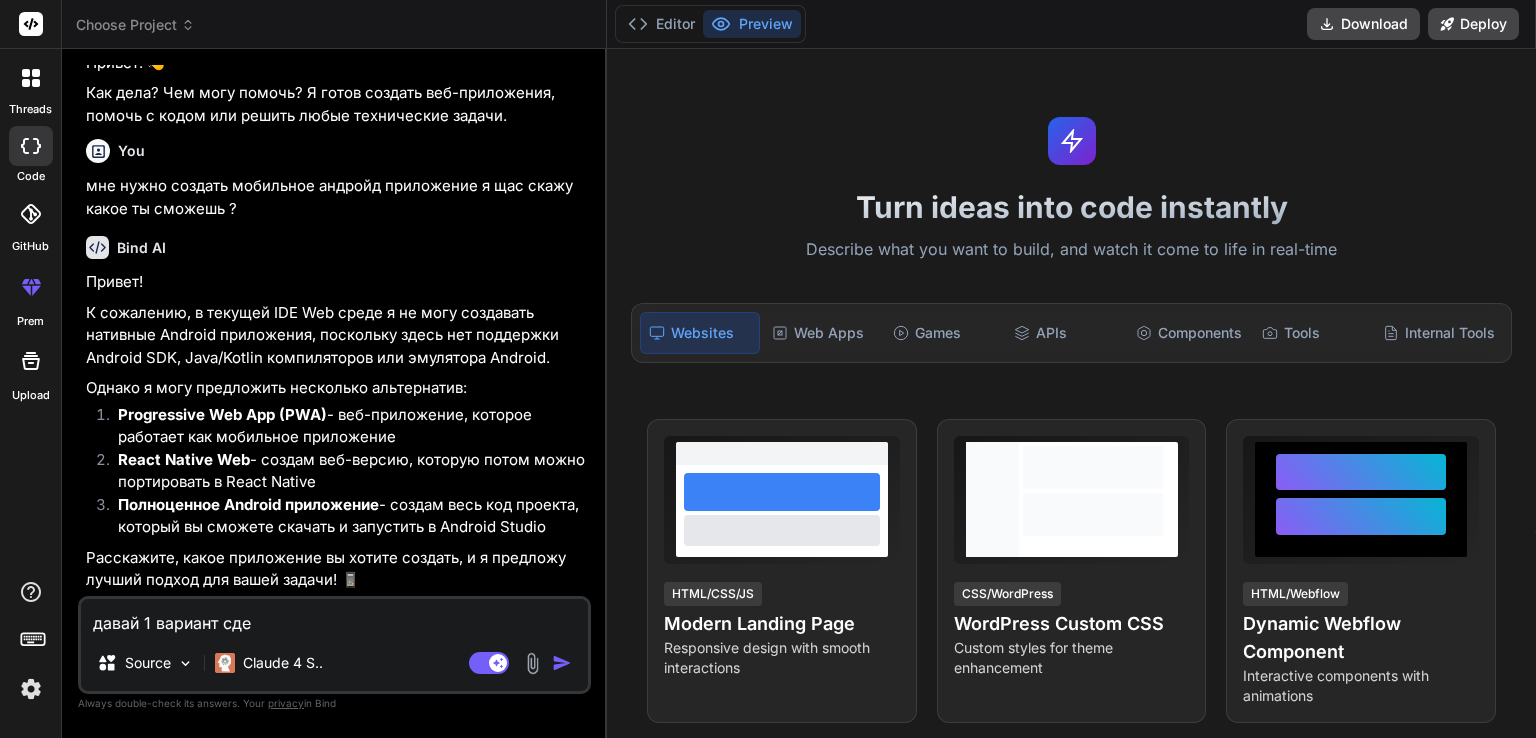 type on "давай 1 вариант сдел" 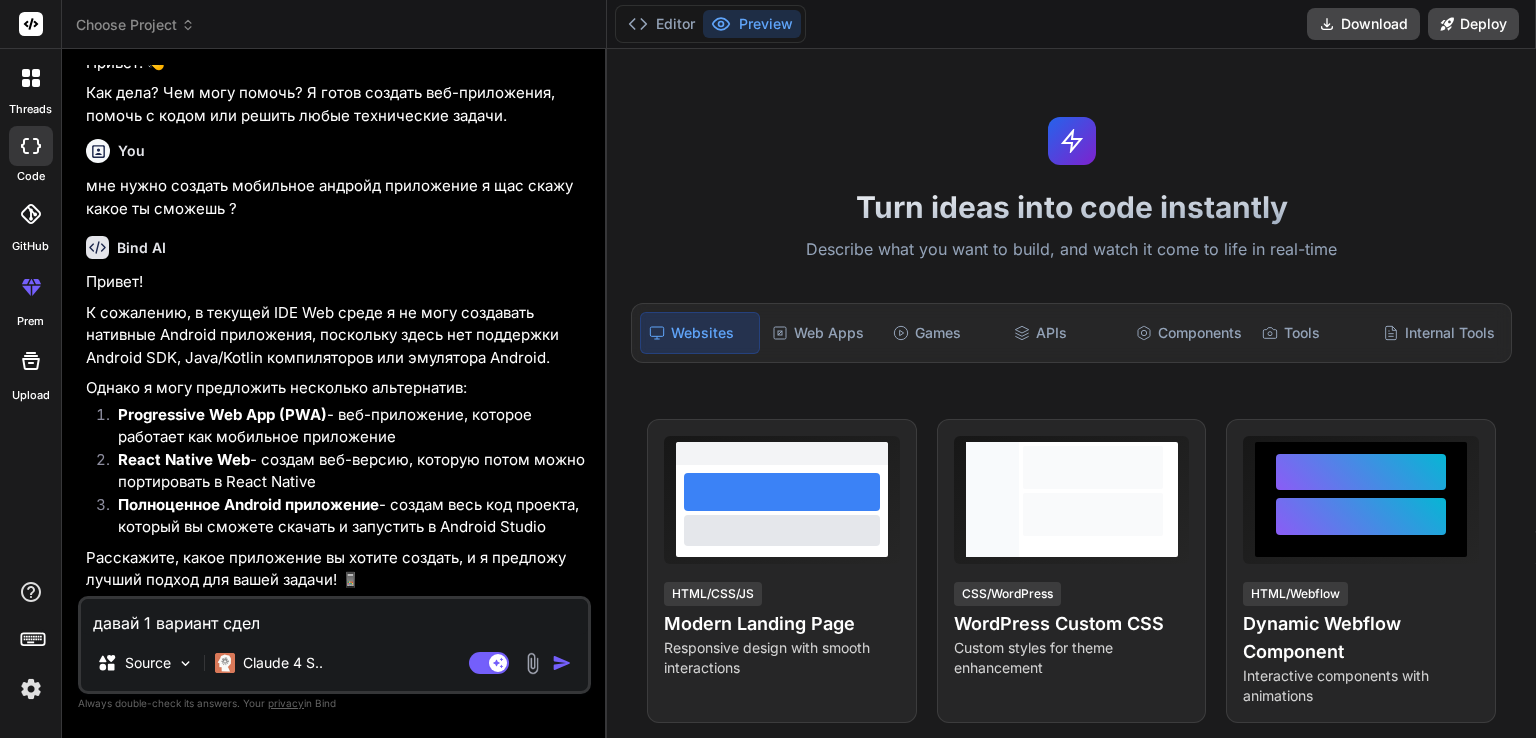 type on "x" 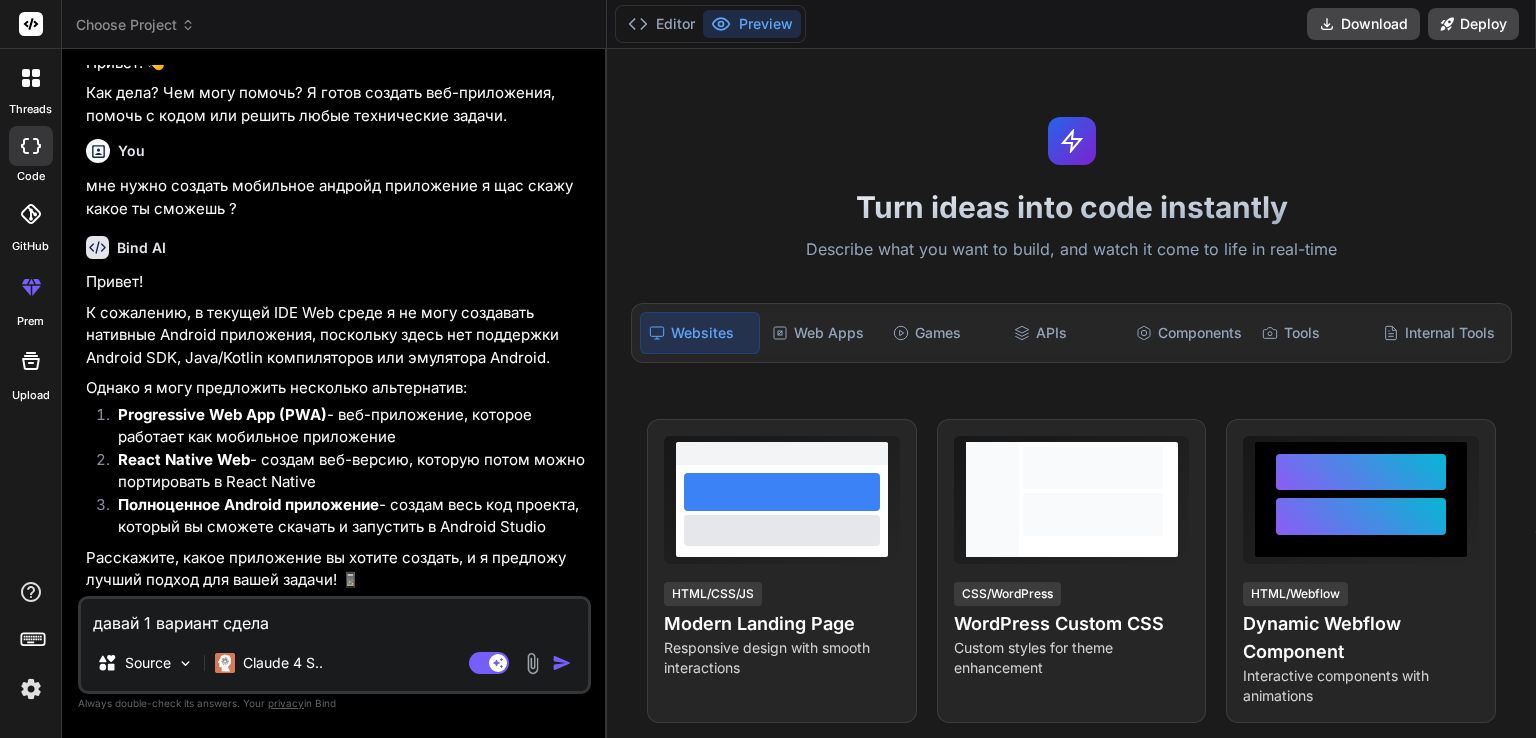 type on "давай 1 вариант сделае" 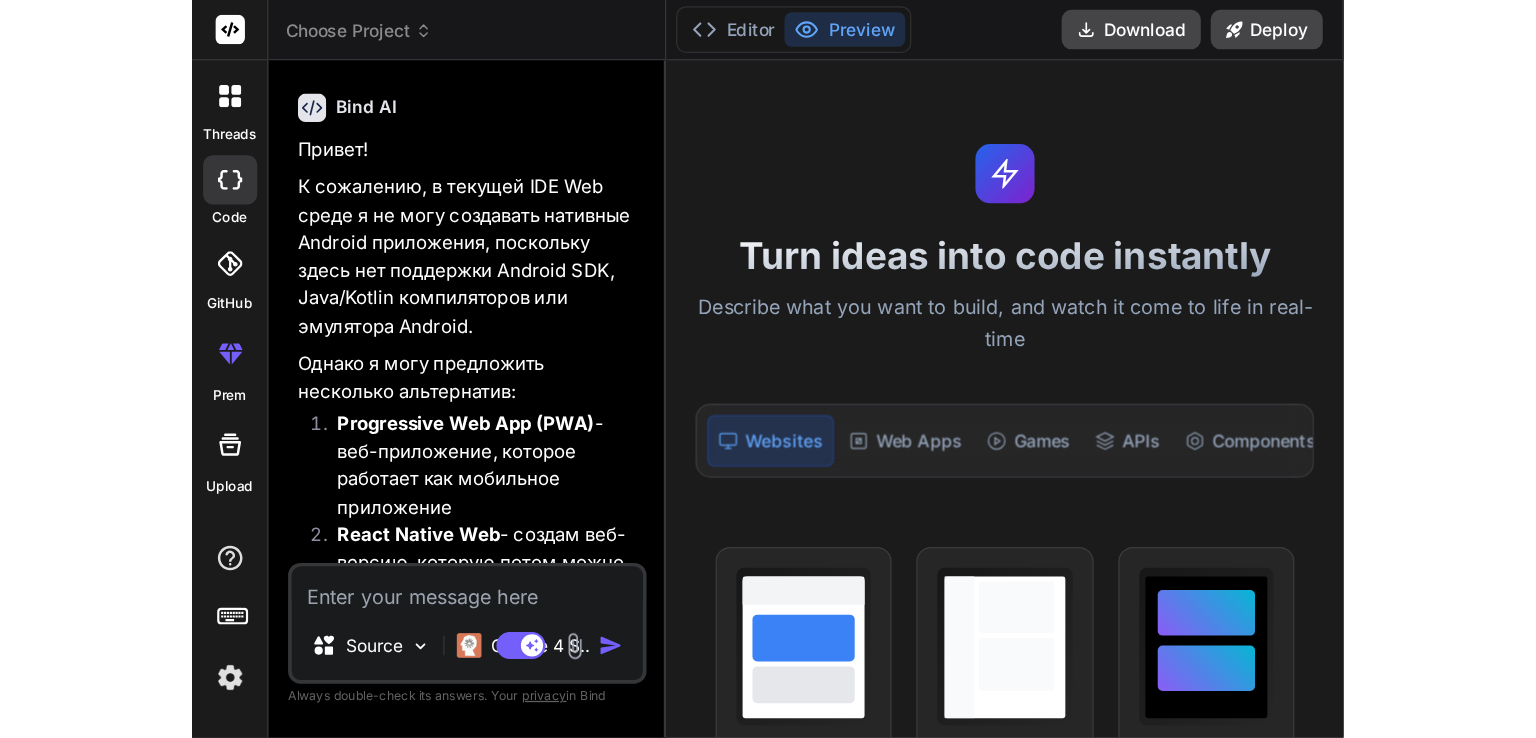 scroll, scrollTop: 427, scrollLeft: 0, axis: vertical 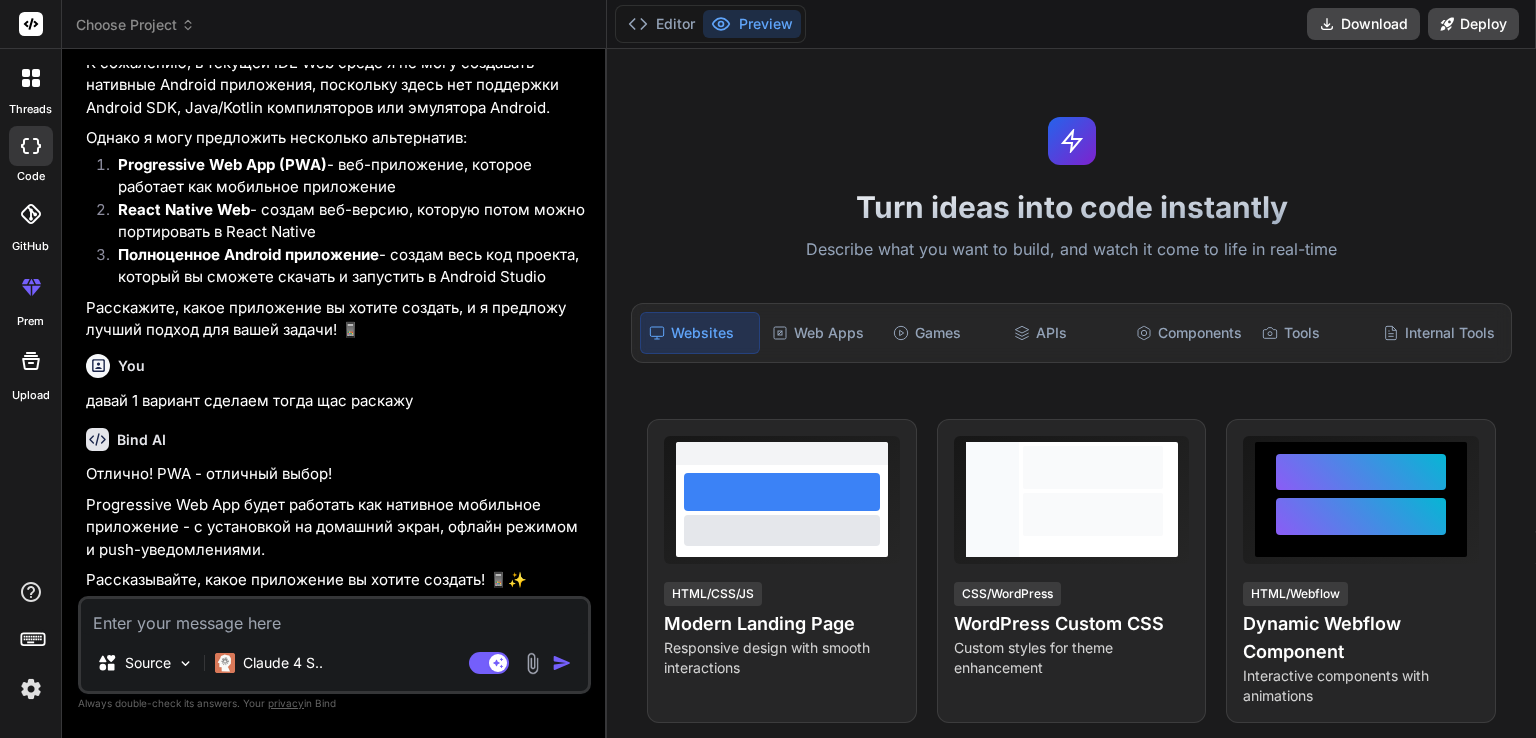 click at bounding box center (334, 617) 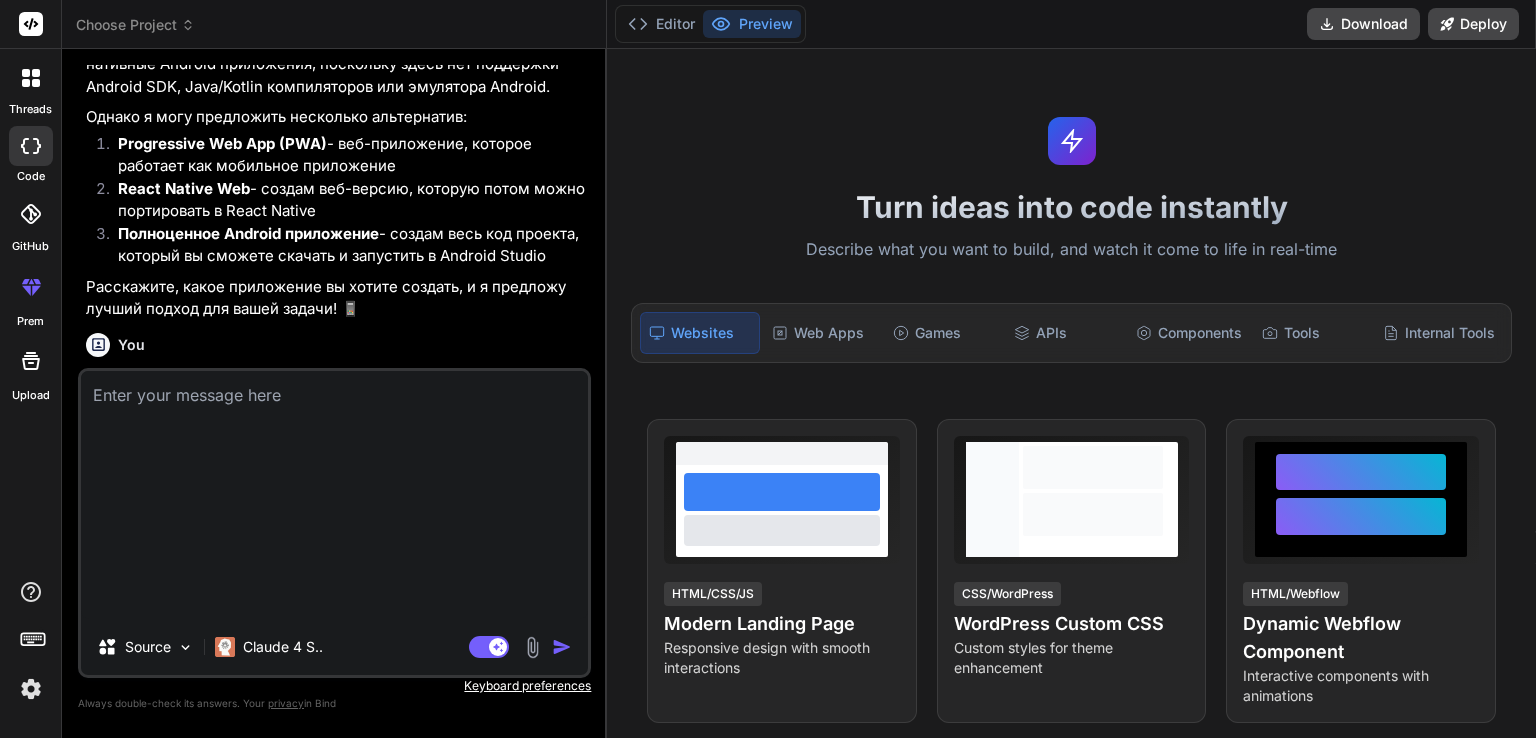 scroll, scrollTop: 0, scrollLeft: 0, axis: both 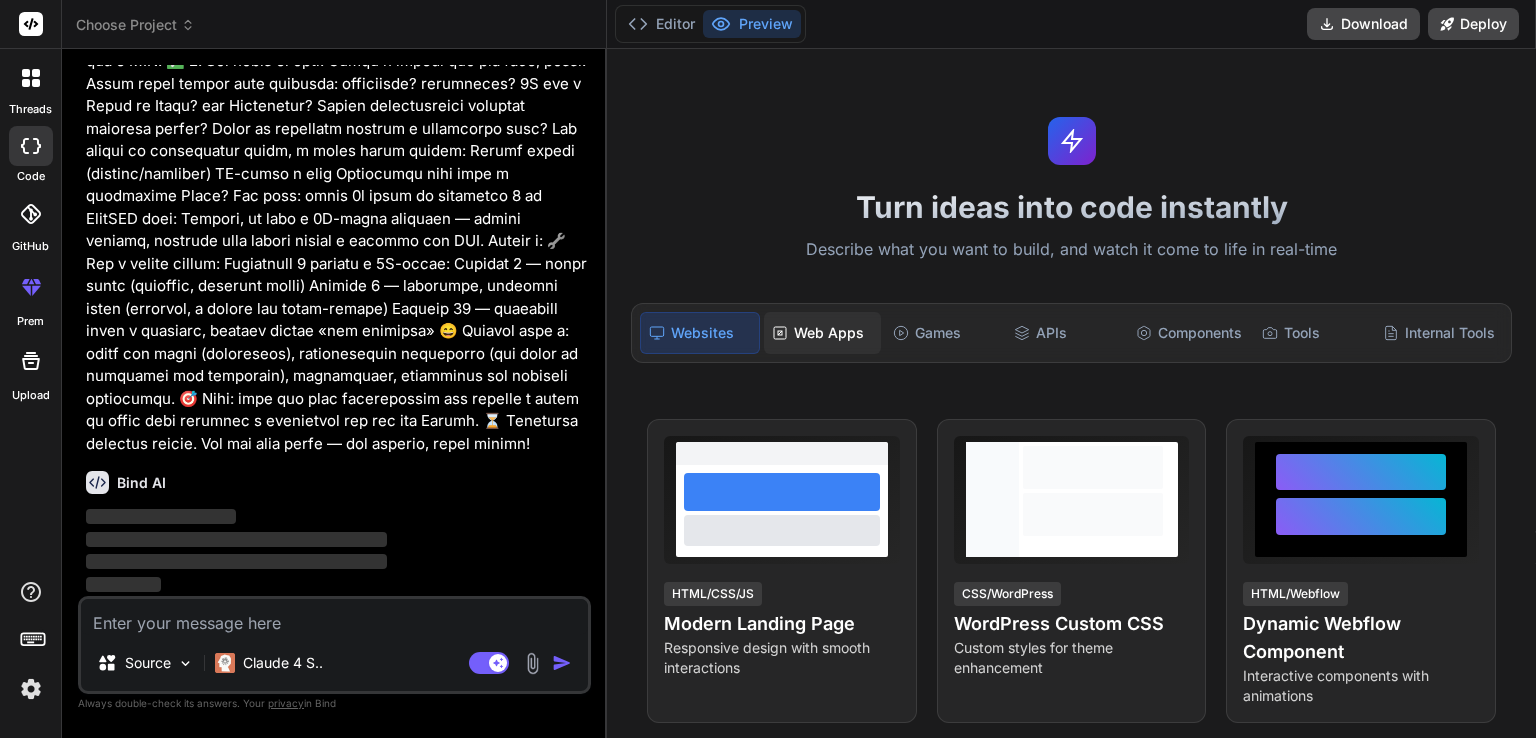 click on "Web Apps" at bounding box center [822, 333] 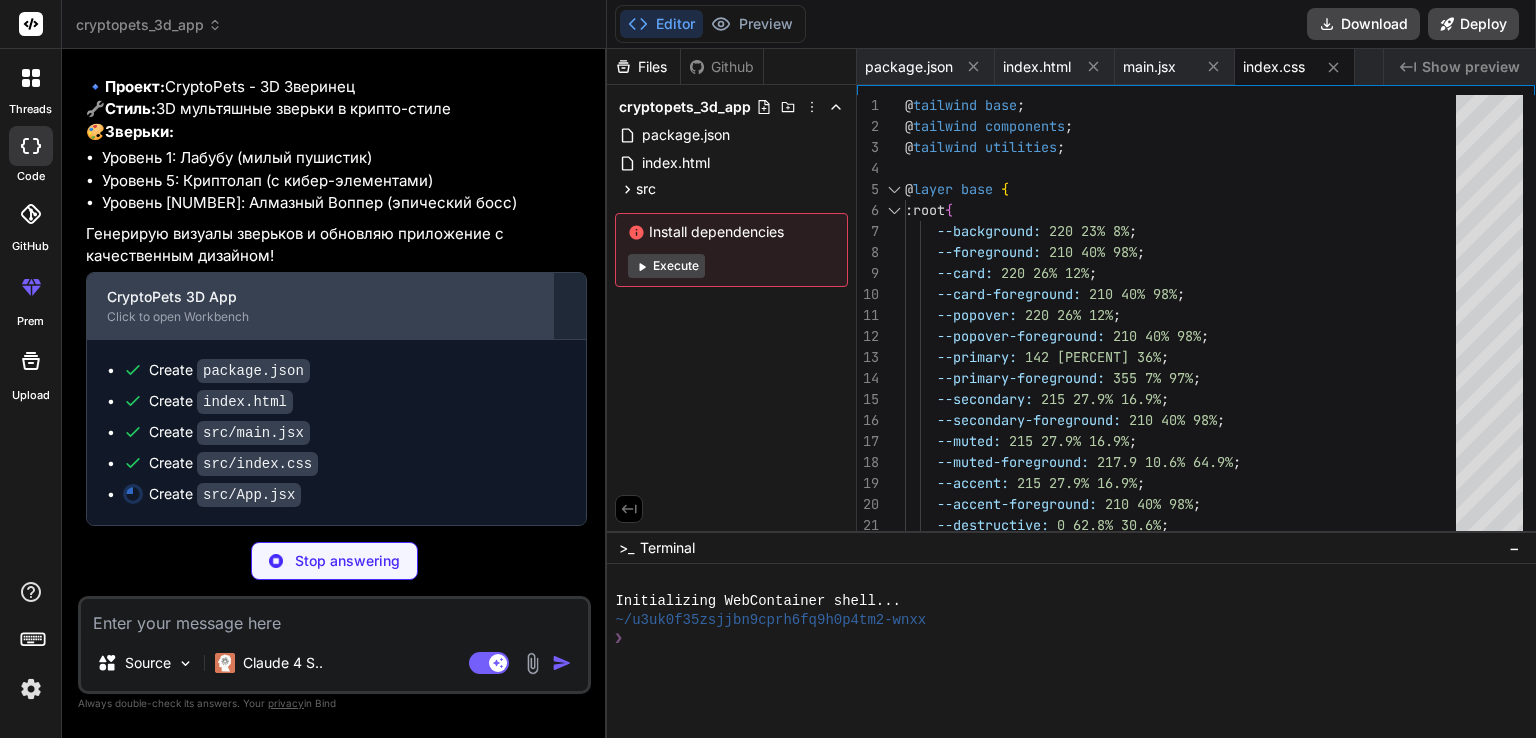 scroll, scrollTop: 7750, scrollLeft: 0, axis: vertical 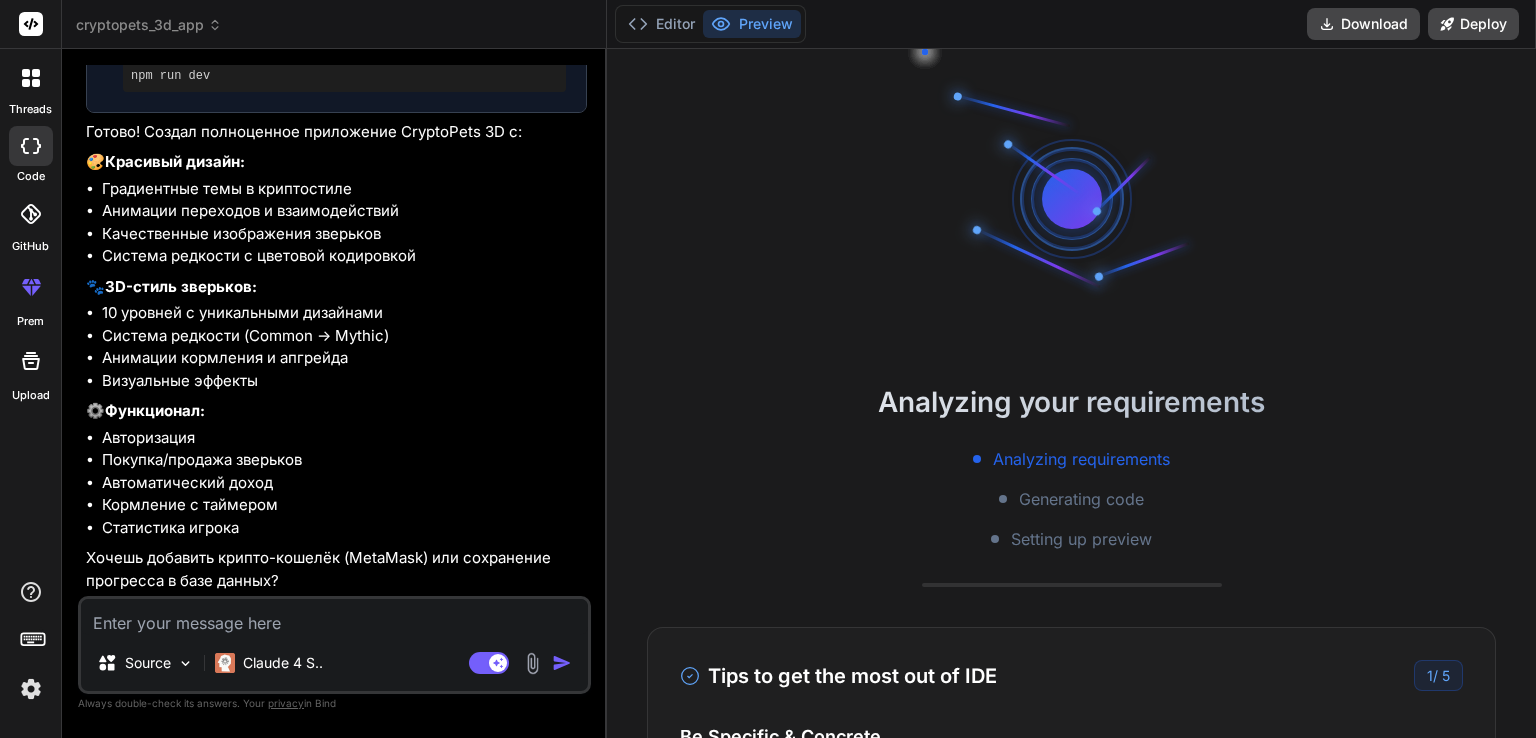 click at bounding box center (334, 617) 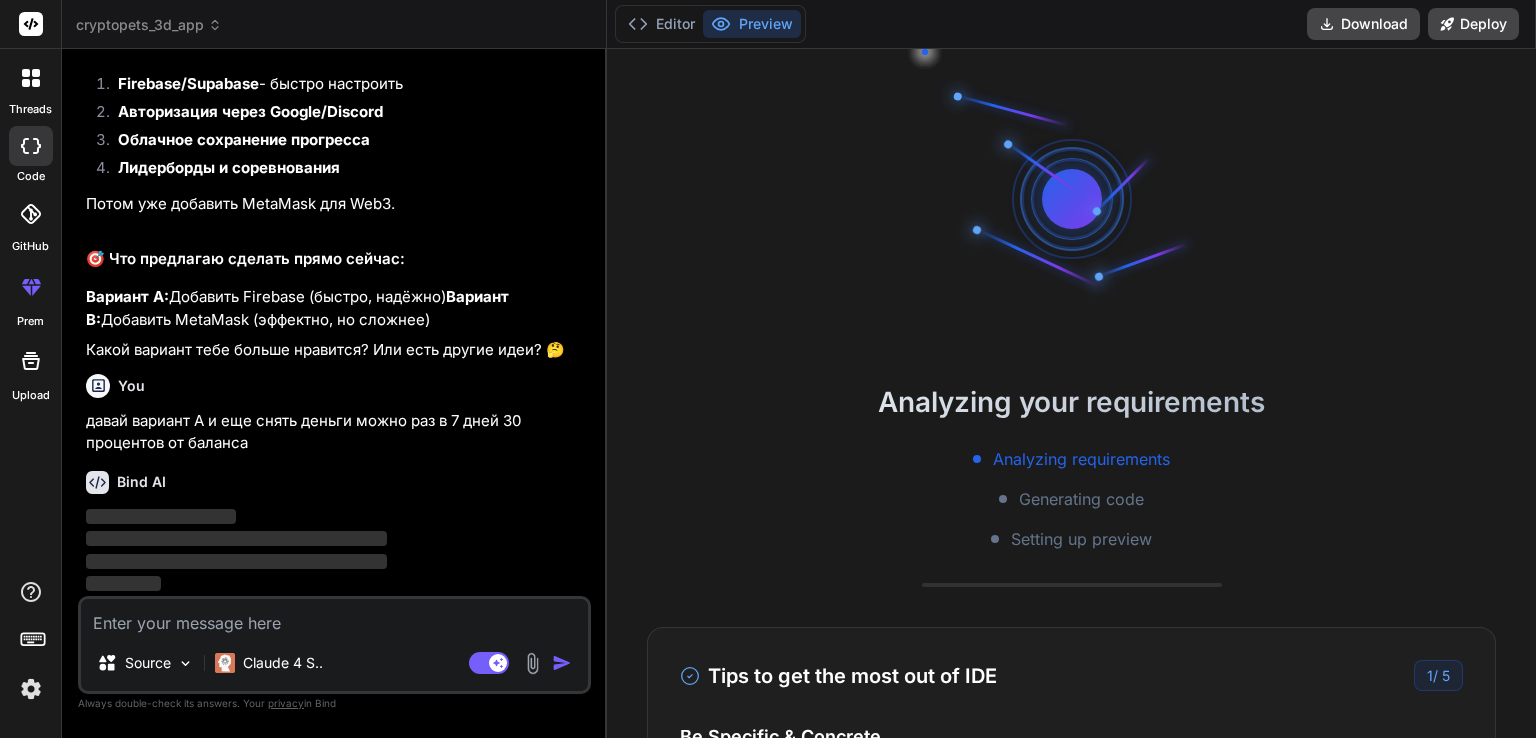 scroll, scrollTop: 9693, scrollLeft: 0, axis: vertical 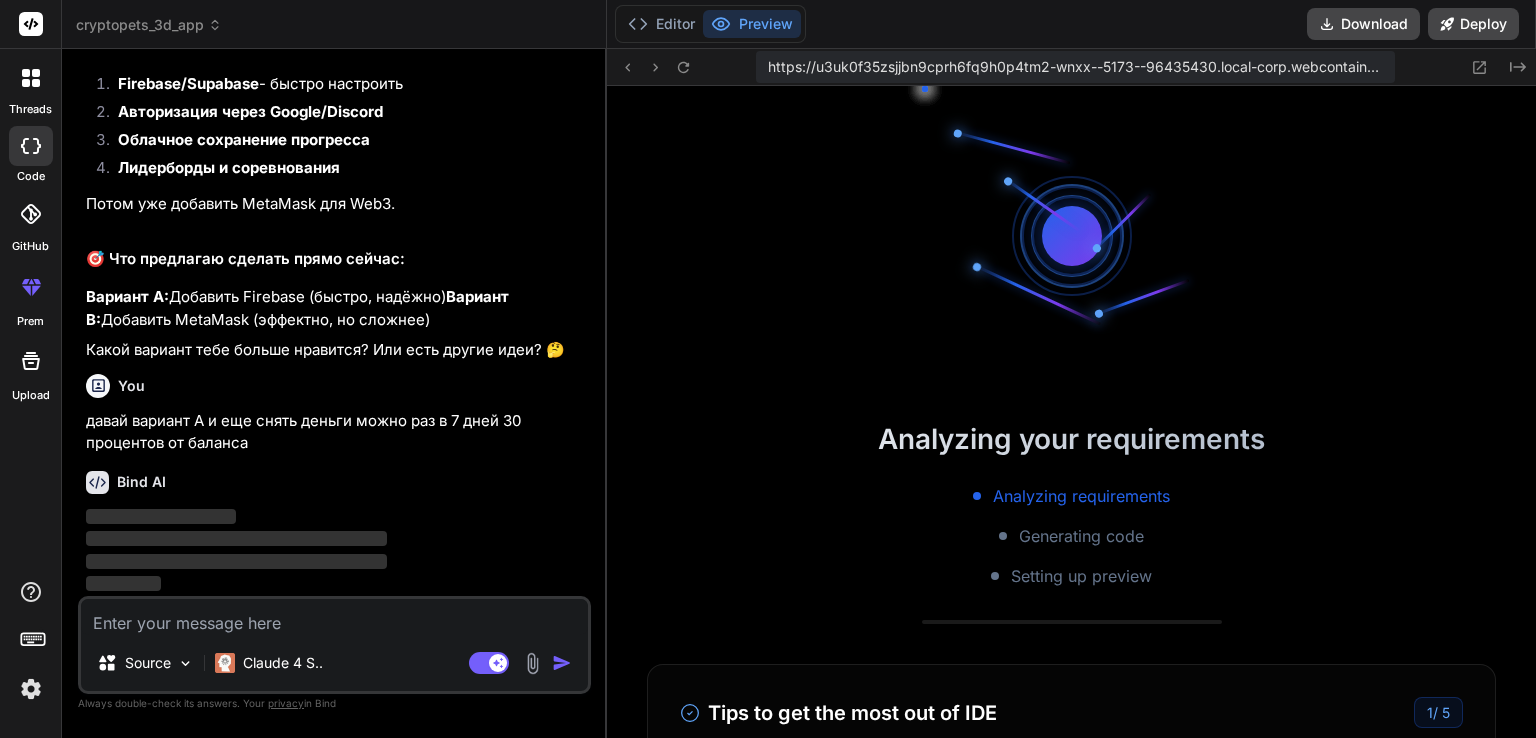 click on "Preview" at bounding box center [752, 24] 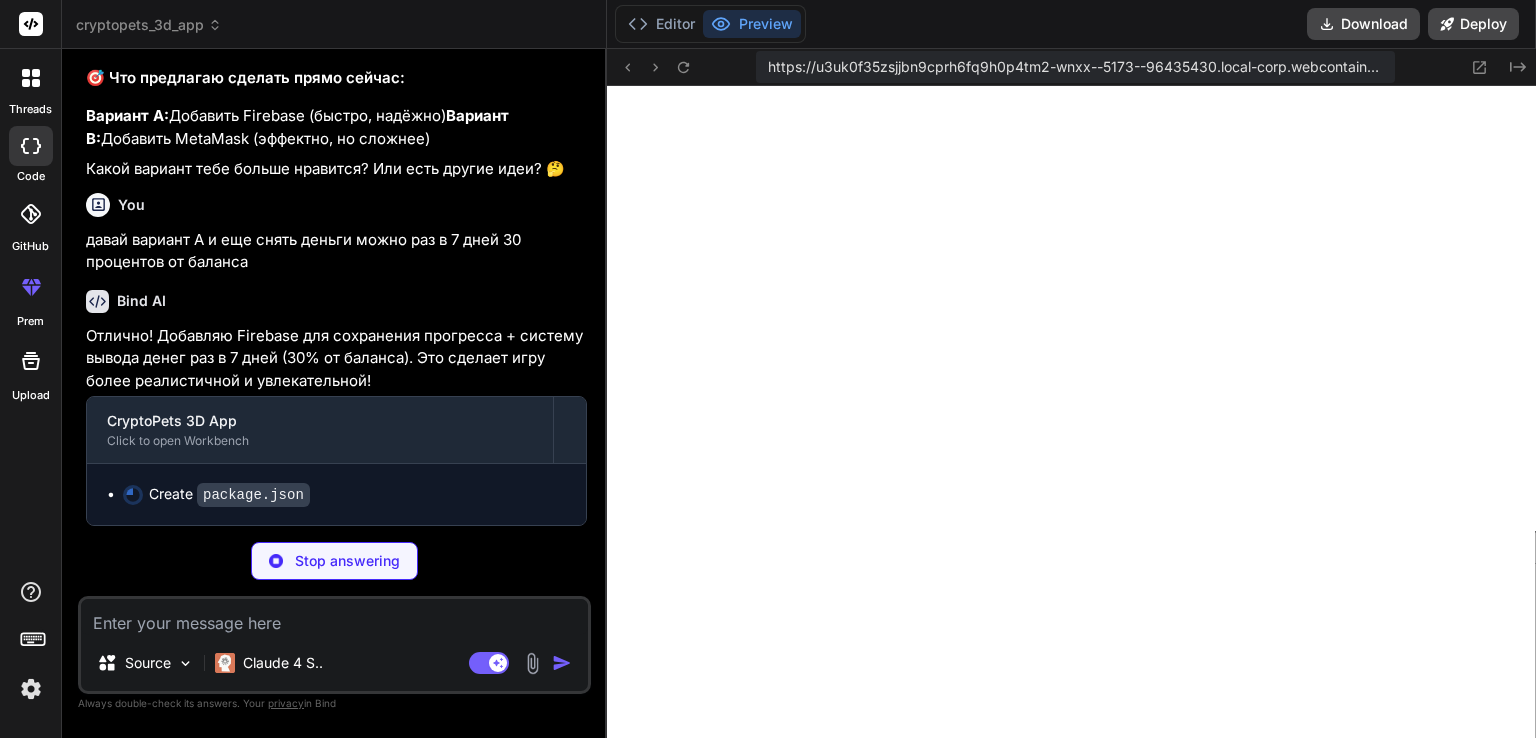 scroll, scrollTop: 9874, scrollLeft: 0, axis: vertical 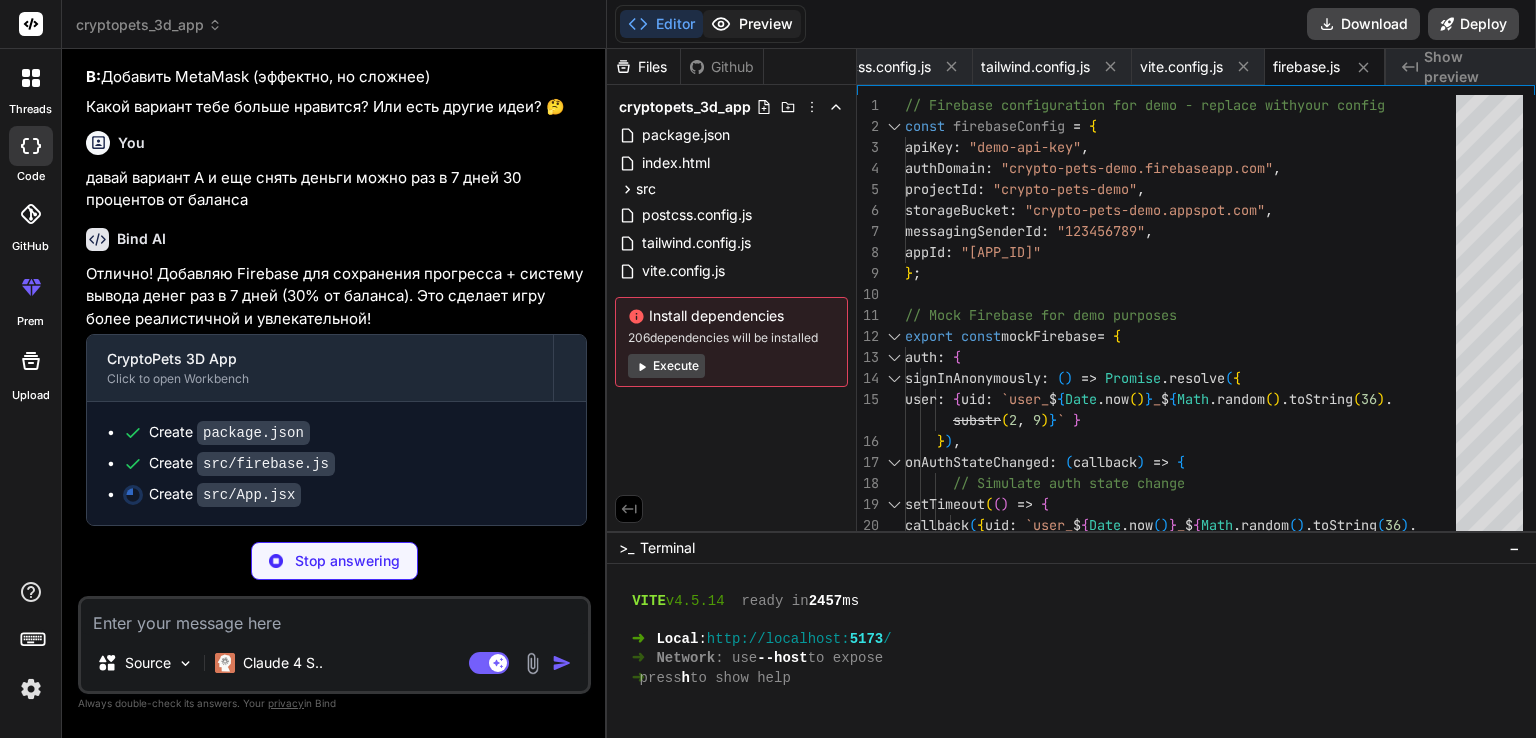 click on "Preview" at bounding box center [752, 24] 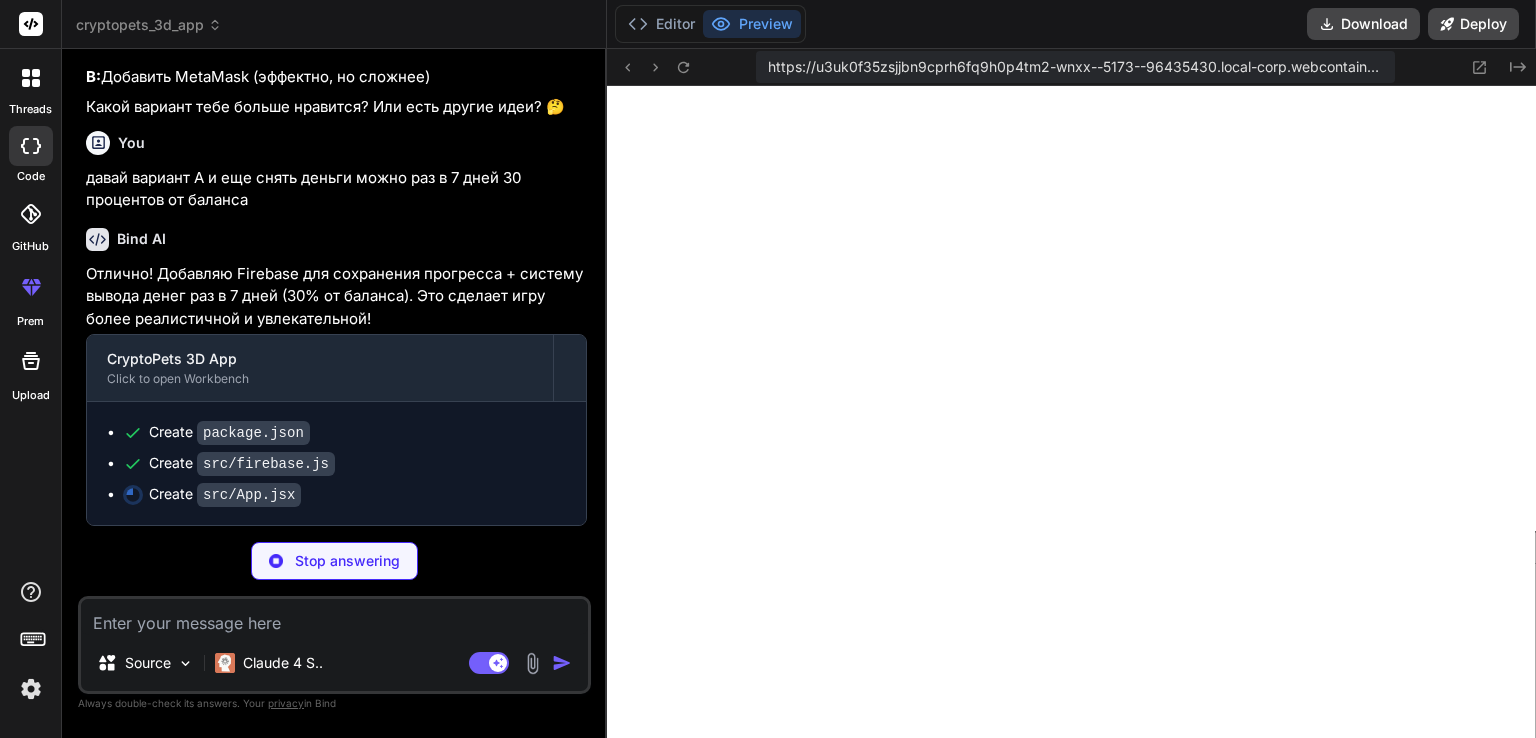 scroll, scrollTop: 0, scrollLeft: 498, axis: horizontal 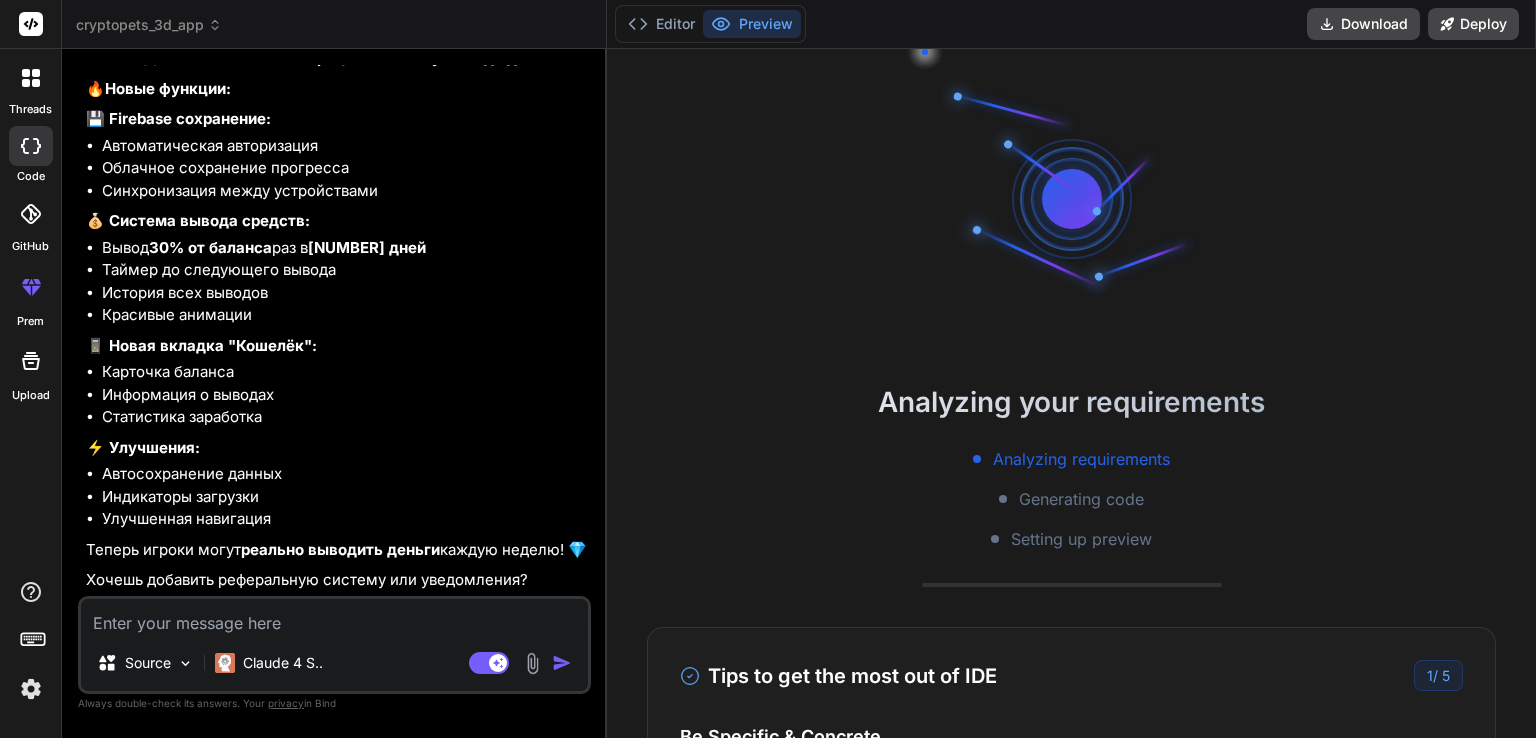 click at bounding box center [334, 617] 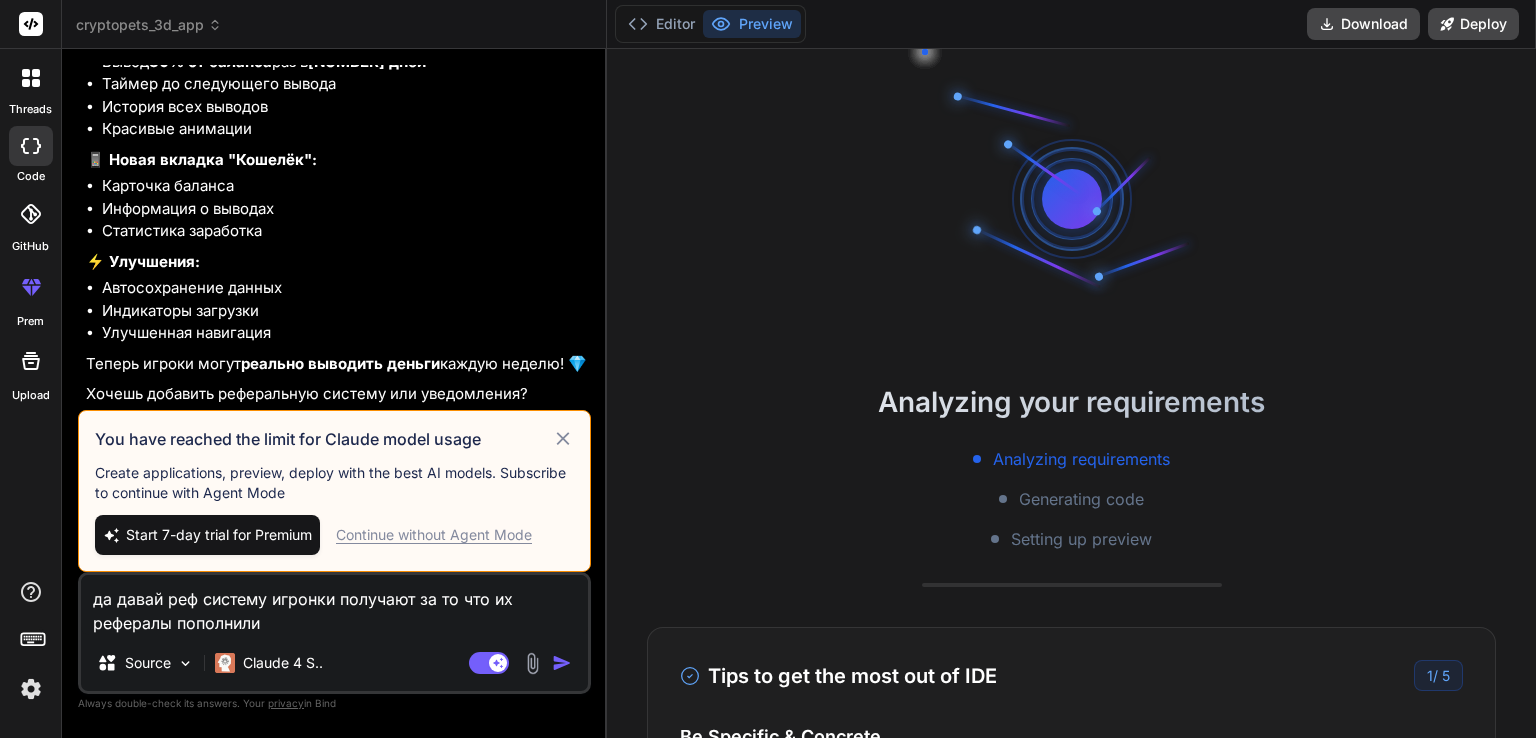 click on "Continue without Agent Mode" at bounding box center (434, 535) 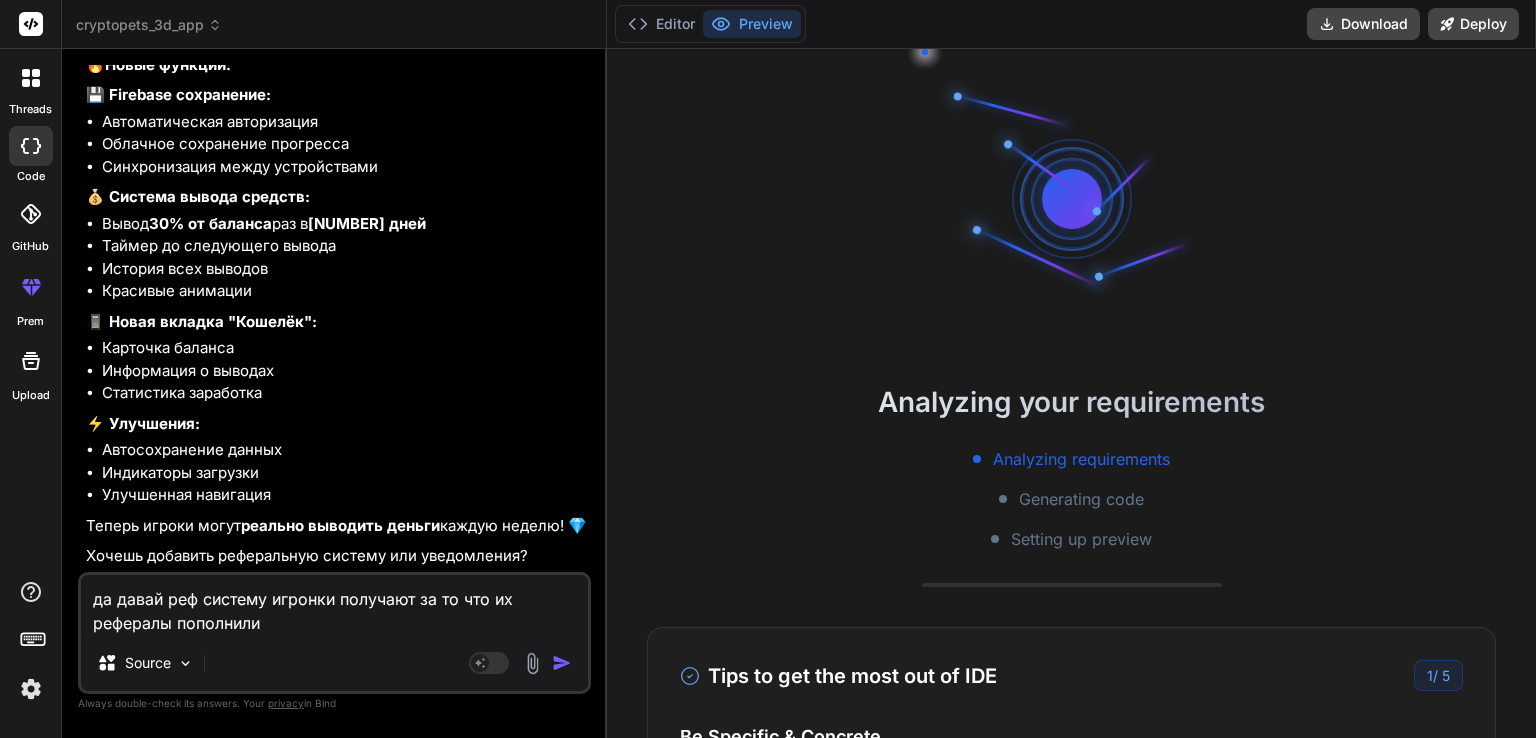 click on "Agent Mode. When this toggle is activated, AI automatically makes decisions, reasons, creates files, and runs terminal commands. Almost full autopilot." at bounding box center [522, 663] 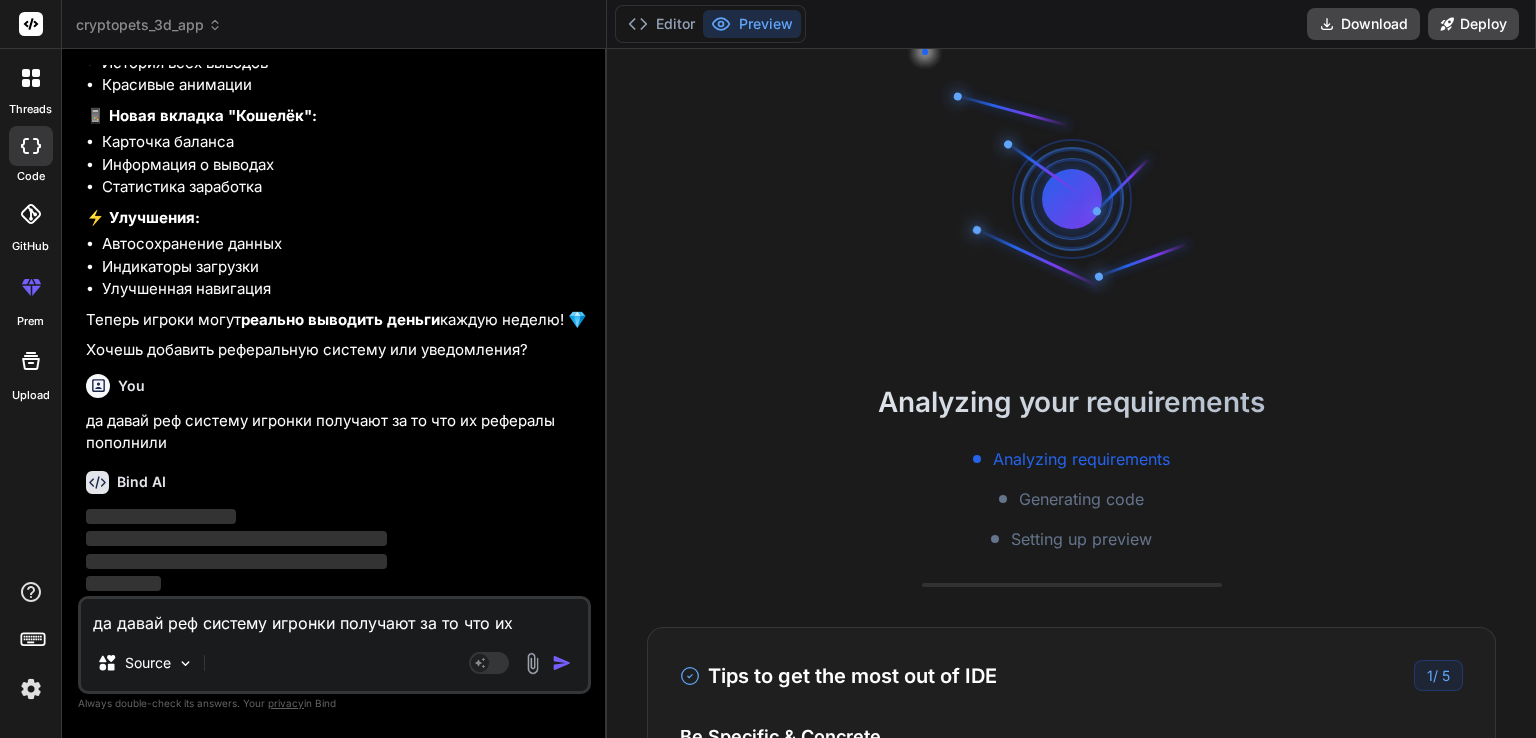 scroll, scrollTop: 10823, scrollLeft: 0, axis: vertical 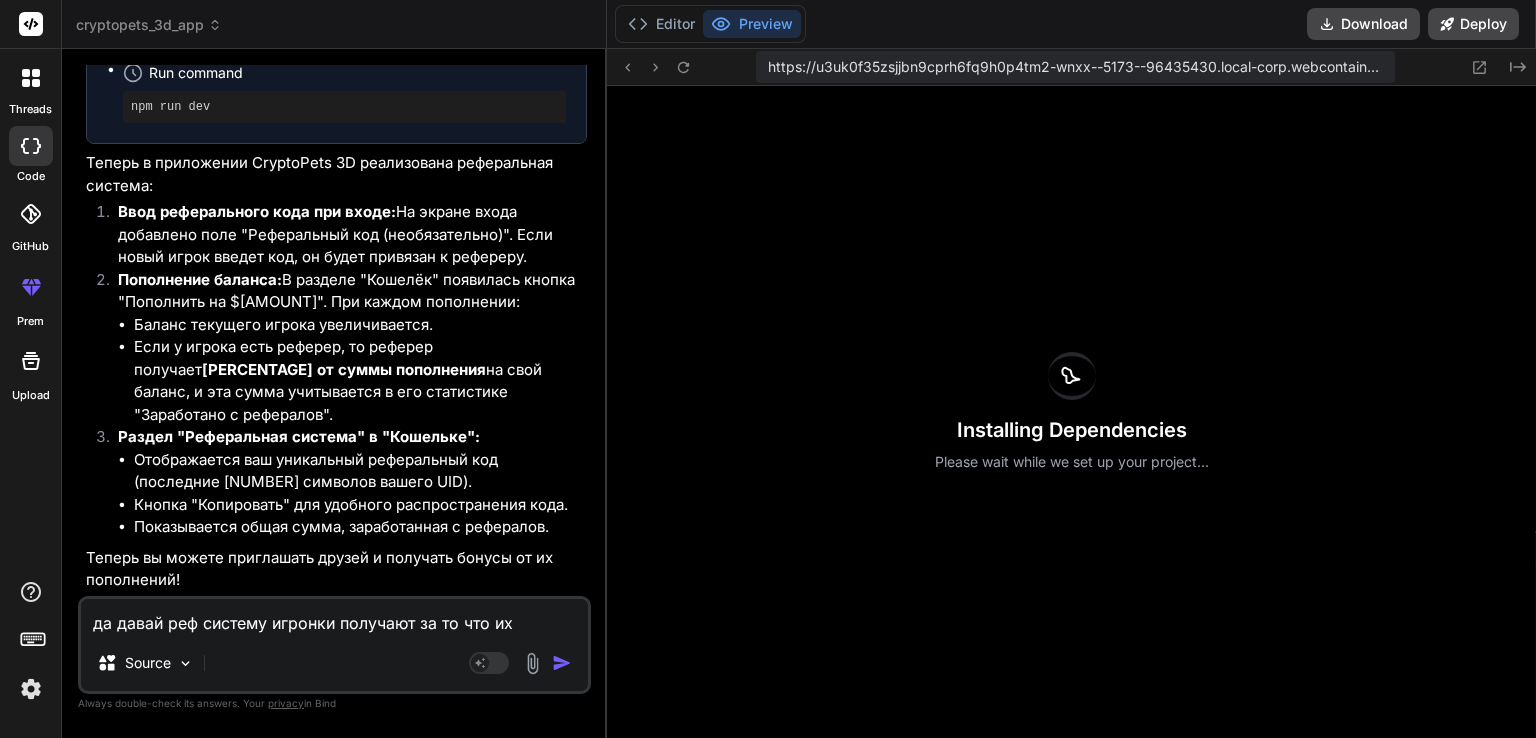 click on "да давай реф систему игронки получают за то что их рефералы пополнили" at bounding box center (334, 617) 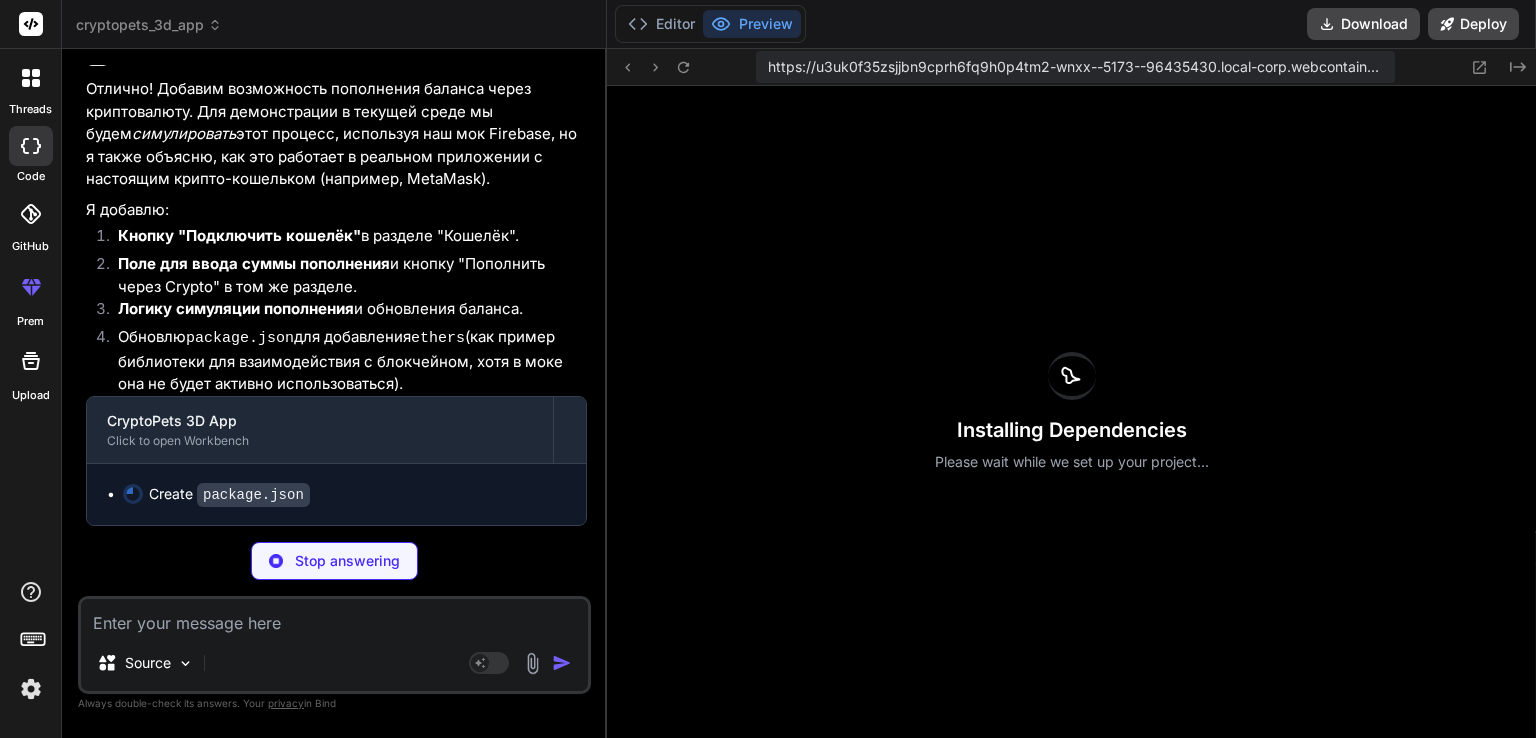 scroll, scrollTop: 11932, scrollLeft: 0, axis: vertical 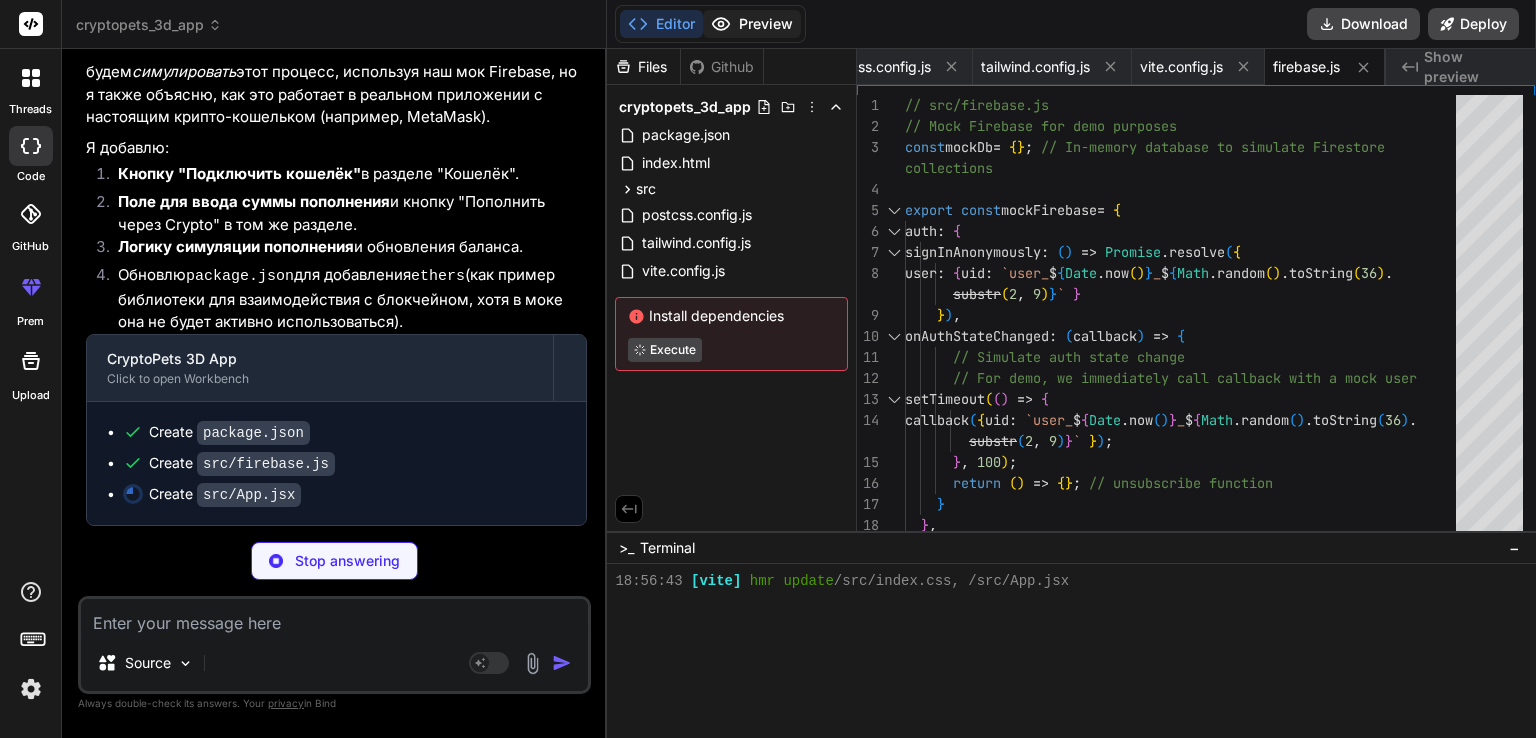 click on "Preview" at bounding box center (752, 24) 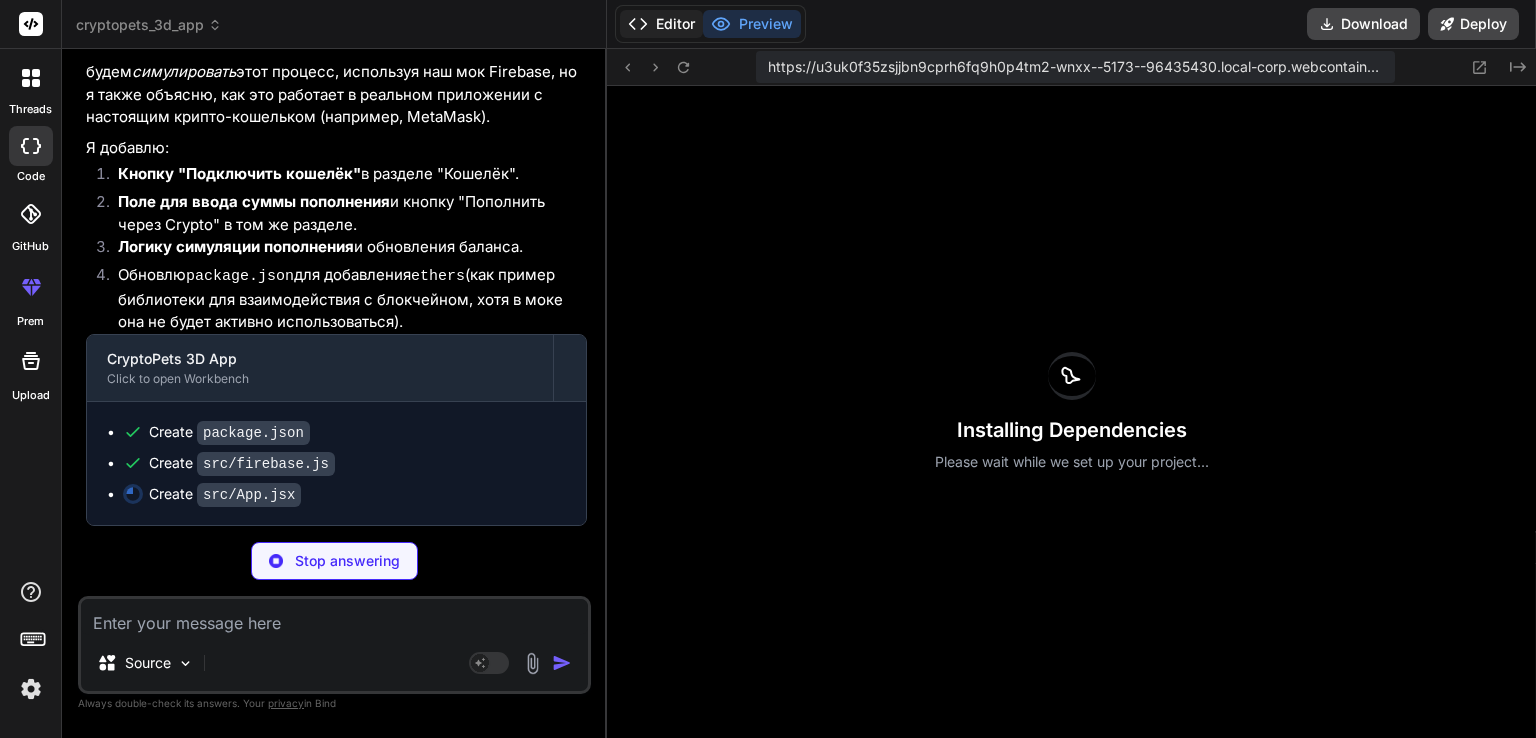click on "Editor" at bounding box center [661, 24] 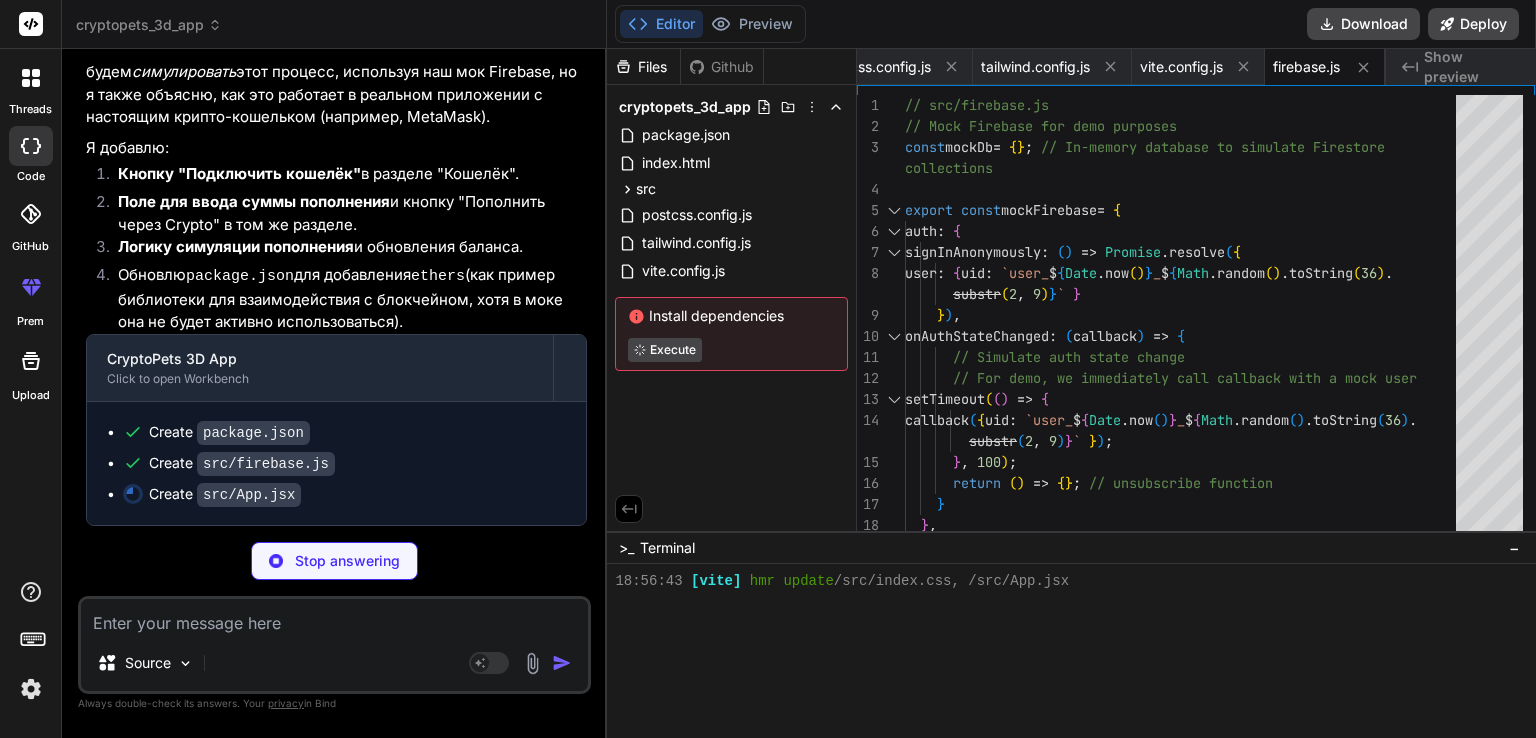 click on "Stop answering" at bounding box center [334, 561] 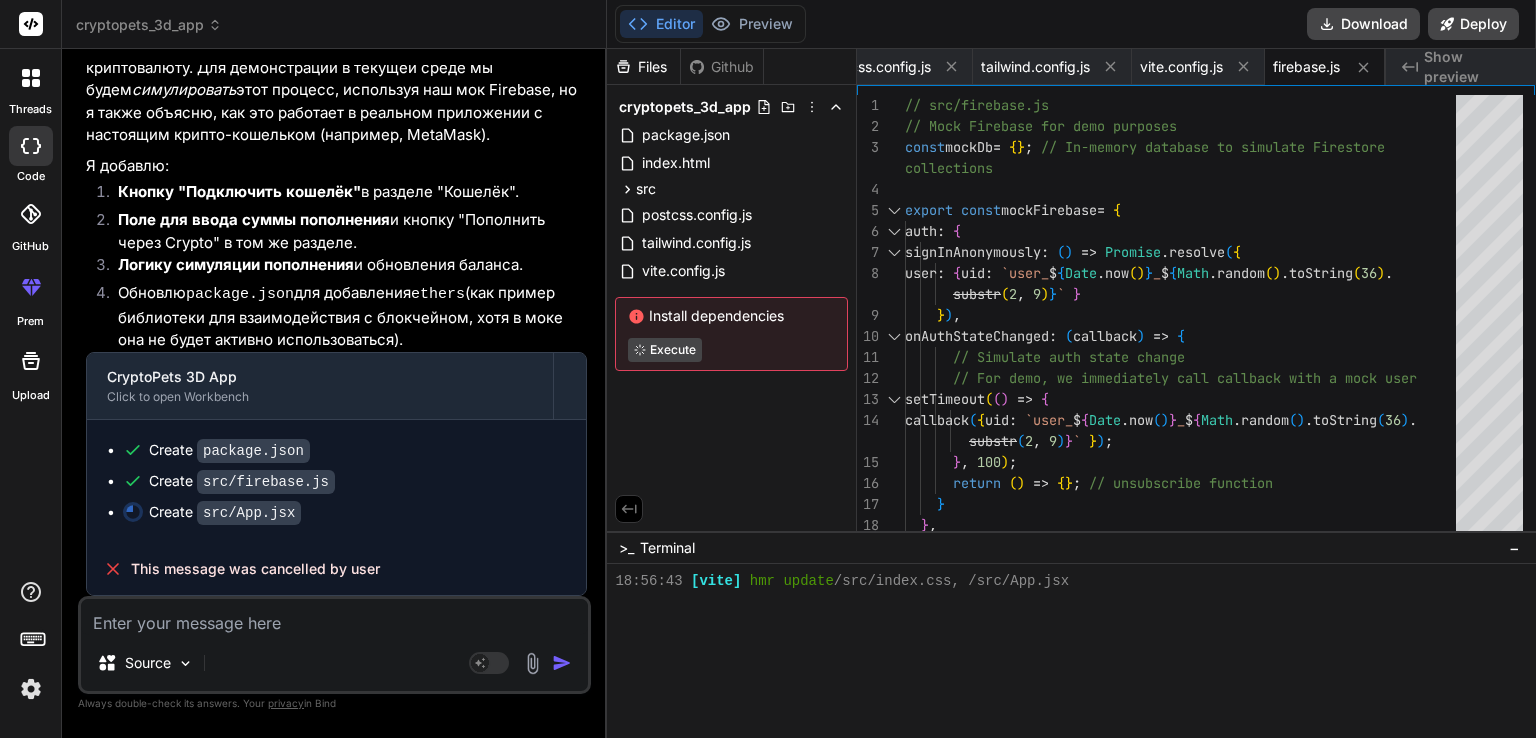 scroll, scrollTop: 12301, scrollLeft: 0, axis: vertical 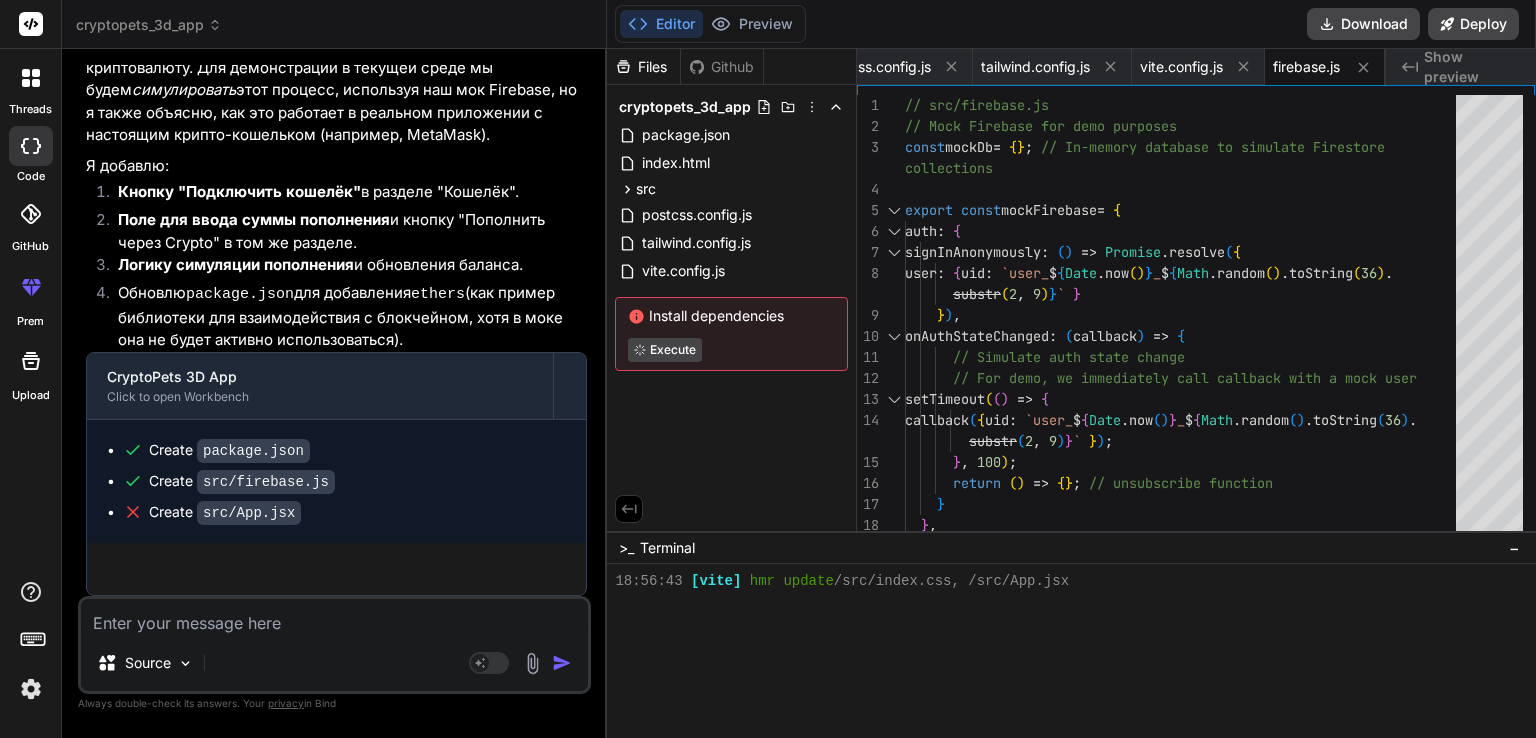 click on "Source Agent Mode. When this toggle is activated, AI automatically makes decisions, reasons, creates files, and runs terminal commands. Almost full autopilot." at bounding box center [334, 645] 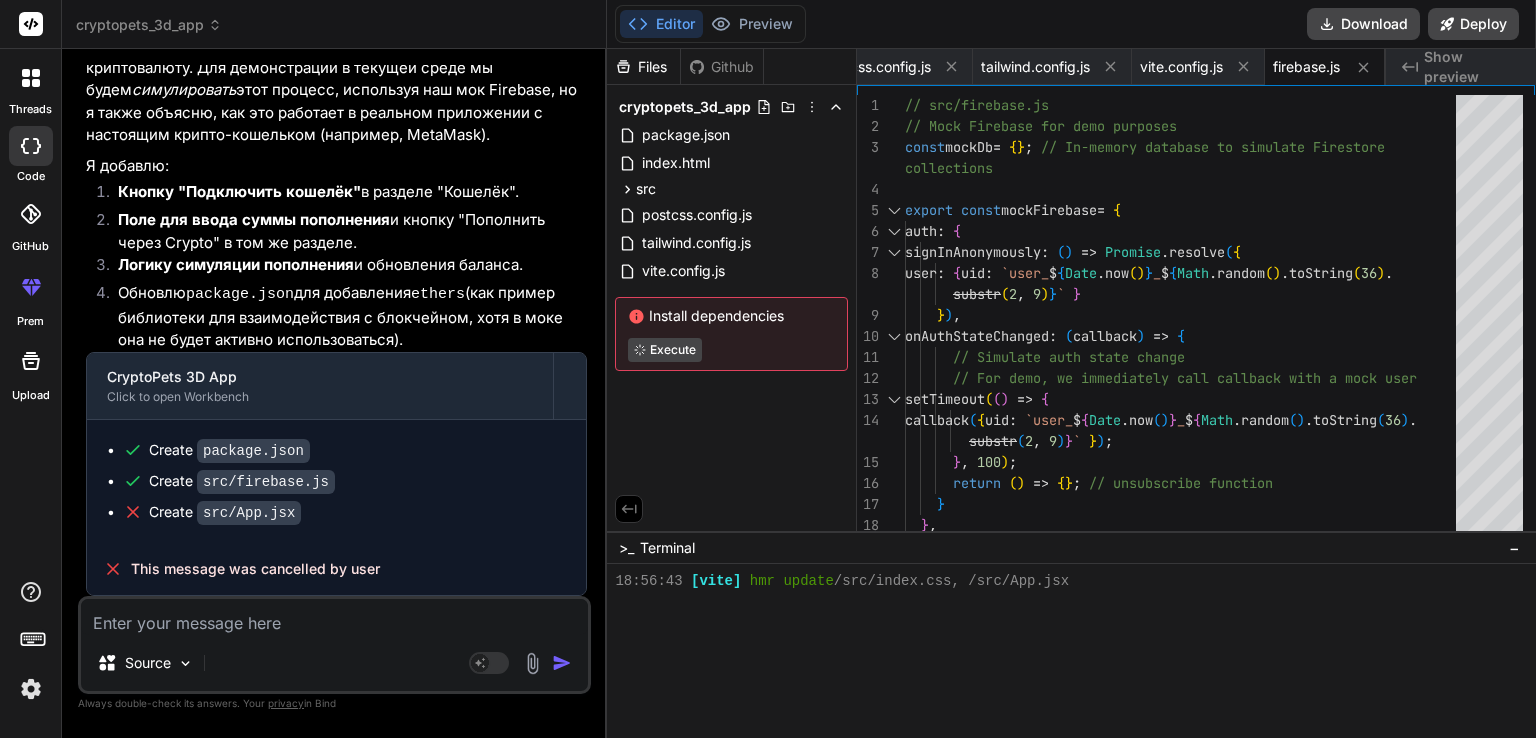 click at bounding box center [334, 617] 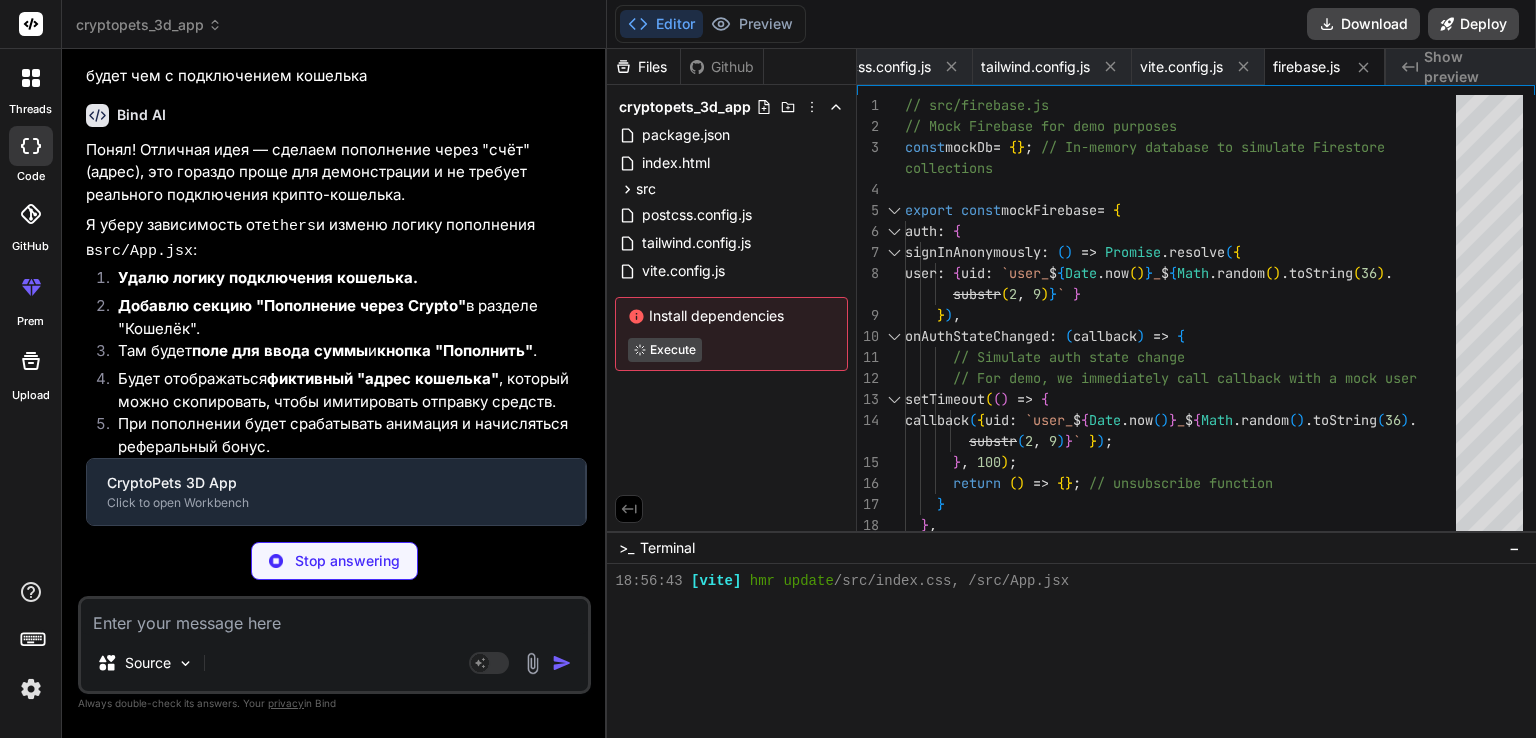 scroll, scrollTop: 12631, scrollLeft: 0, axis: vertical 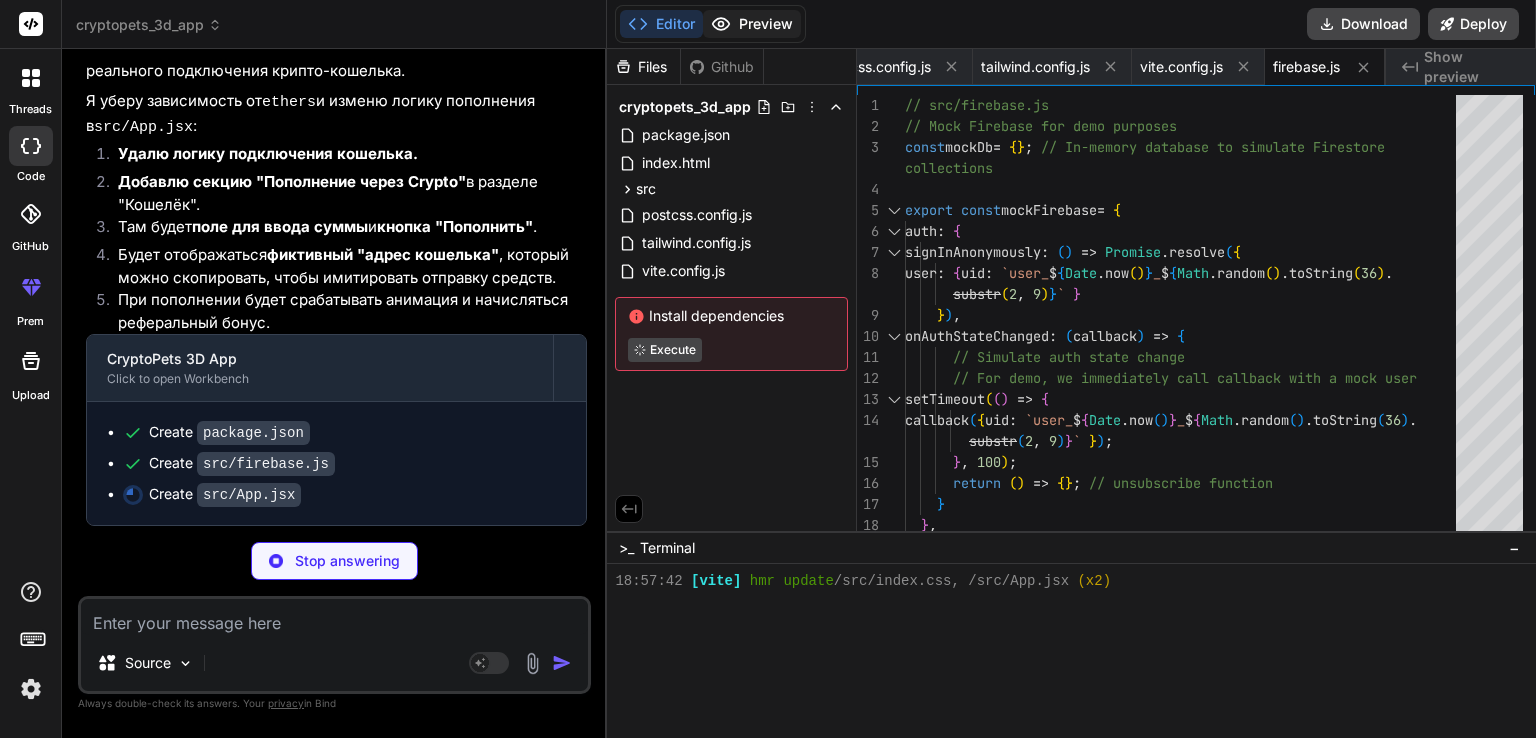 click on "Preview" at bounding box center [752, 24] 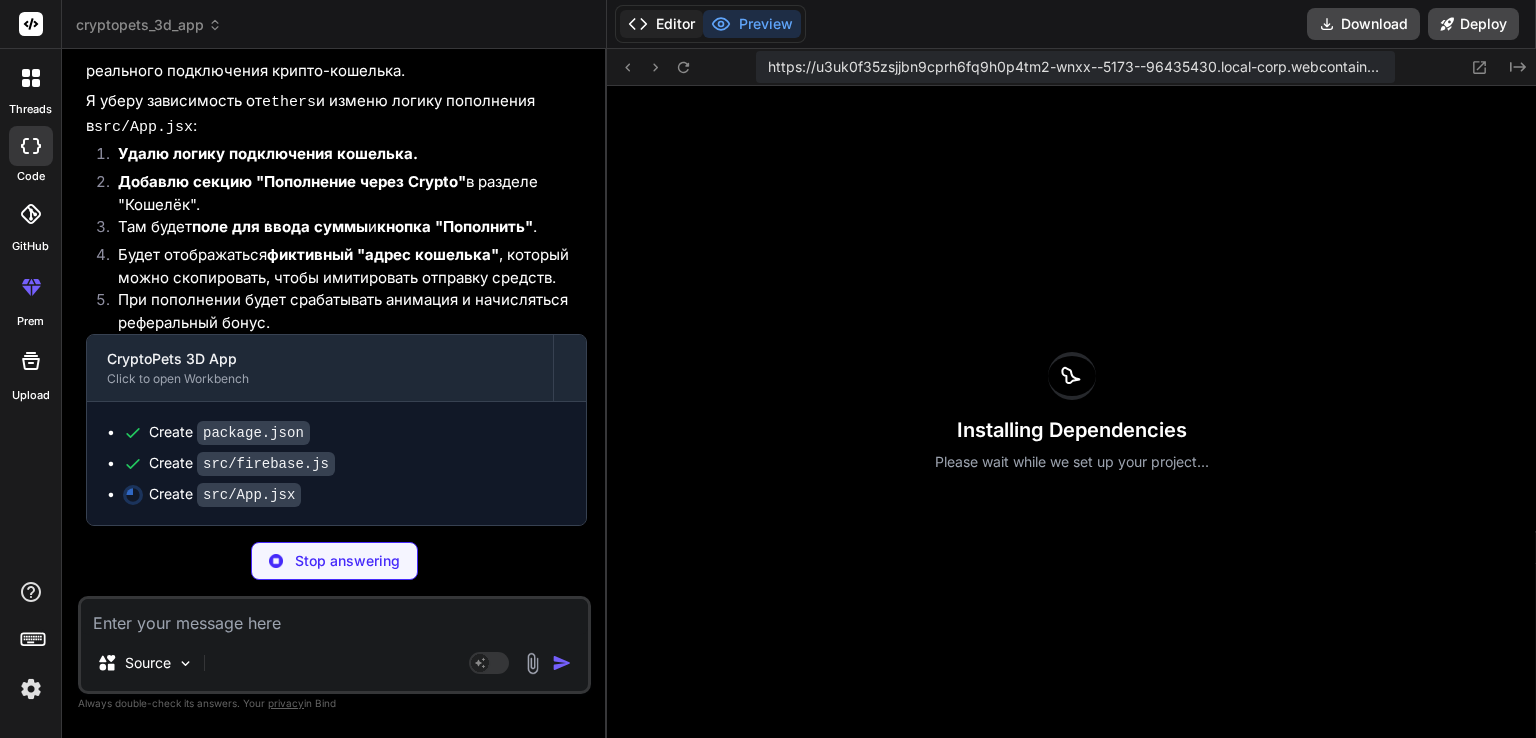 click on "Editor" at bounding box center (661, 24) 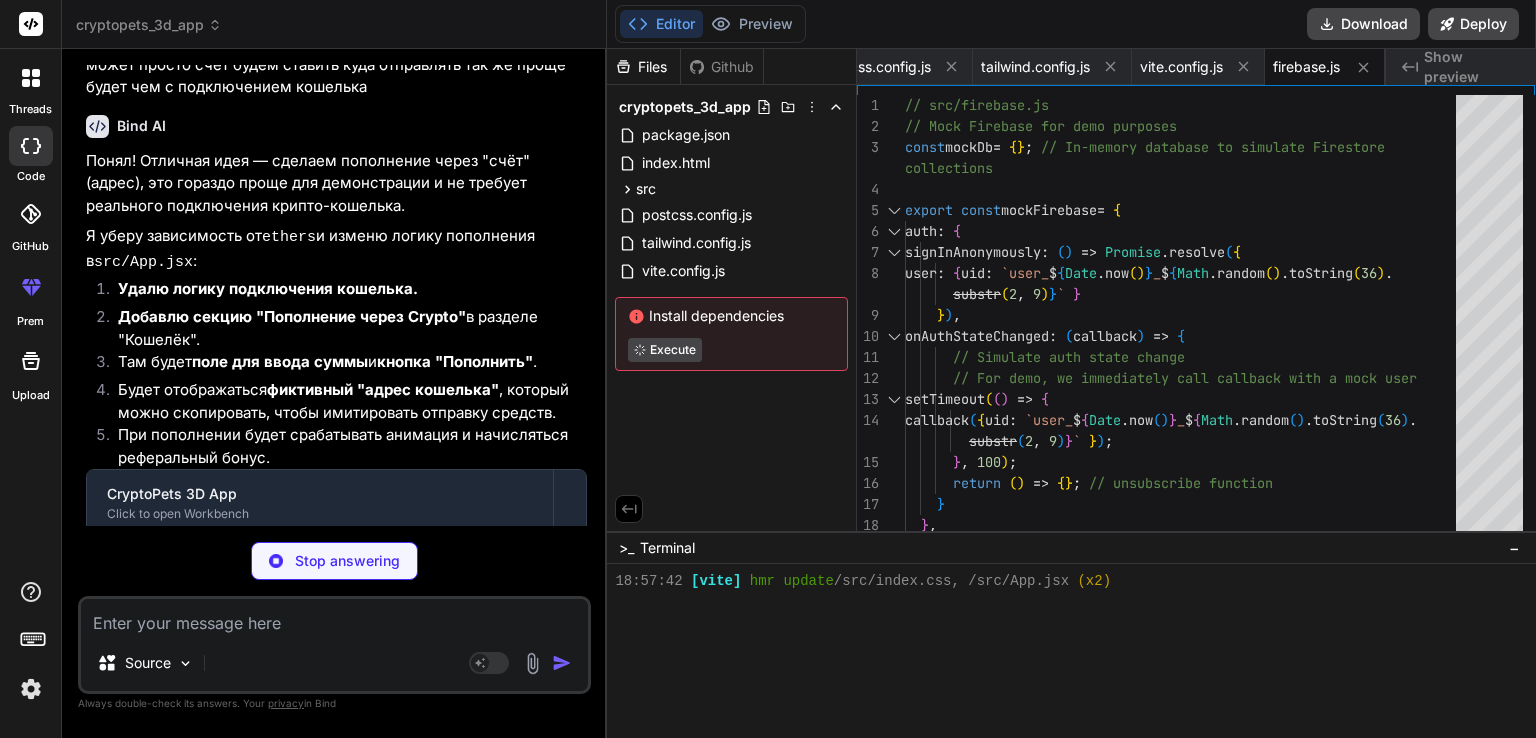 scroll, scrollTop: 12117, scrollLeft: 0, axis: vertical 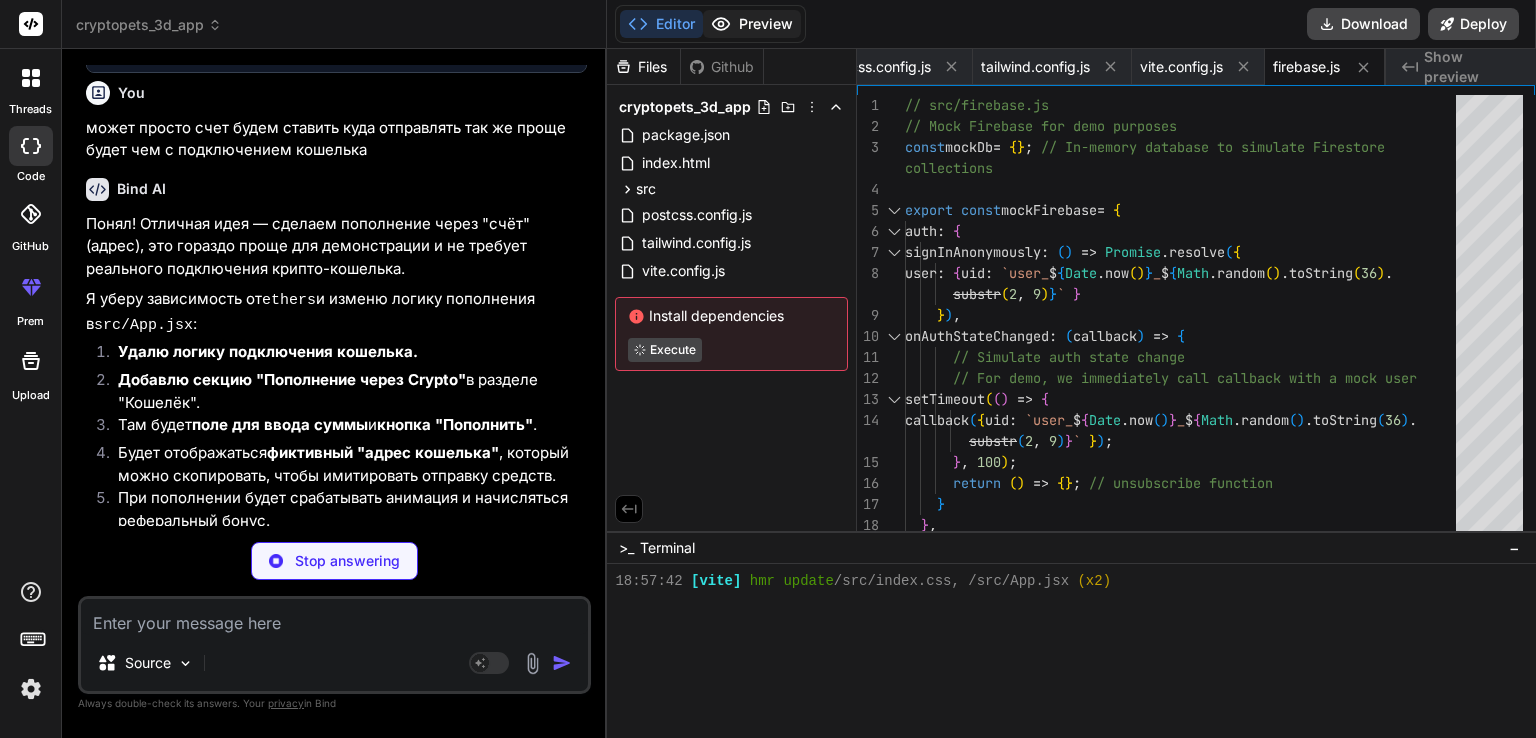 click on "Preview" at bounding box center [752, 24] 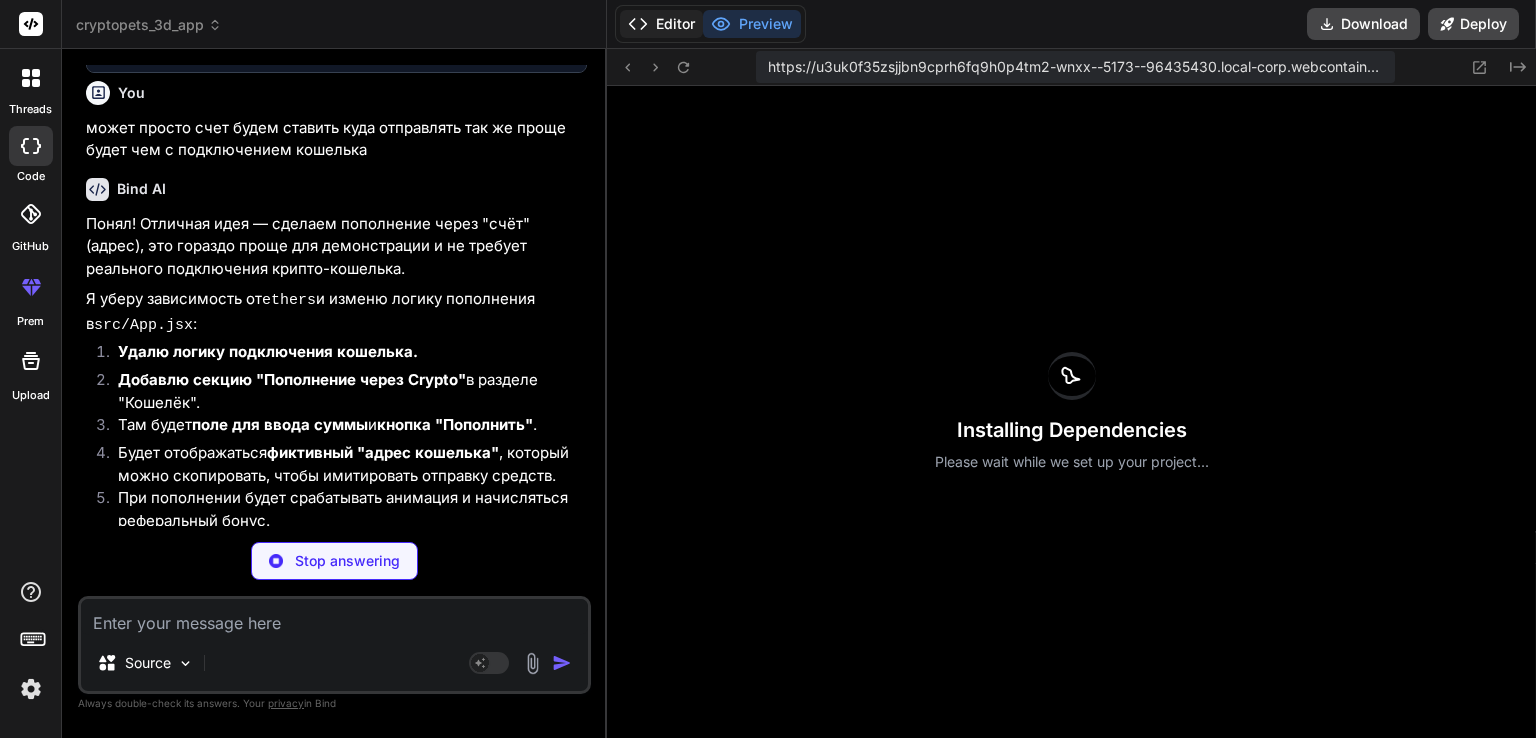 click on "Editor" at bounding box center (661, 24) 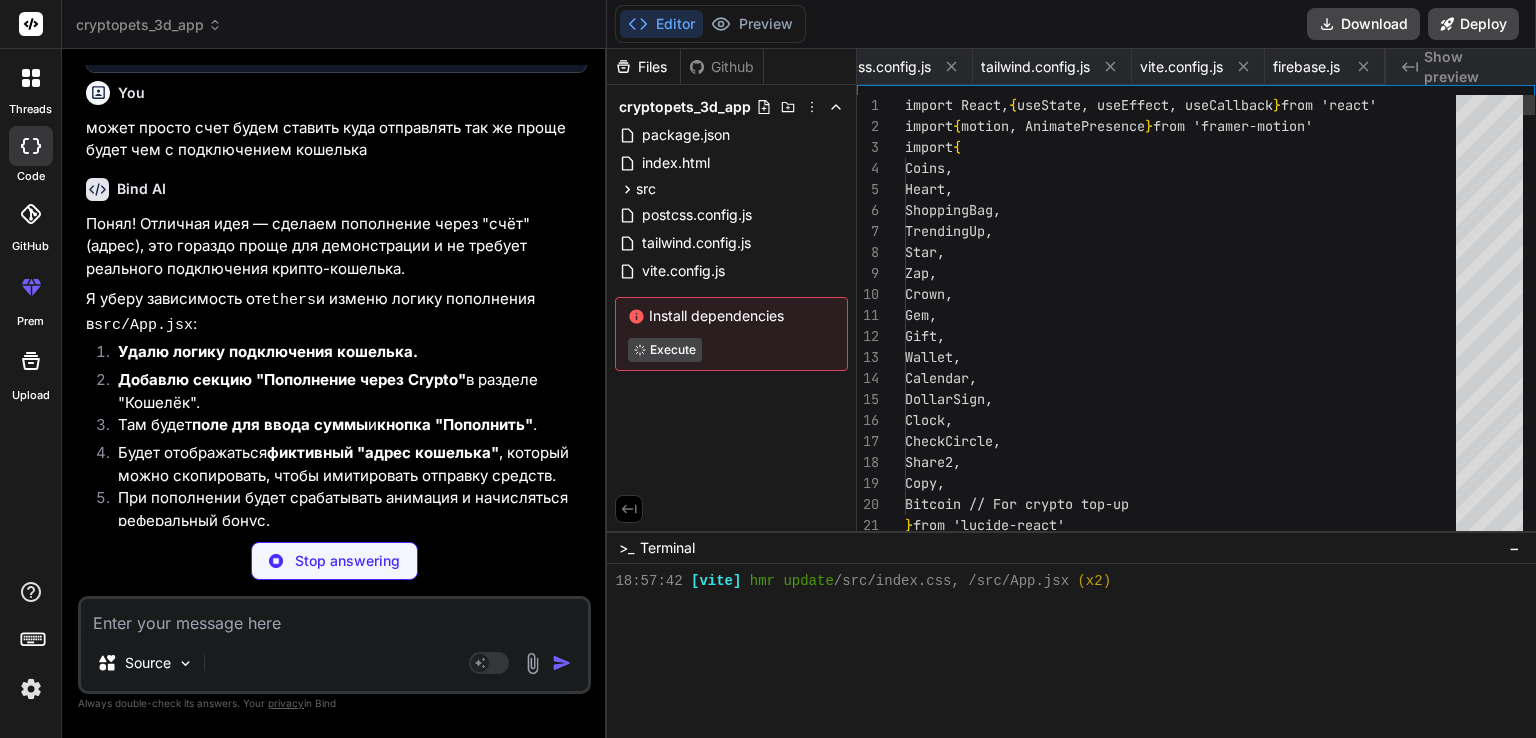 scroll, scrollTop: 0, scrollLeft: 498, axis: horizontal 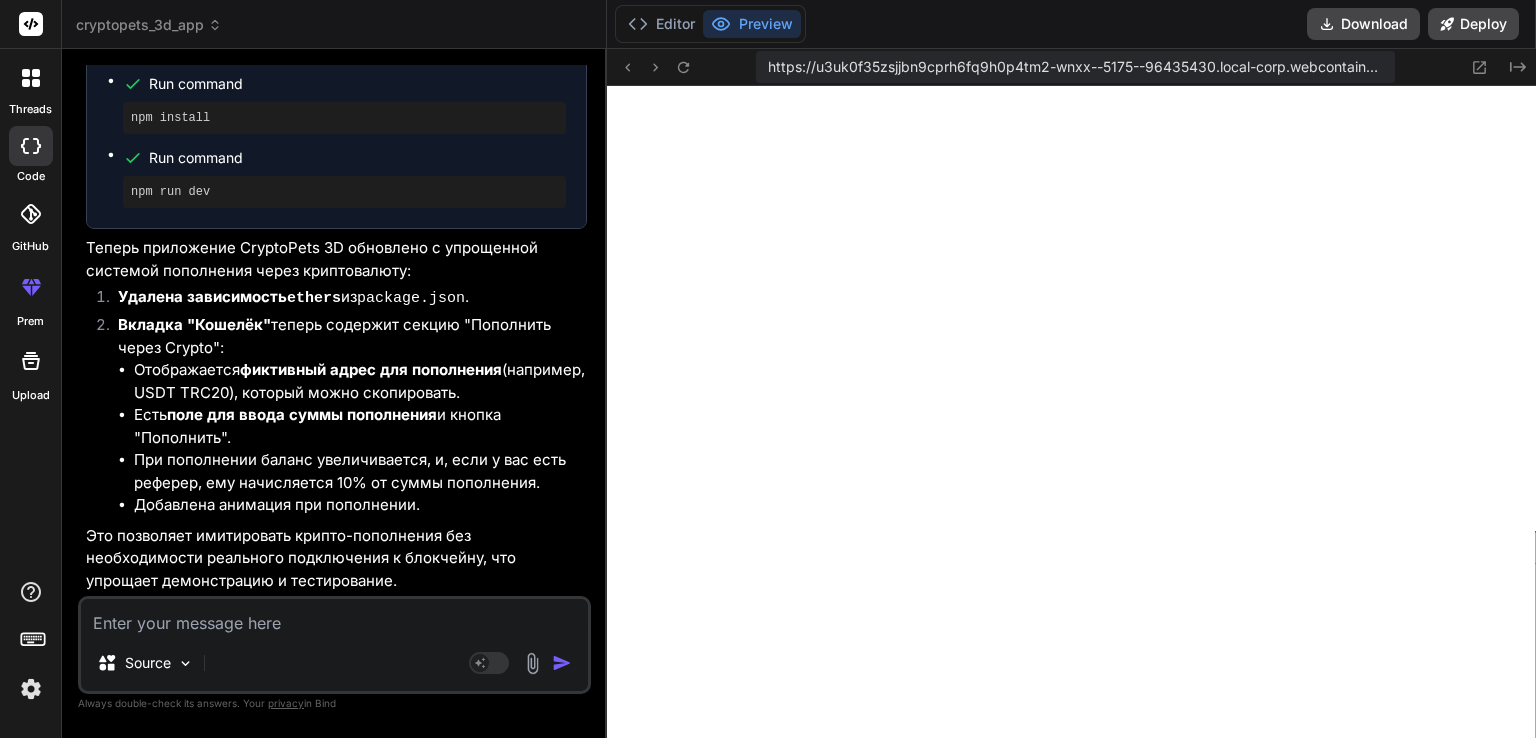 click at bounding box center [334, 617] 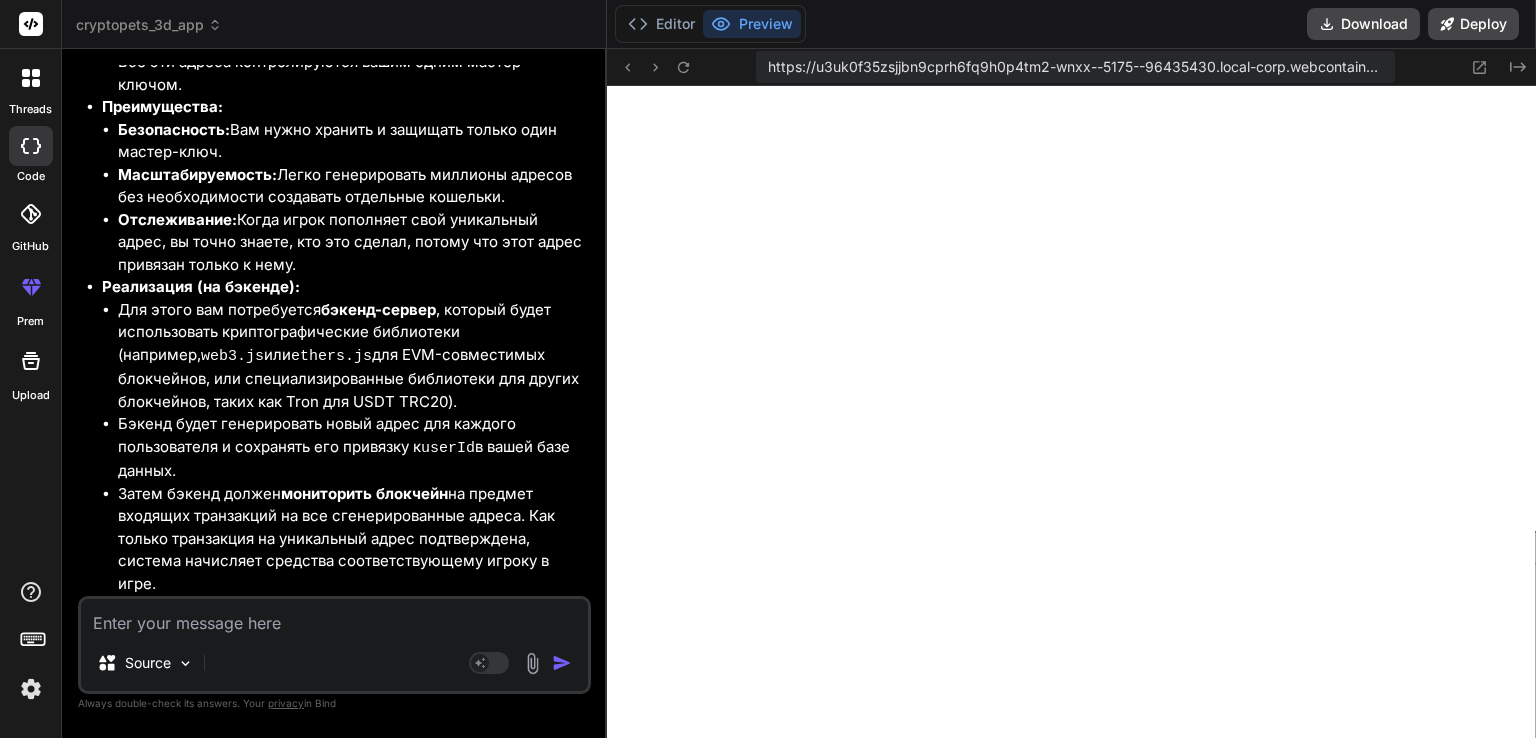 scroll, scrollTop: 15481, scrollLeft: 0, axis: vertical 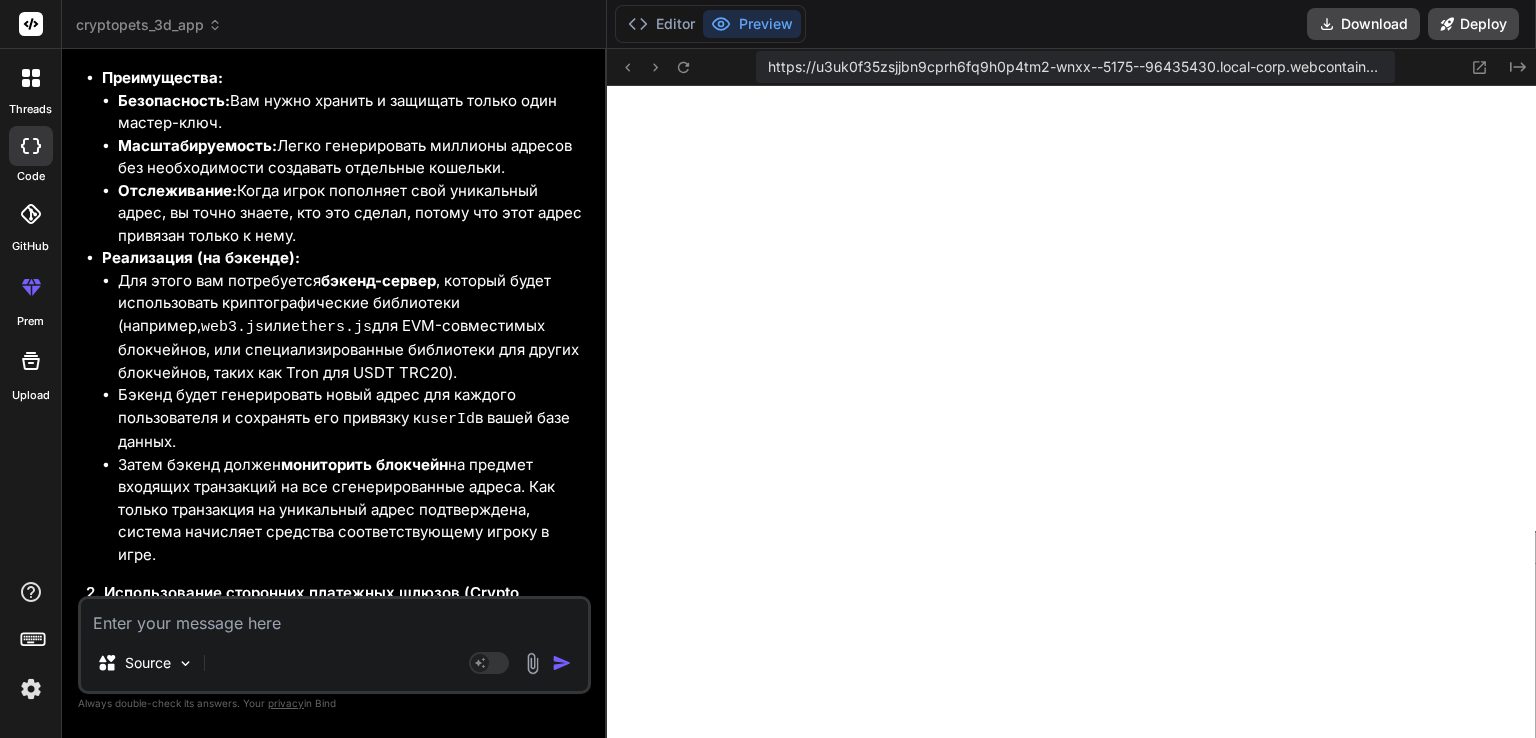 drag, startPoint x: 333, startPoint y: 469, endPoint x: 100, endPoint y: 461, distance: 233.1373 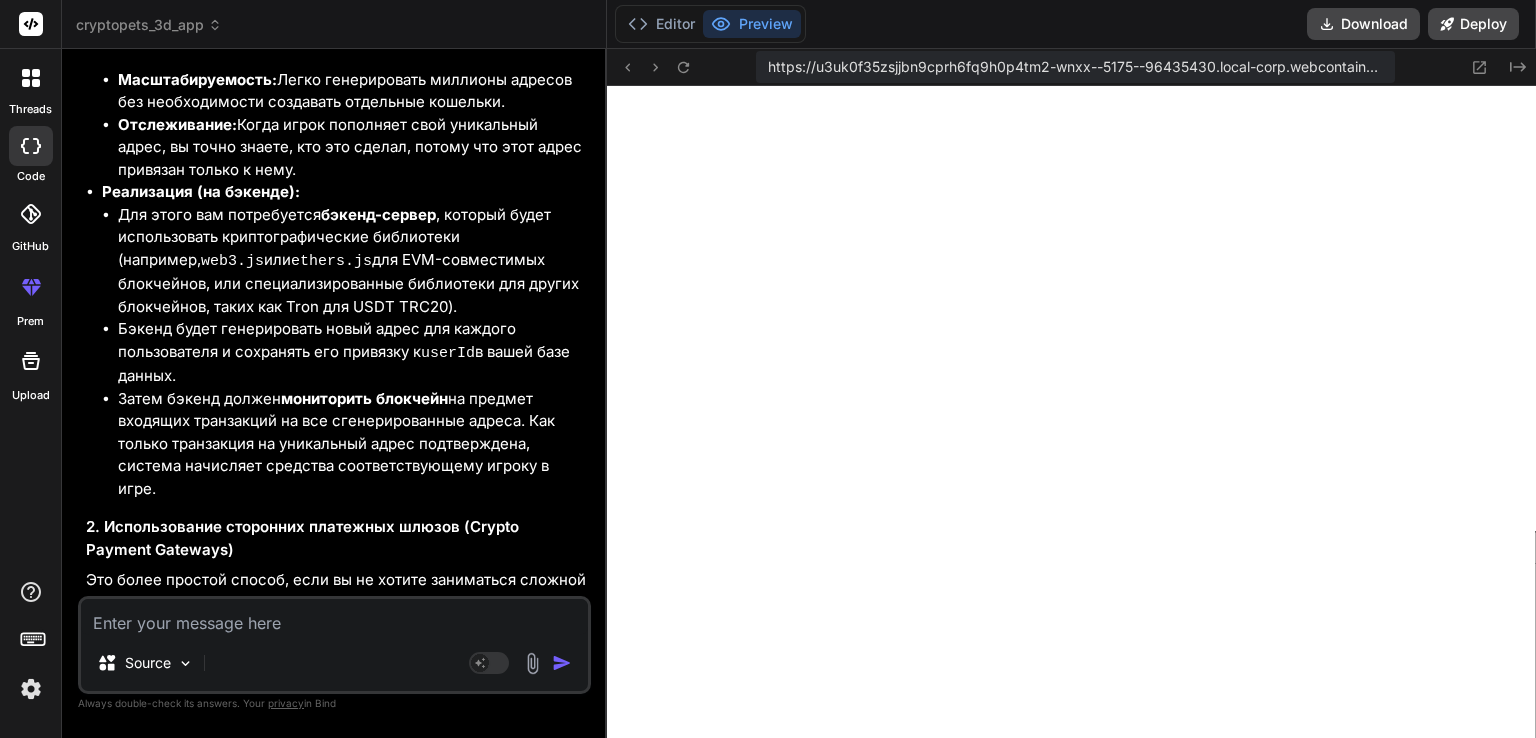 scroll, scrollTop: 15581, scrollLeft: 0, axis: vertical 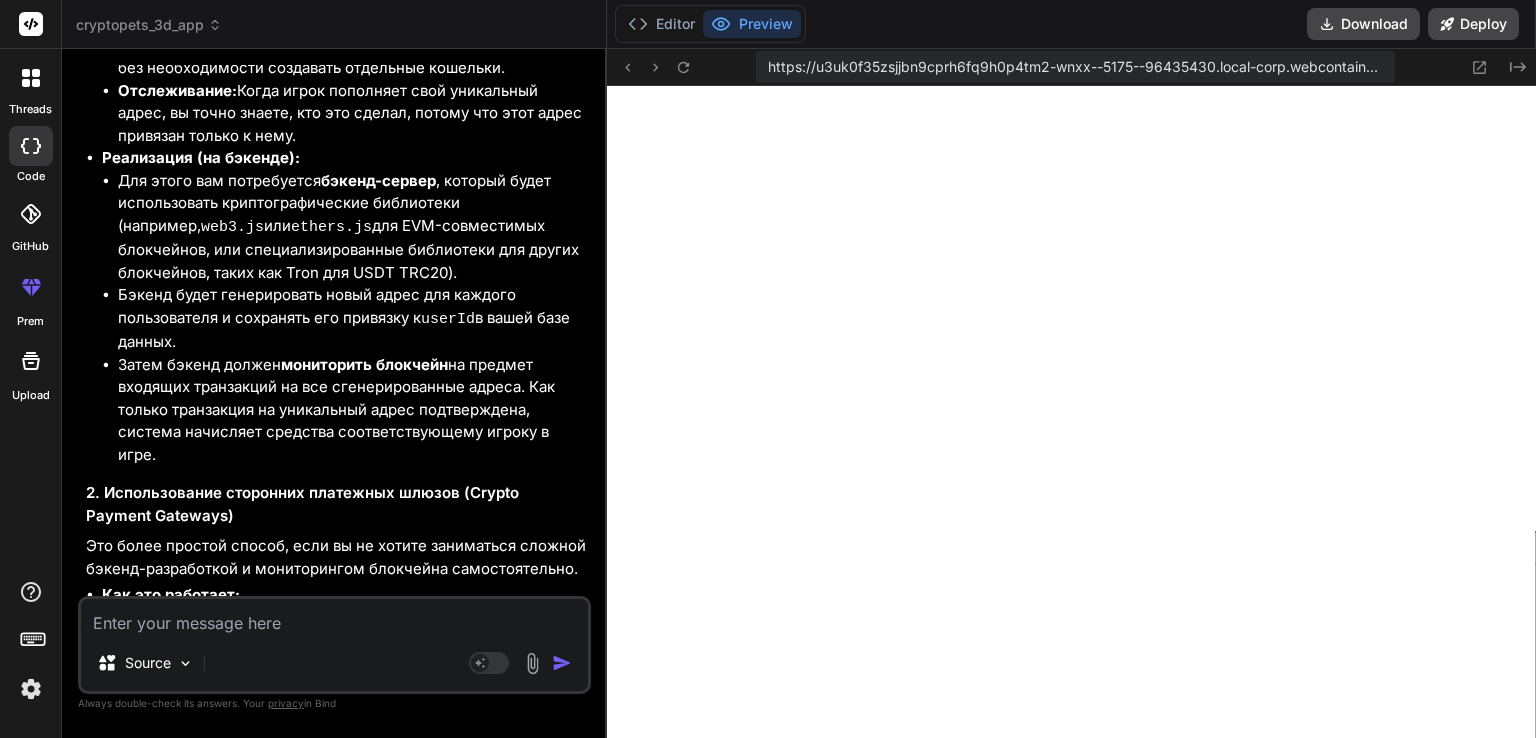 click on "Вы затронули ключевой аспект реальной крипто-интеграции! В нашей текущей демо-версии с  mockDepositAddress  мы просто симулируем пополнение. В реальном приложении, чтобы каждый игрок получал свой уникальный адрес и вы могли отслеживать его пополнения, используются следующие подходы:
1. Генерация уникальных адресов с помощью HD-кошельков (Hierarchical Deterministic Wallets)
Это самый распространенный и безопасный способ.
Как это работает:
Вы создаете один "мастер-ключ" (или "seed-фразу") для своего кошелька.
бесконечное количество уникальных адресов .
Преимущества:" at bounding box center (336, 722) 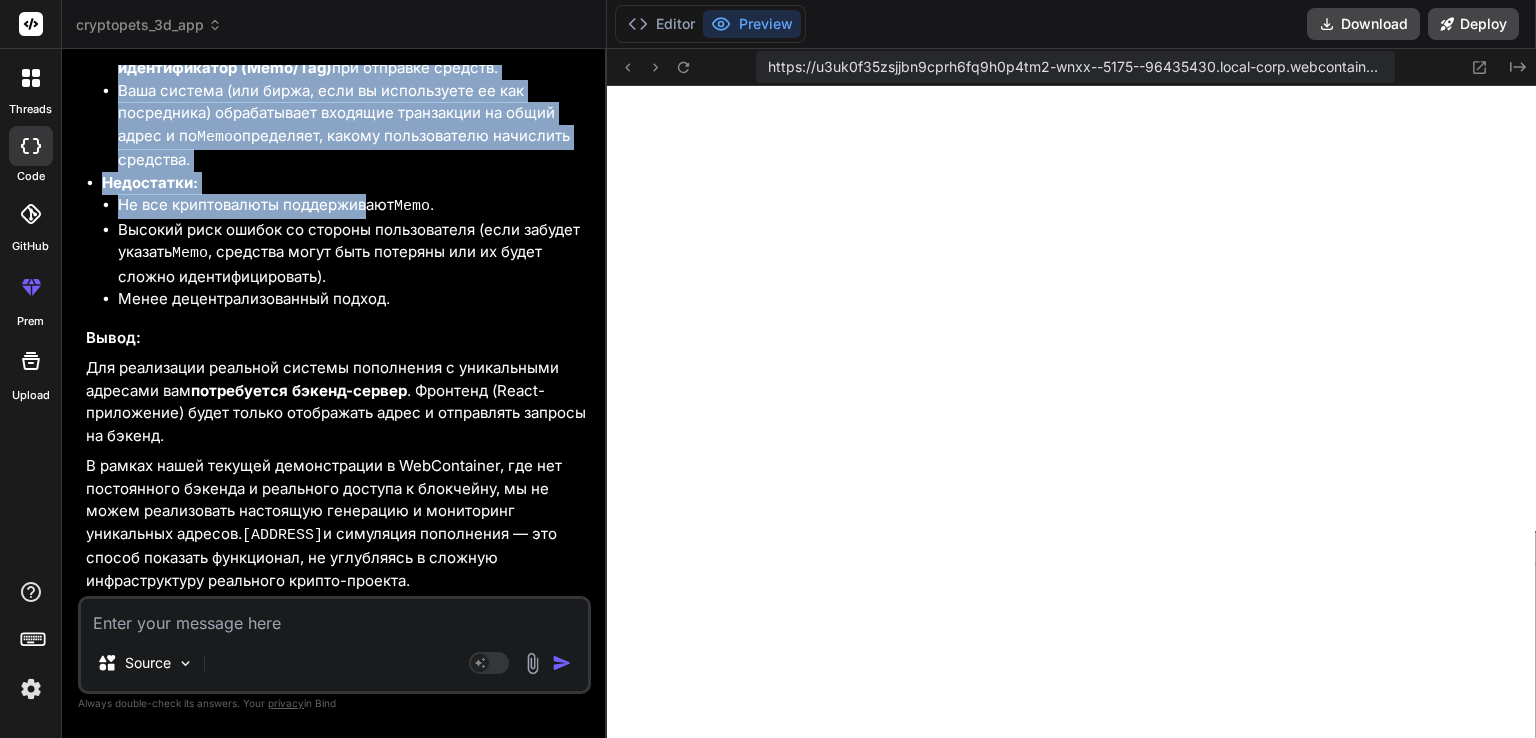 scroll, scrollTop: 17561, scrollLeft: 0, axis: vertical 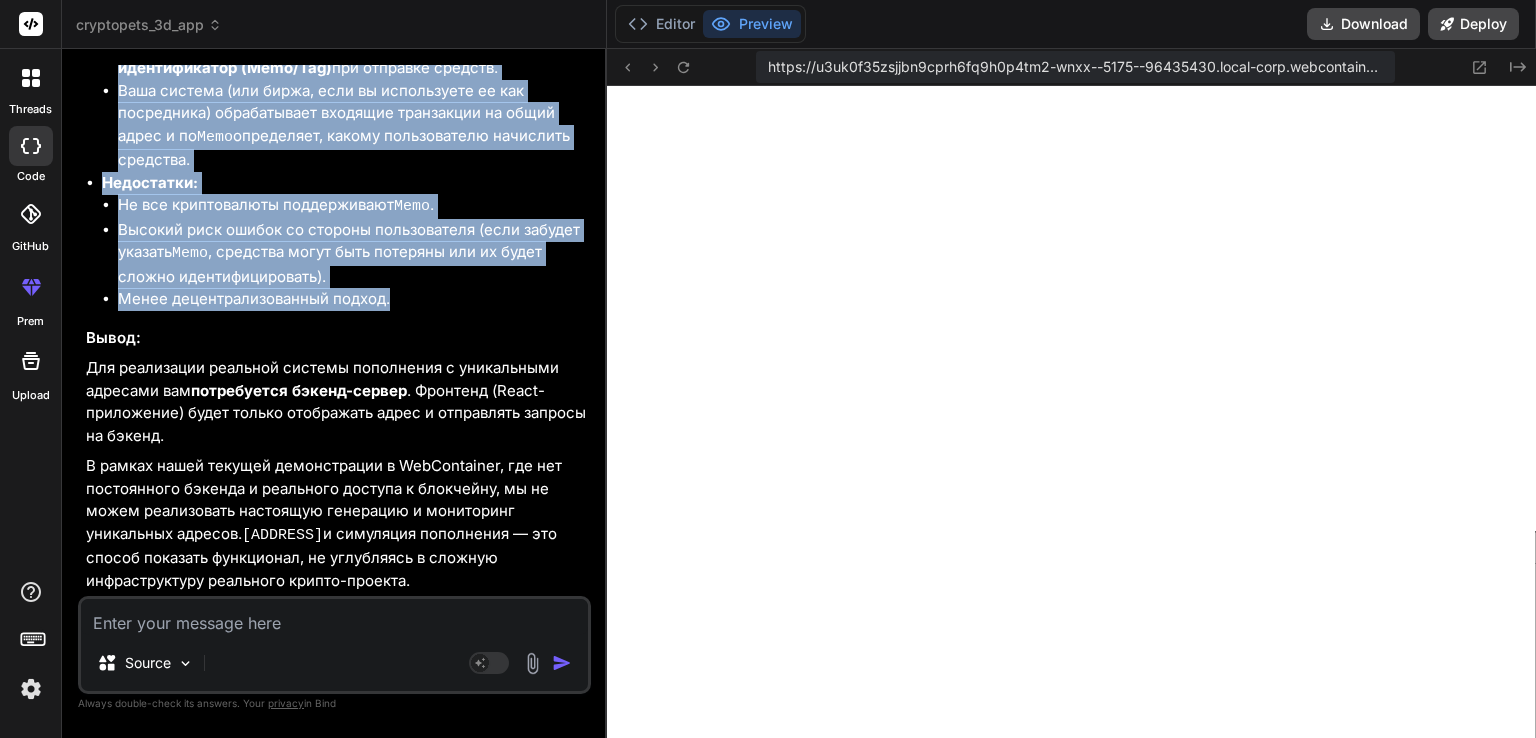 drag, startPoint x: 88, startPoint y: 336, endPoint x: 415, endPoint y: 303, distance: 328.66092 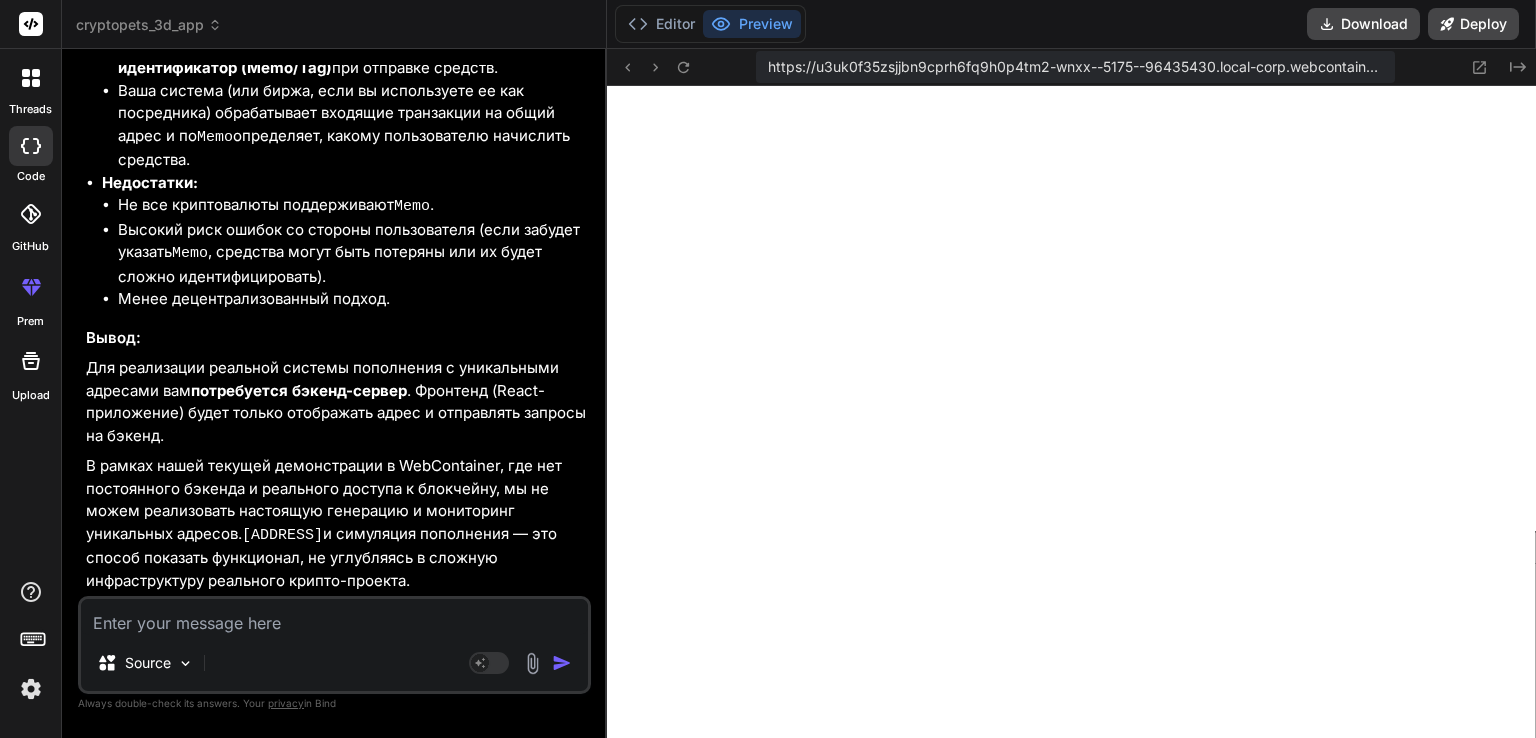 click at bounding box center (334, 617) 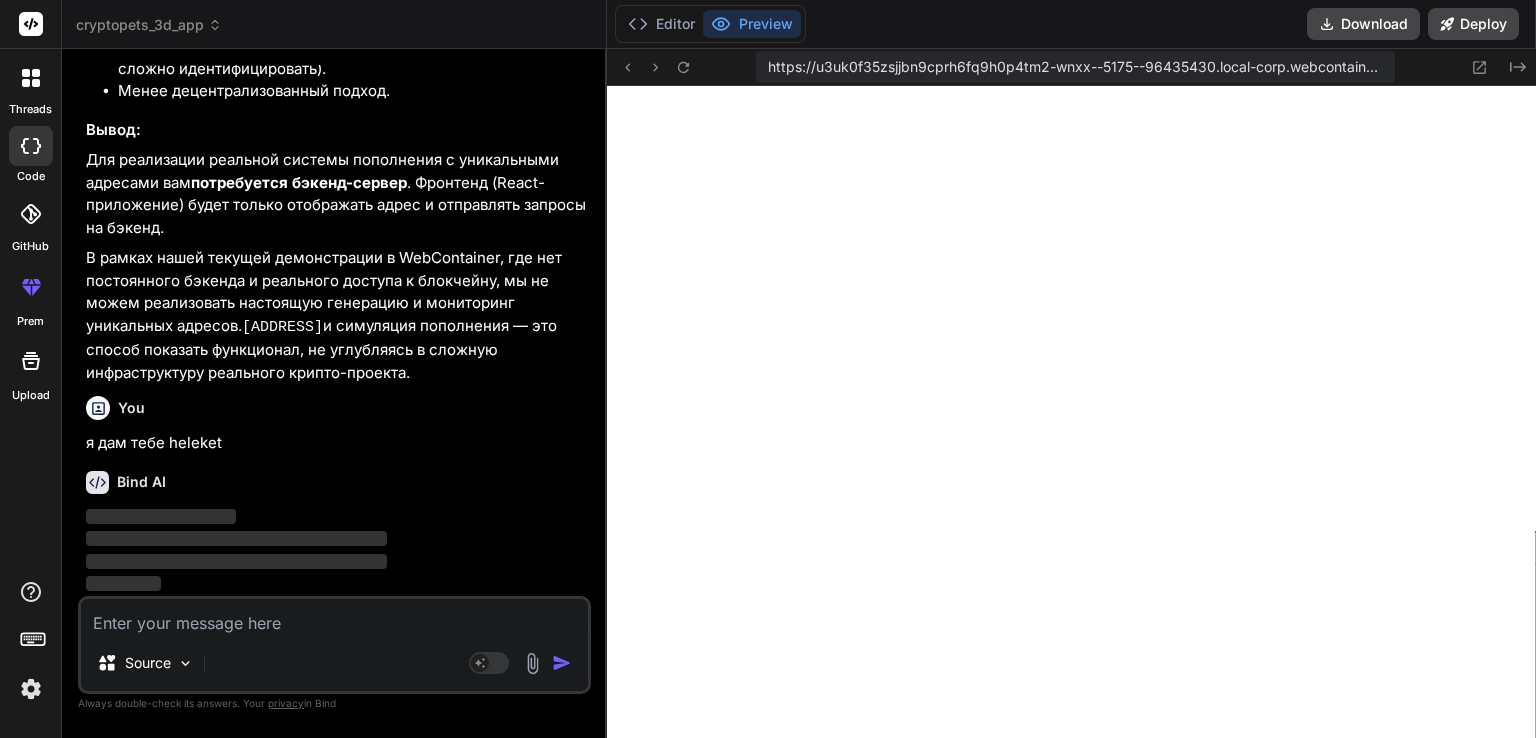 scroll, scrollTop: 17768, scrollLeft: 0, axis: vertical 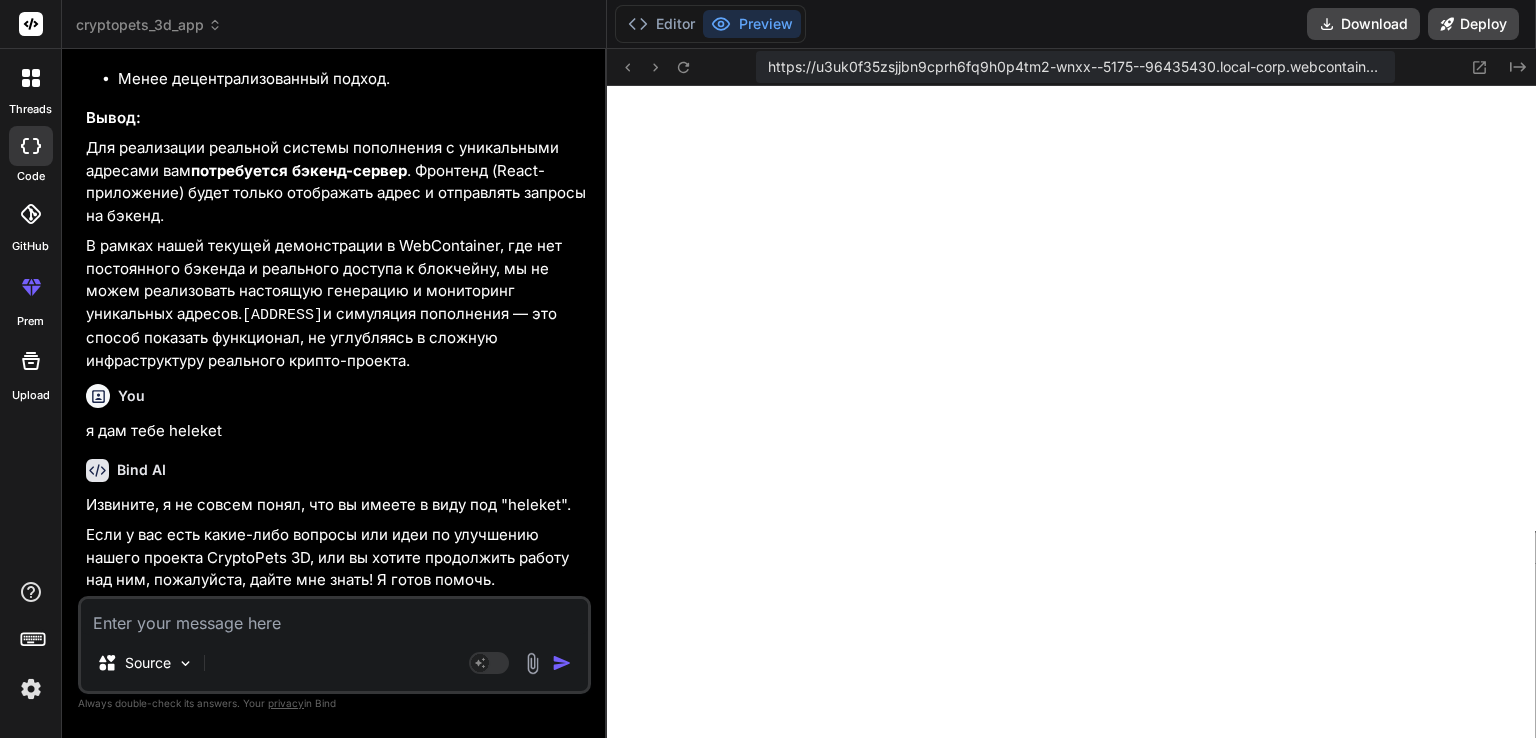 paste on "Крипто для получения
Кошелек
USDT
USDT
0.00
Сеть
Доступная сеть для кошелька USDT
Сеть
Tron
TRC-20
Адрес контракта:
TR7...Lj6t
Поделитесь адресом кошелька
Сообщите отправителю адрес кошелька USDT, чтобы принять перевод криптовалюты.
USDT Адрес
TUGrD7wKvNzQm6iutB5QLVeUmhtbh5eYLE" 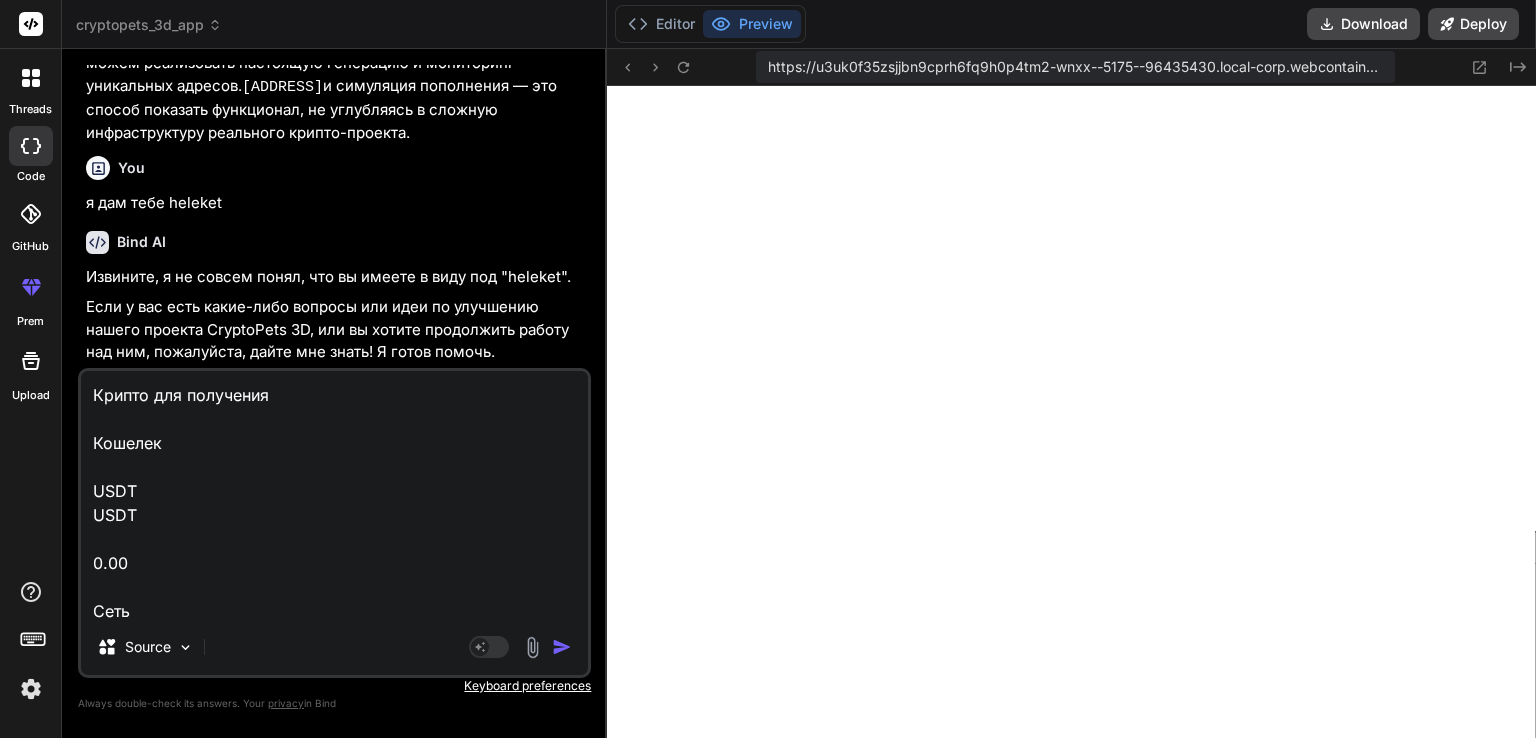 scroll, scrollTop: 577, scrollLeft: 0, axis: vertical 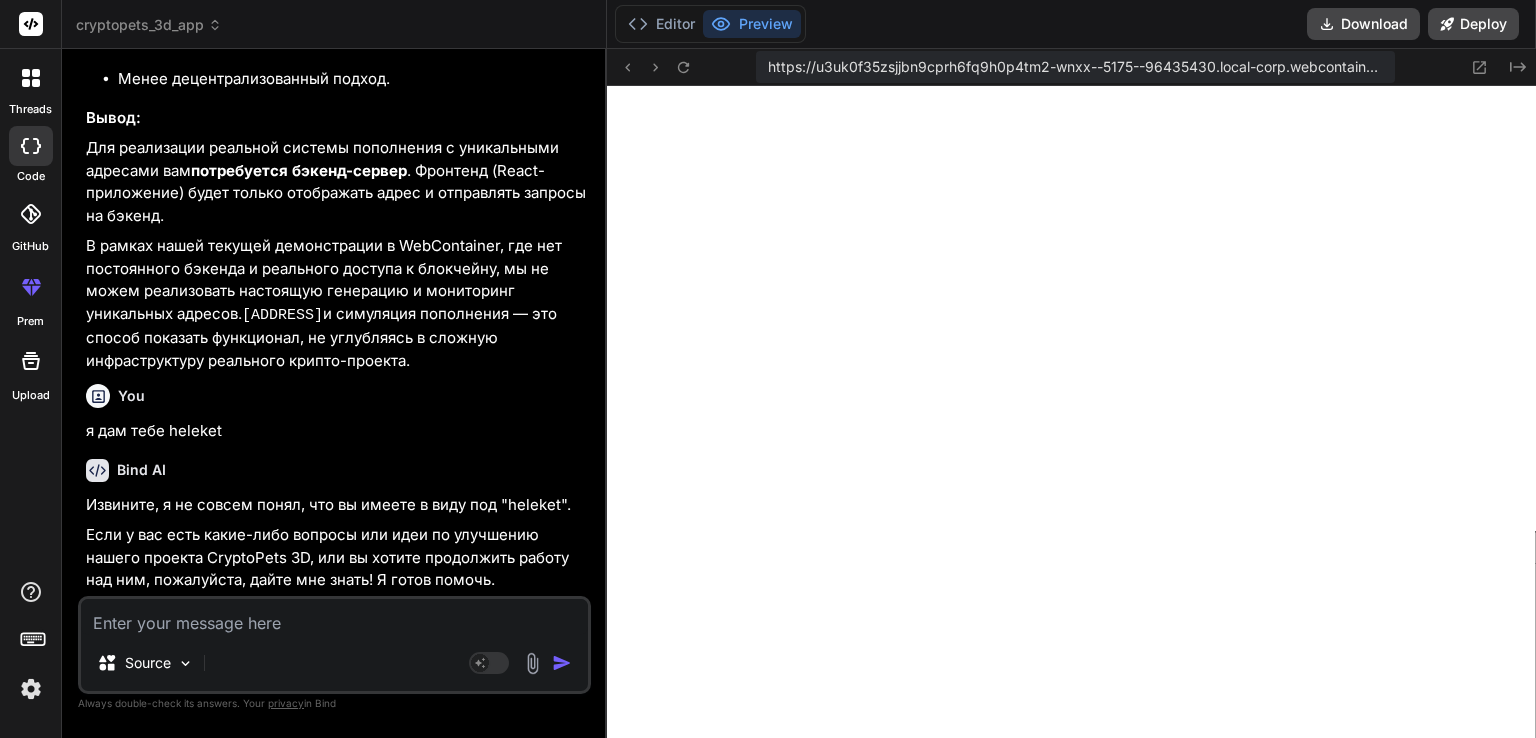 paste on "Создать нового мерчанта
Поздравляем!
Вы создали нового мерчанта "[NUMBER]"
Пройти модерацию проекта
Получите API ключ. Создайте ссылки для единоразовой оплаты и разместите их где угодно или отправьте каждому из своих клиентов. Также вы можете использовать виджет на своем сайте.
Интегрируйте Heleket по API
Автоматически создавайте платеж прямо на своем веб-сайте, чтобы ваши клиенты могли его увидеть." 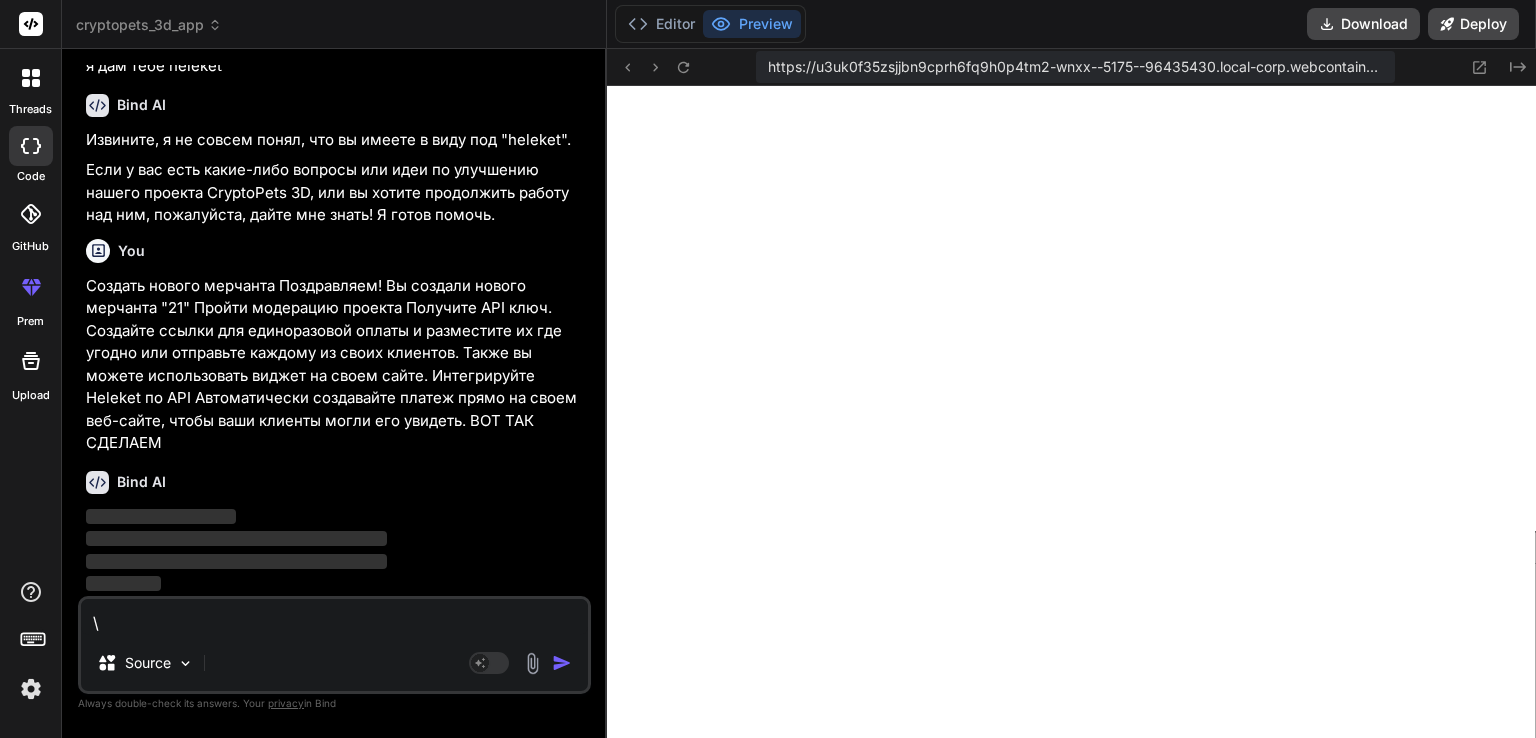 scroll, scrollTop: 0, scrollLeft: 0, axis: both 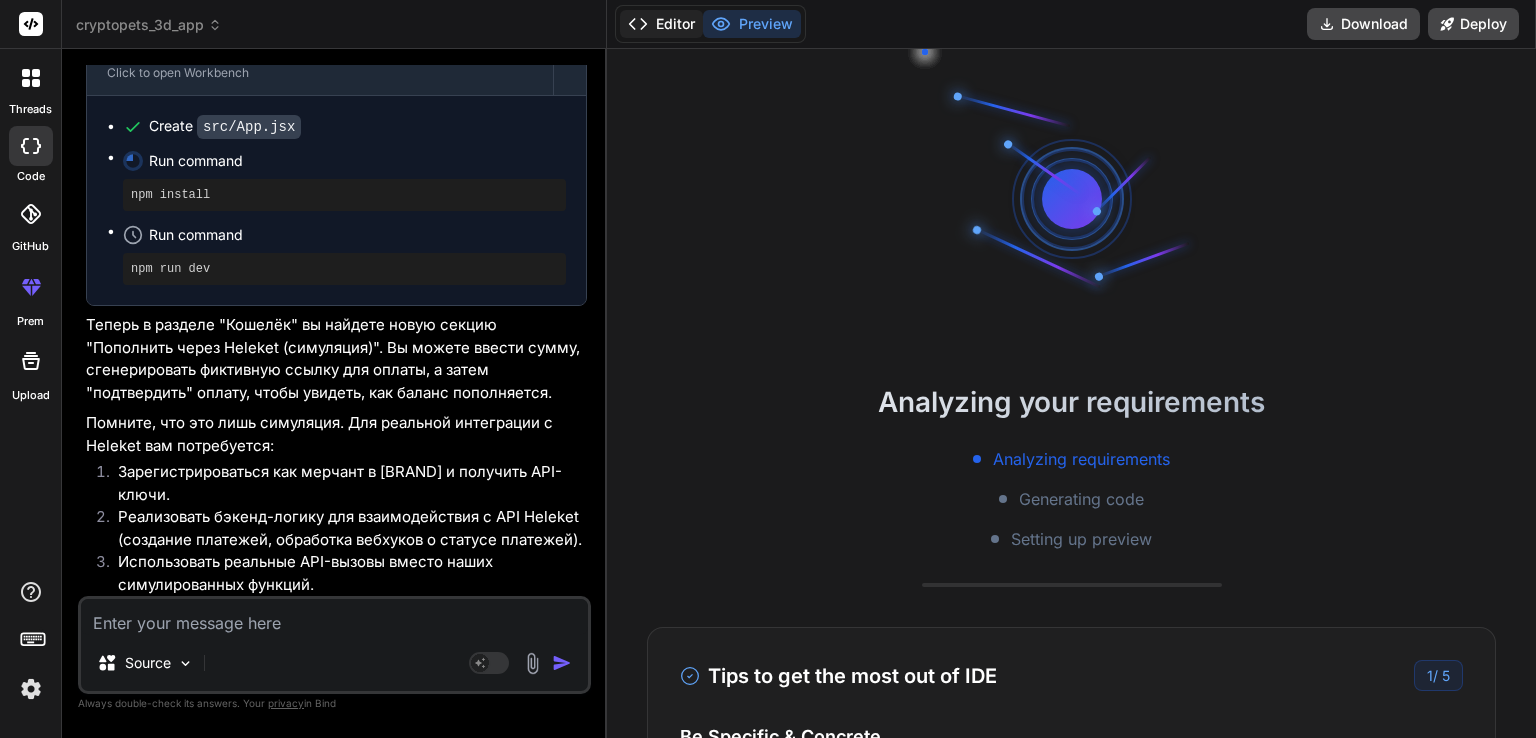 click on "Editor" at bounding box center (661, 24) 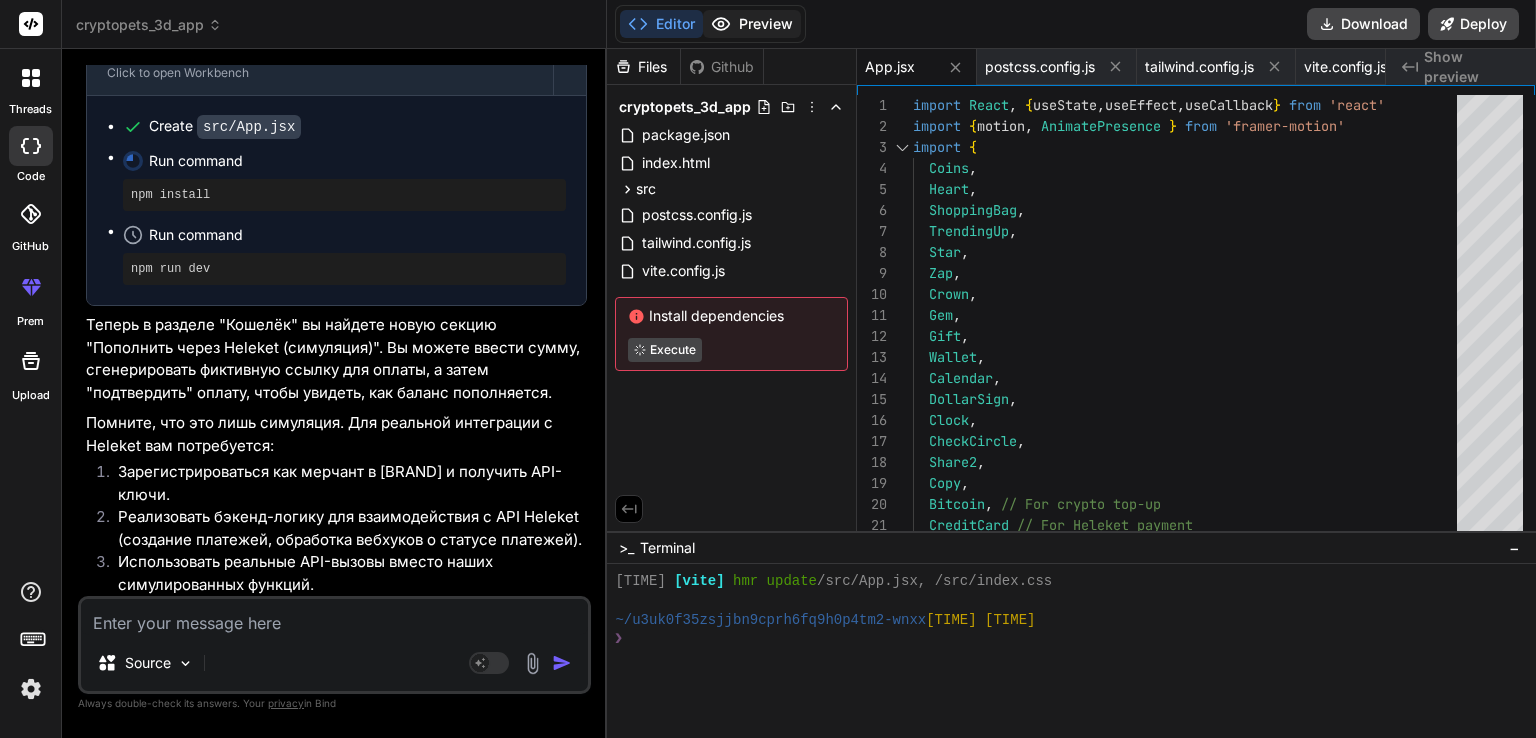 click on "Preview" at bounding box center (752, 24) 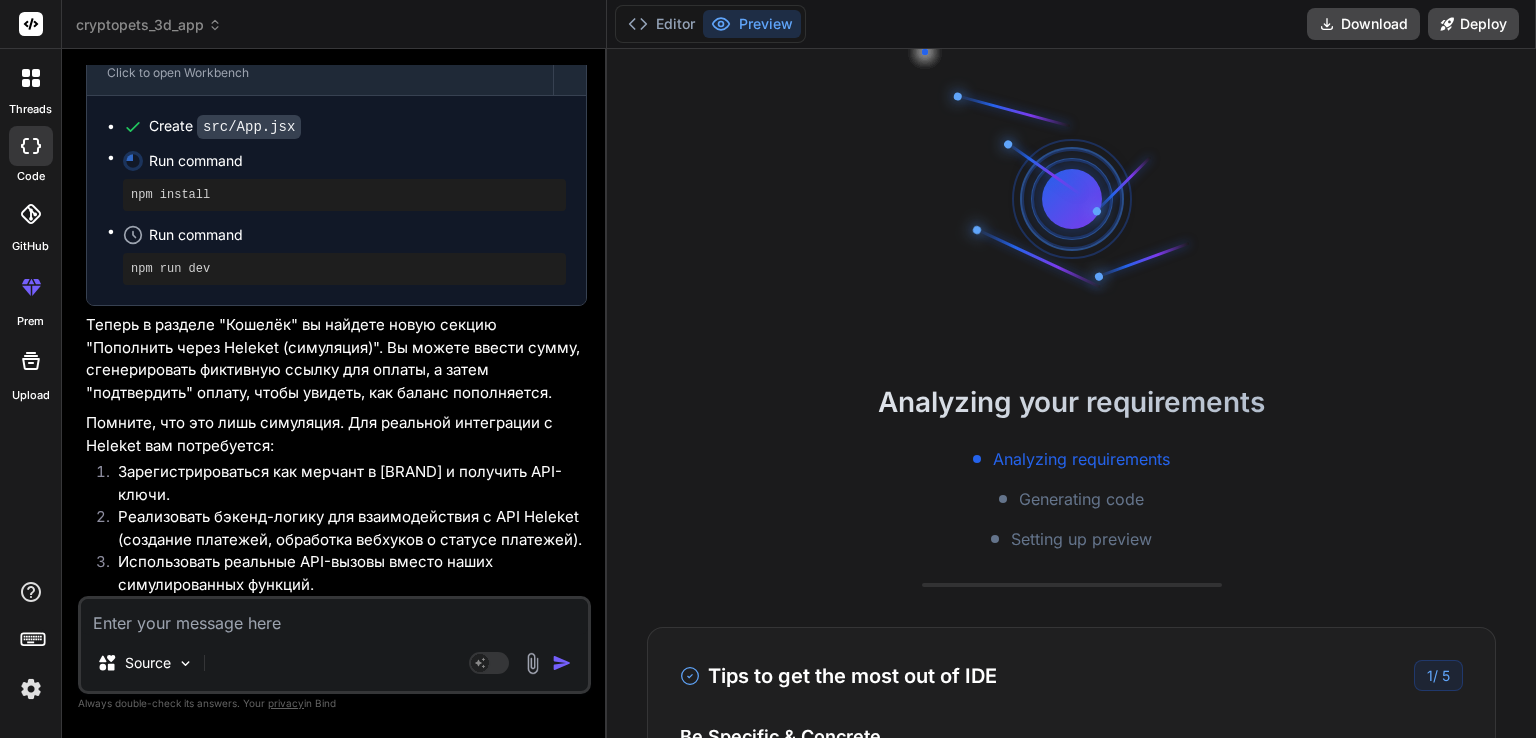 scroll, scrollTop: 19020, scrollLeft: 0, axis: vertical 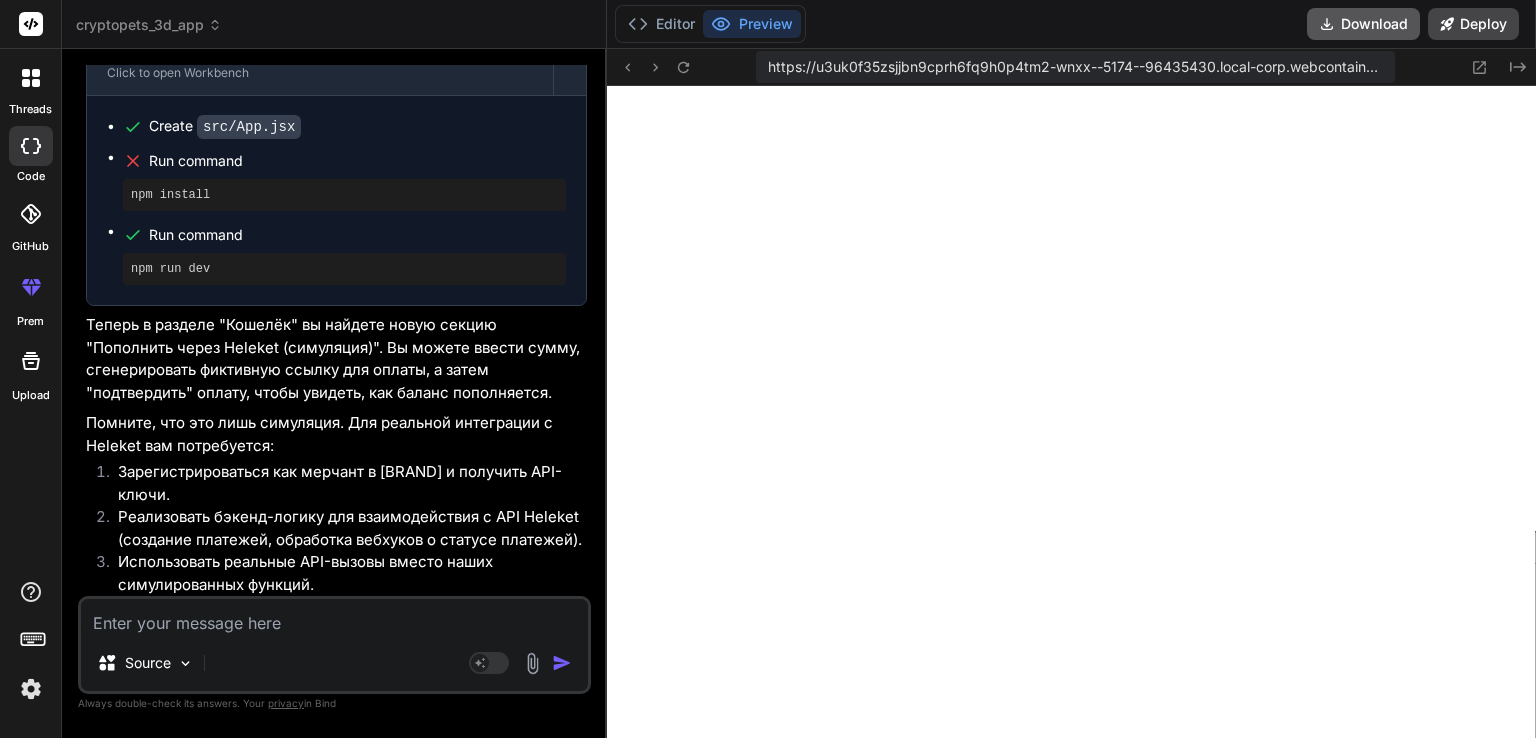 click on "Download" at bounding box center [1363, 24] 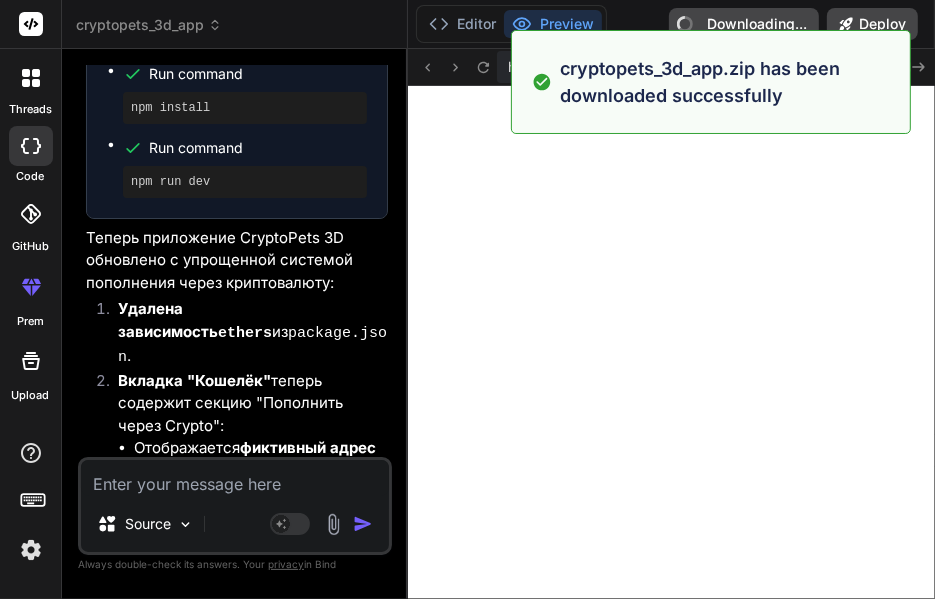 scroll, scrollTop: 30936, scrollLeft: 0, axis: vertical 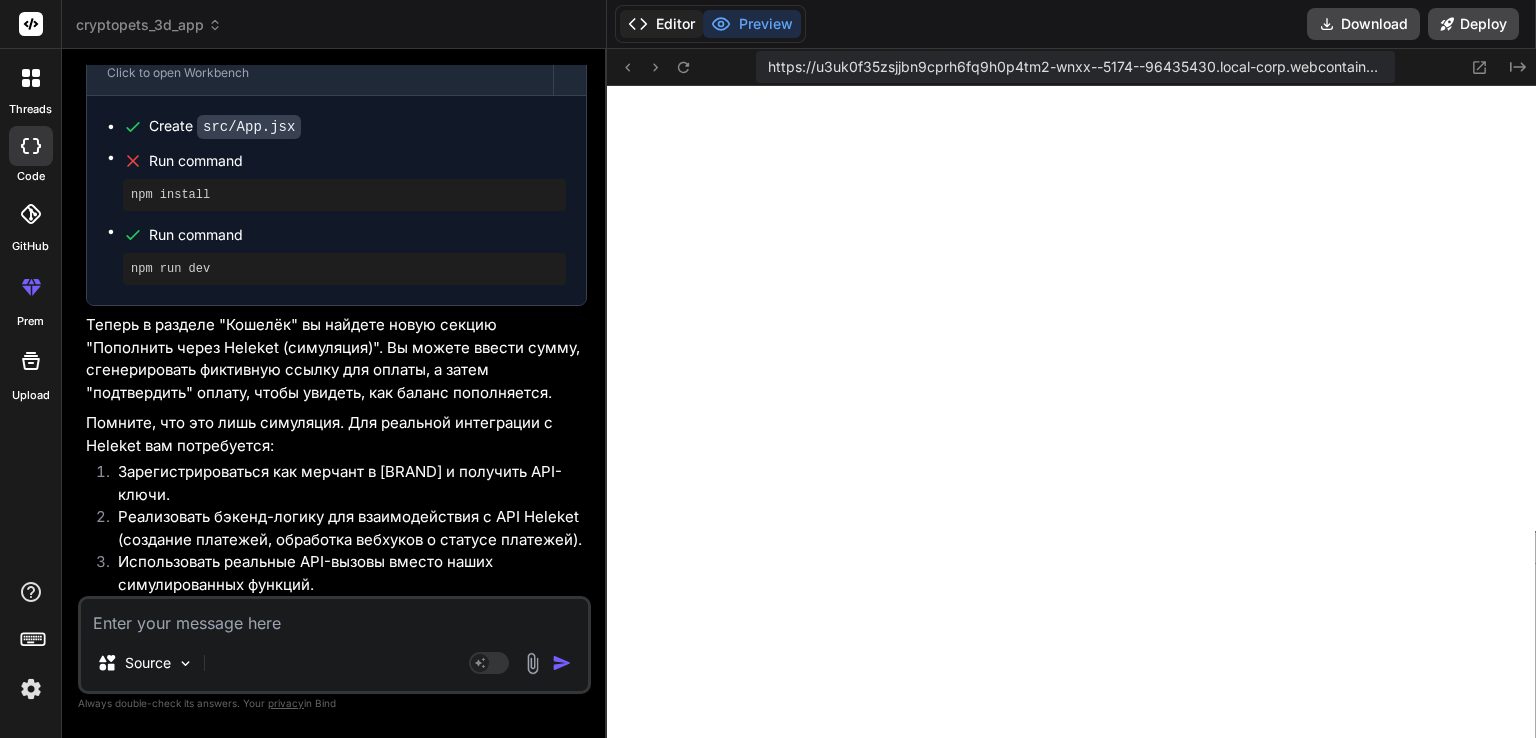 click on "Editor" at bounding box center (661, 24) 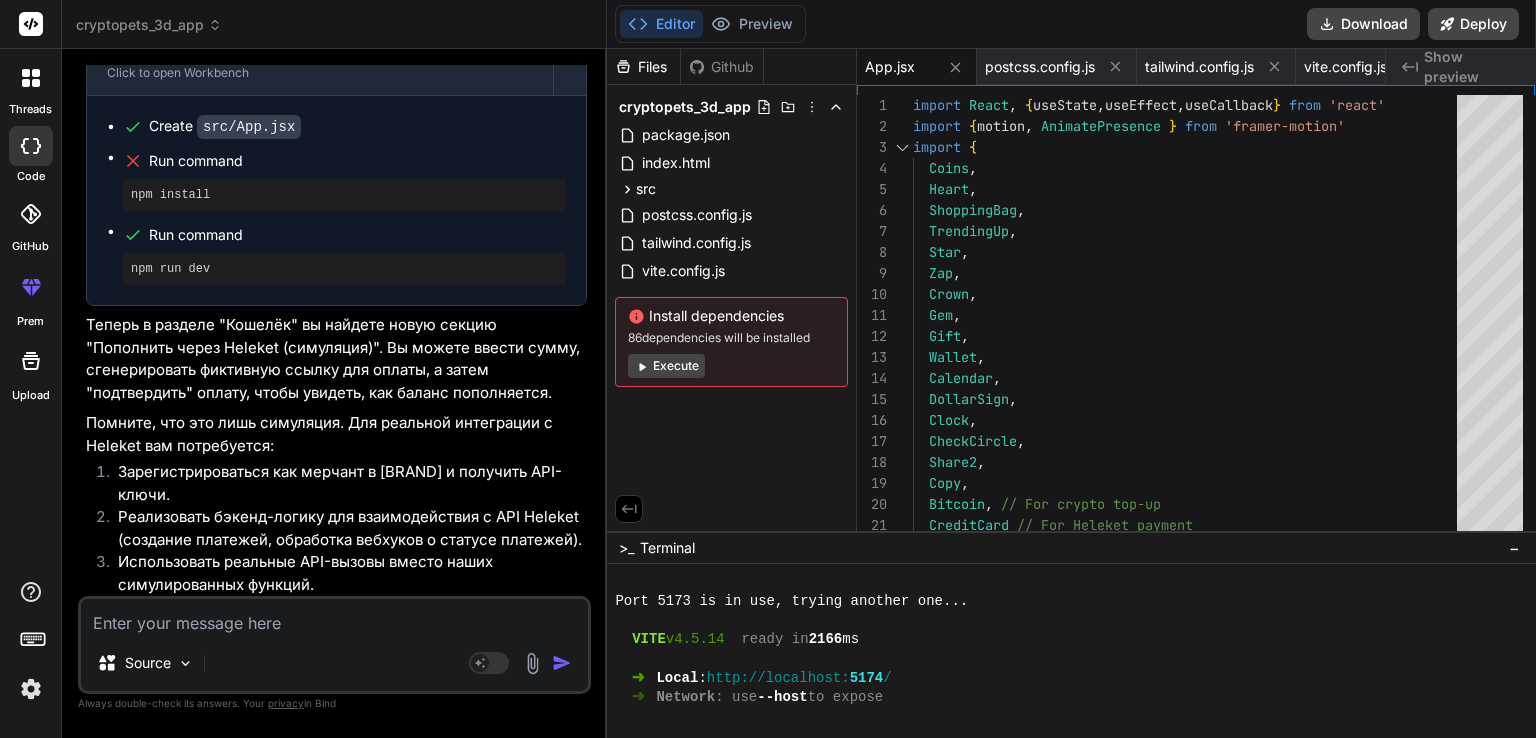 scroll, scrollTop: 19020, scrollLeft: 0, axis: vertical 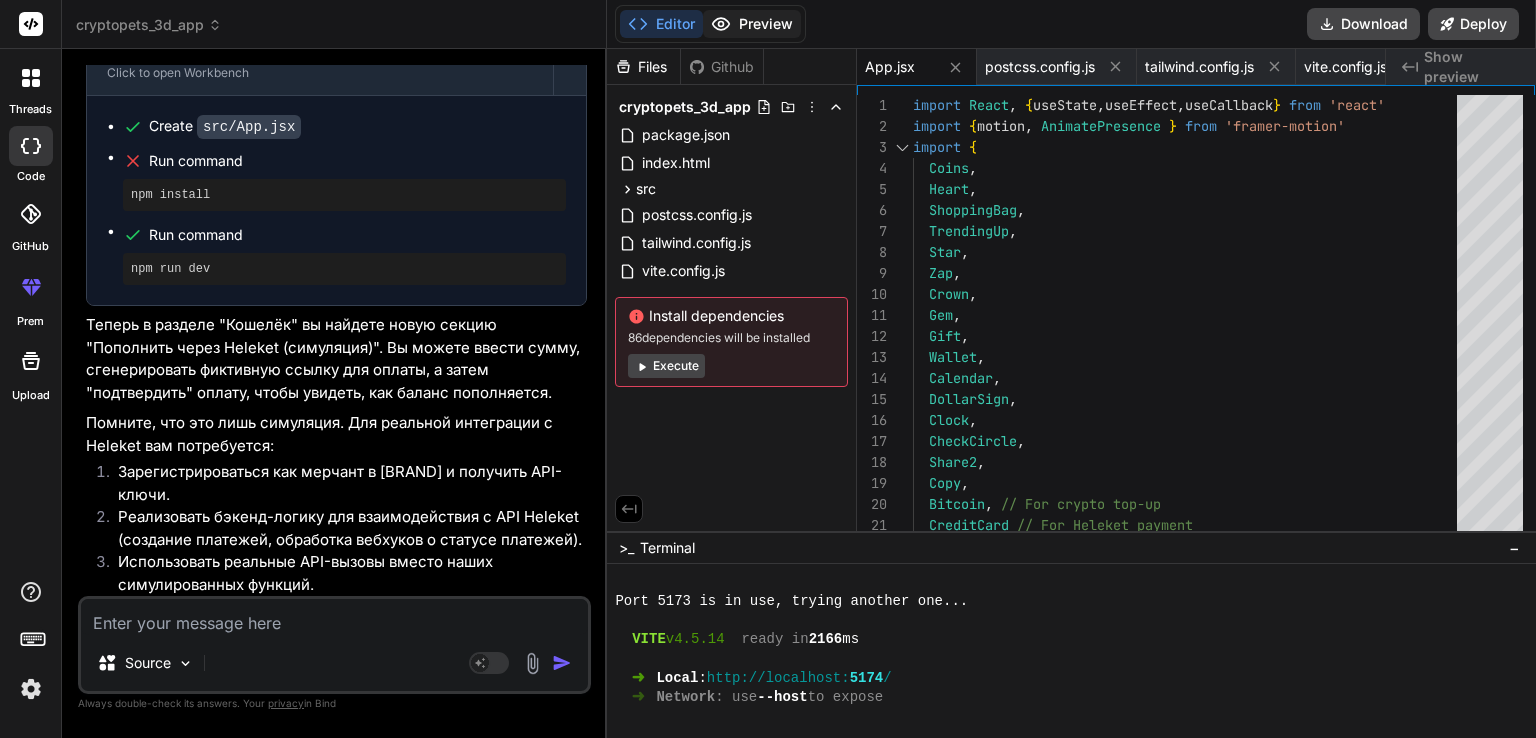 click on "Preview" at bounding box center (752, 24) 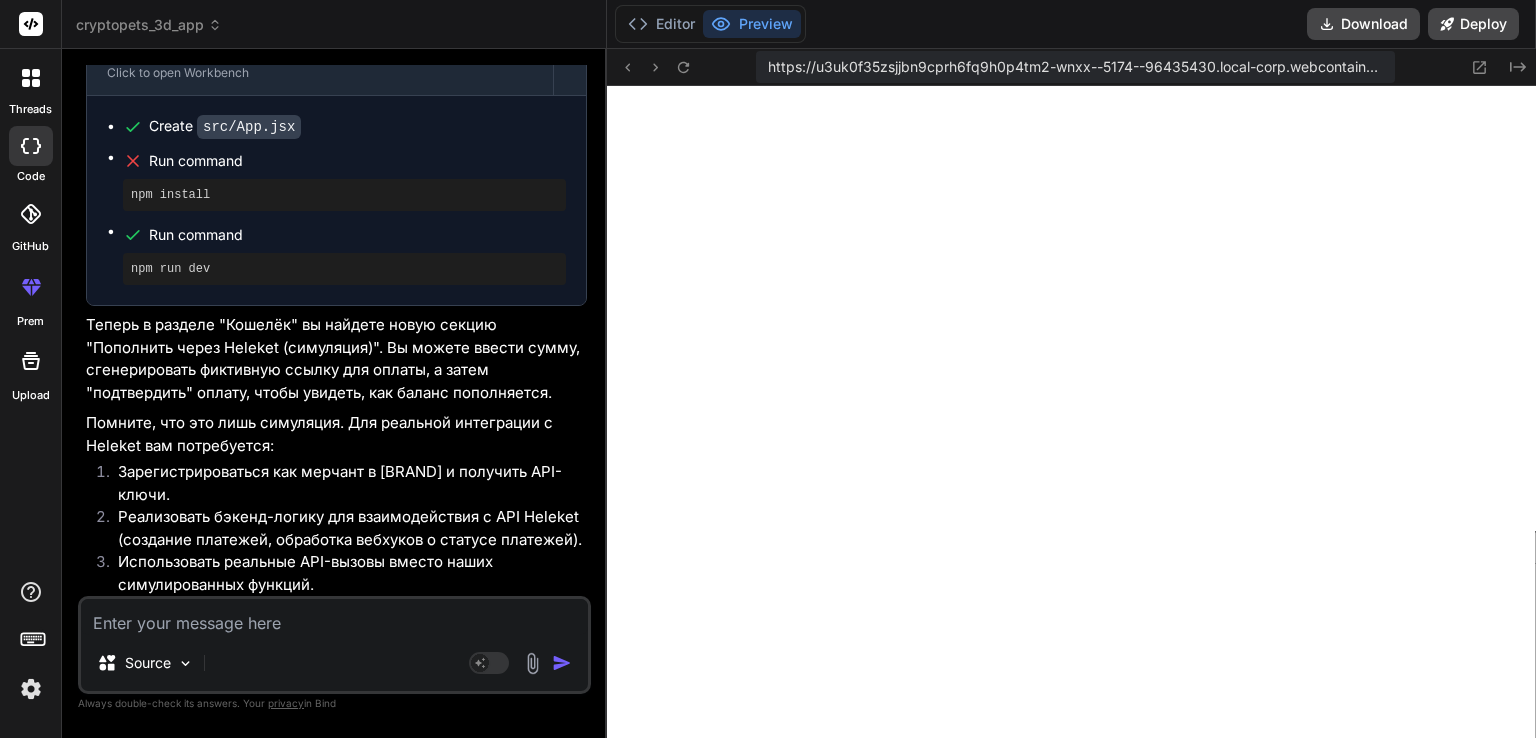 click at bounding box center [334, 617] 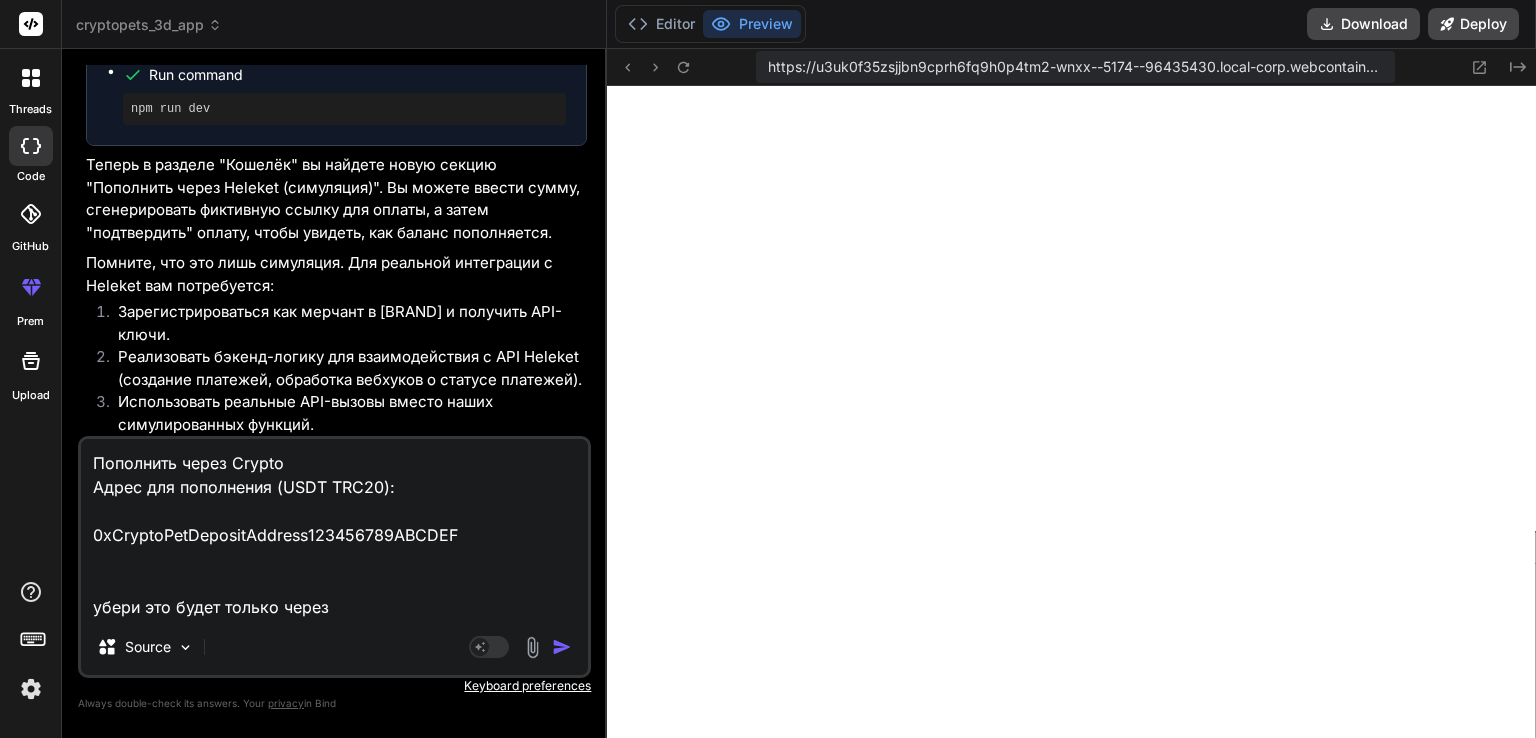 click on "Пополнить через Crypto
Адрес для пополнения (USDT TRC20):
0xCryptoPetDepositAddress123456789ABCDEF
убери это будет только через" at bounding box center [334, 529] 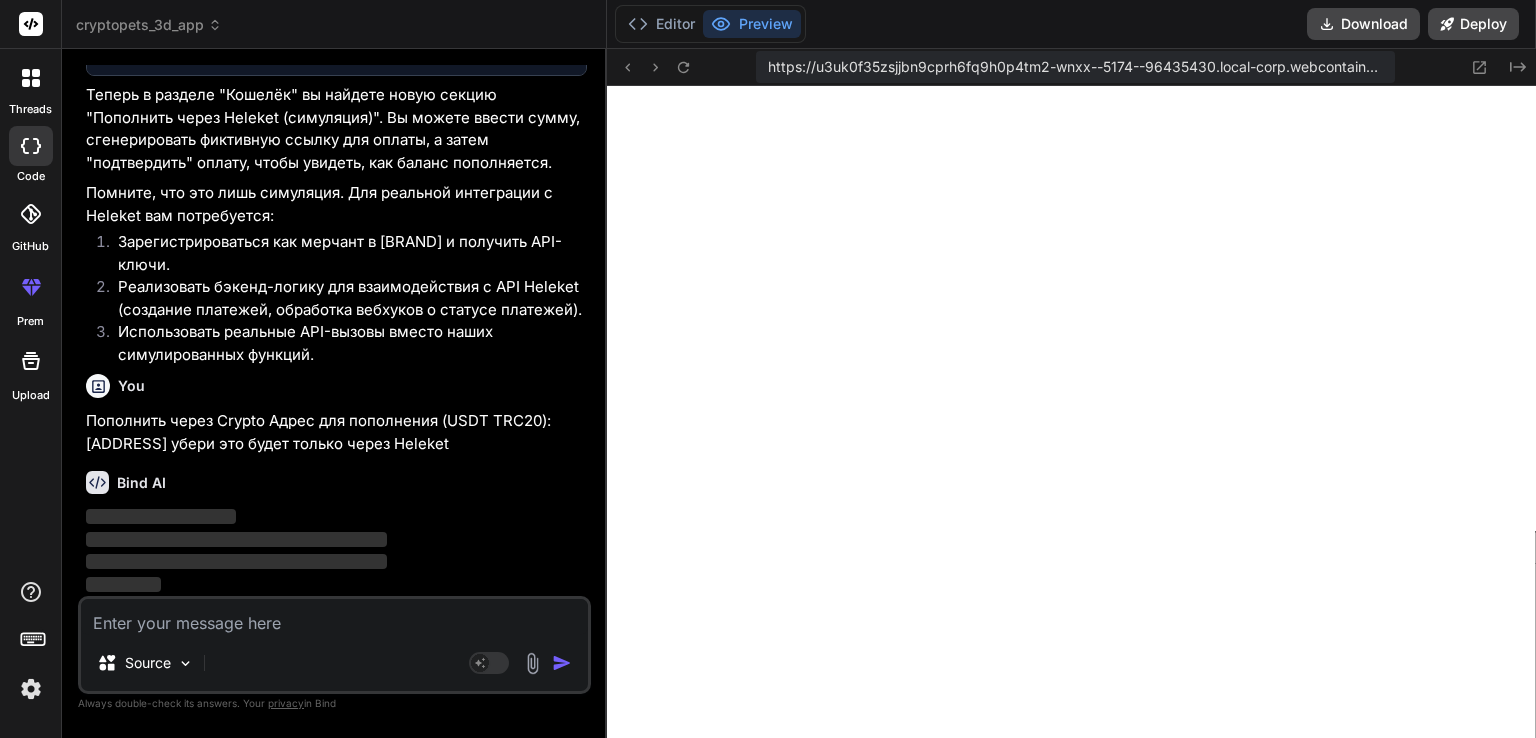 scroll, scrollTop: 19273, scrollLeft: 0, axis: vertical 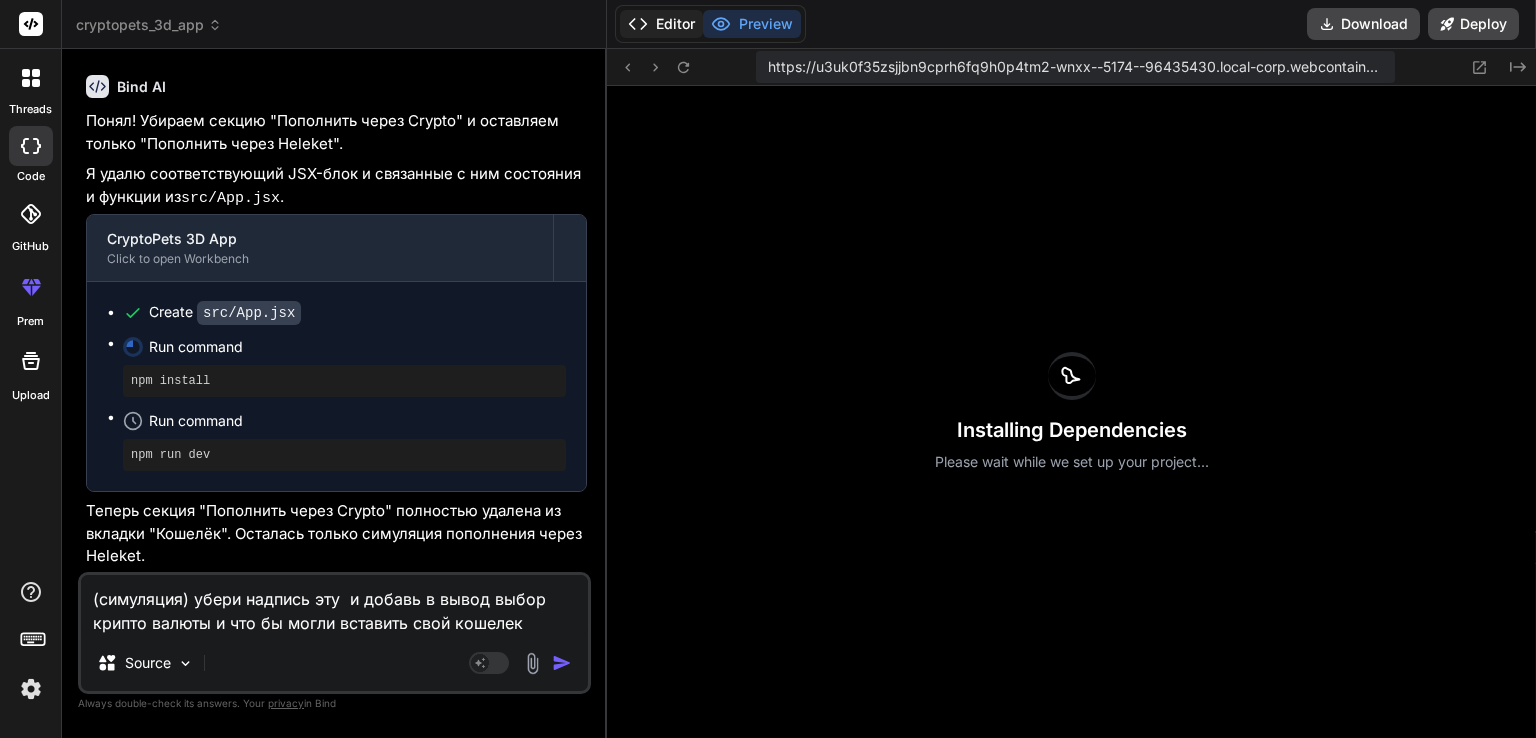 click on "Editor" at bounding box center (661, 24) 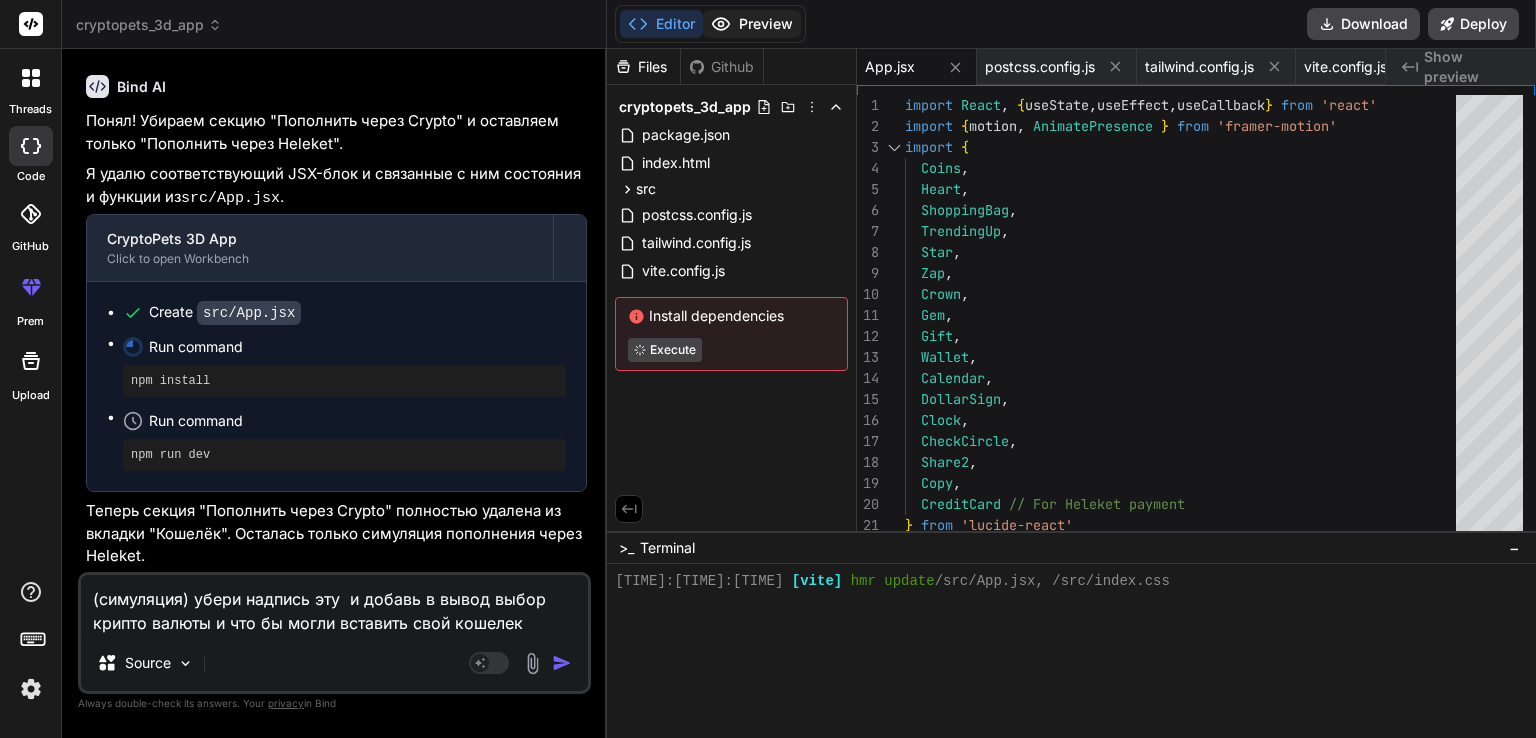 click on "Preview" at bounding box center [752, 24] 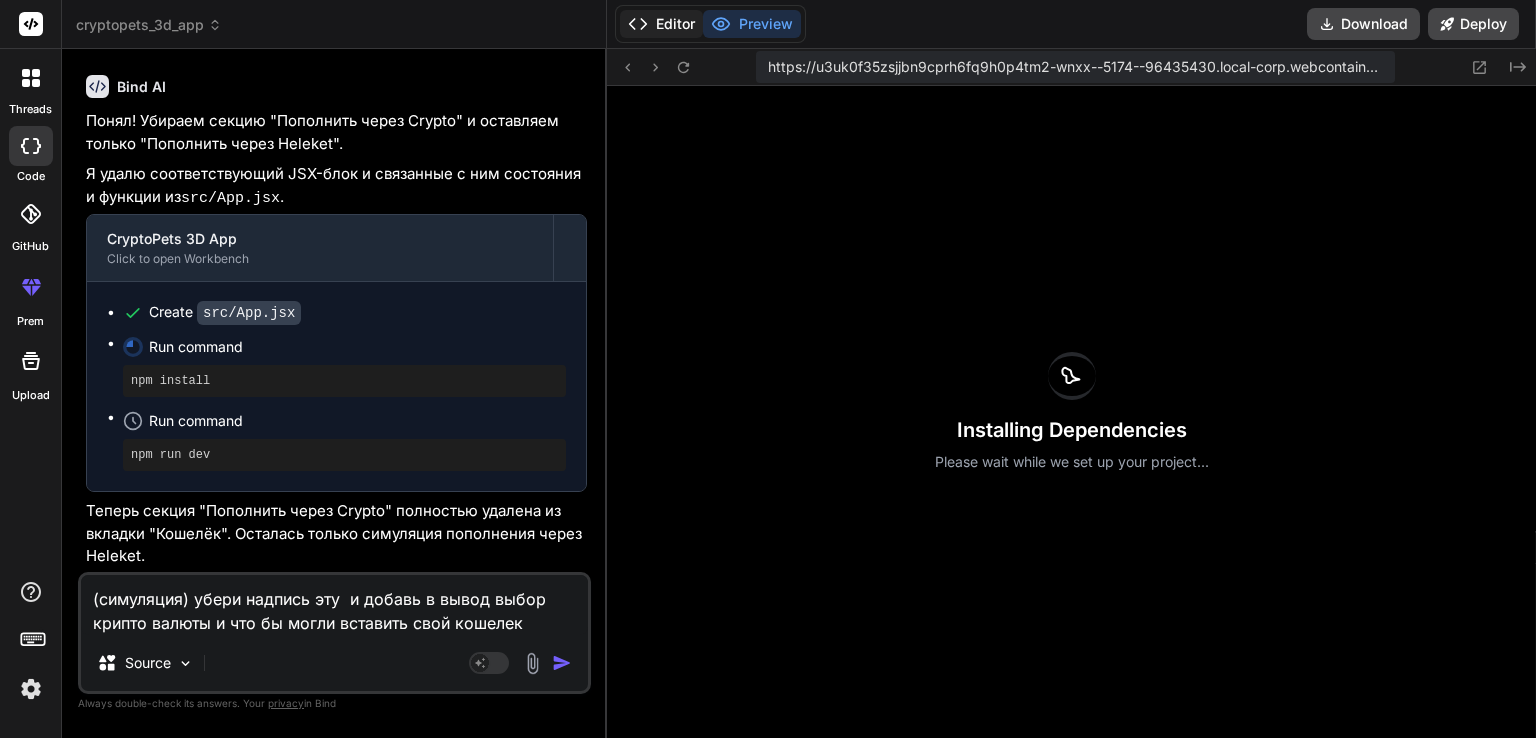 click on "Editor" at bounding box center [661, 24] 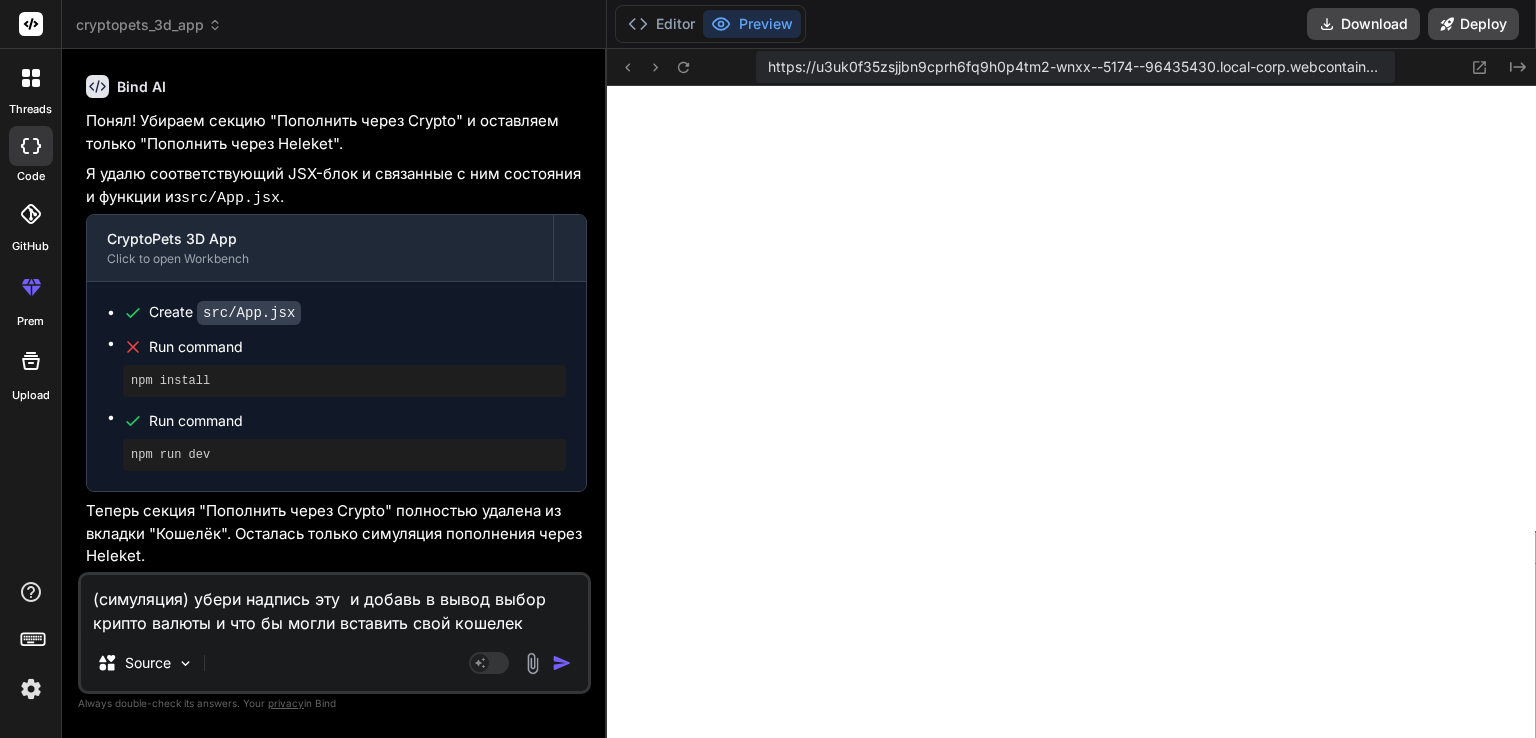 click at bounding box center [566, 663] 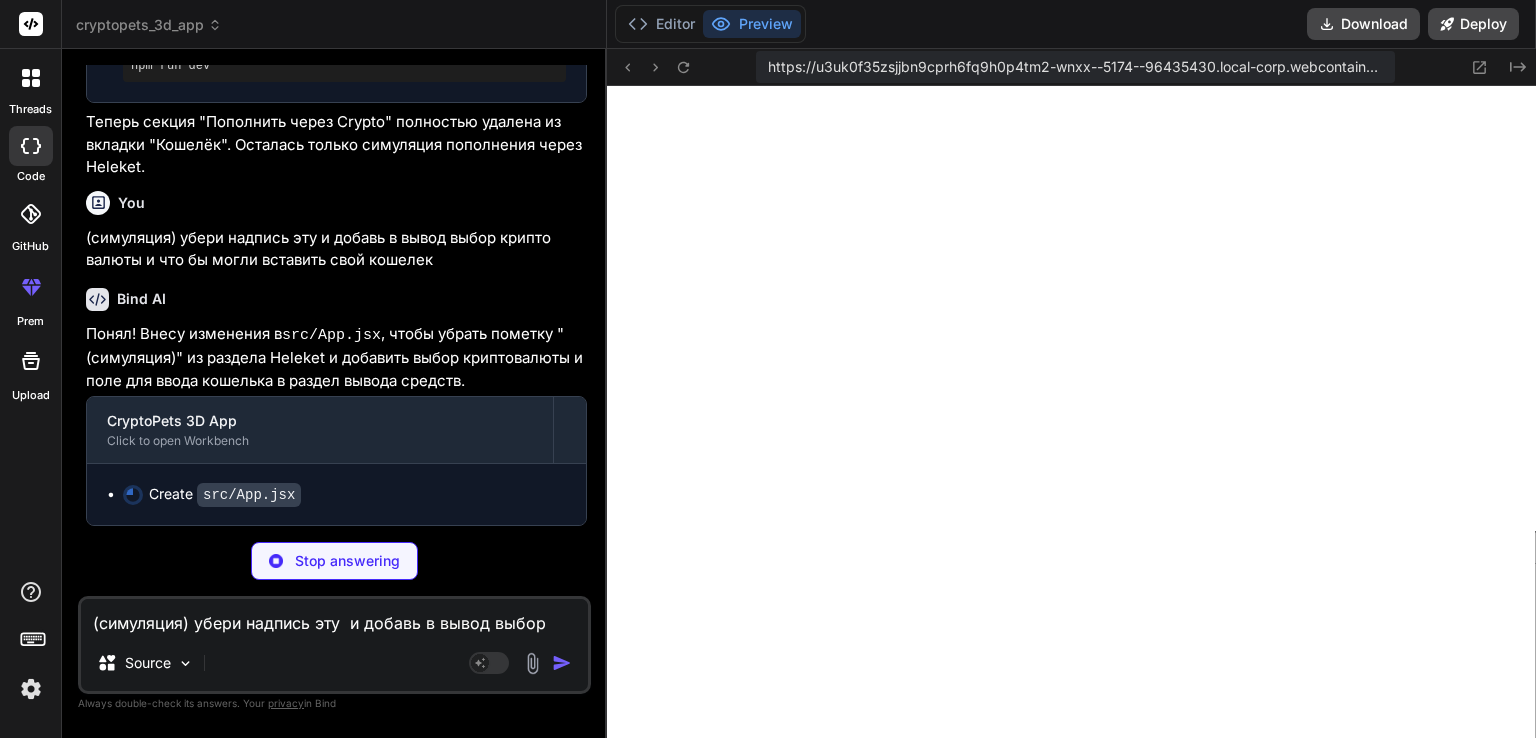 scroll, scrollTop: 20052, scrollLeft: 0, axis: vertical 